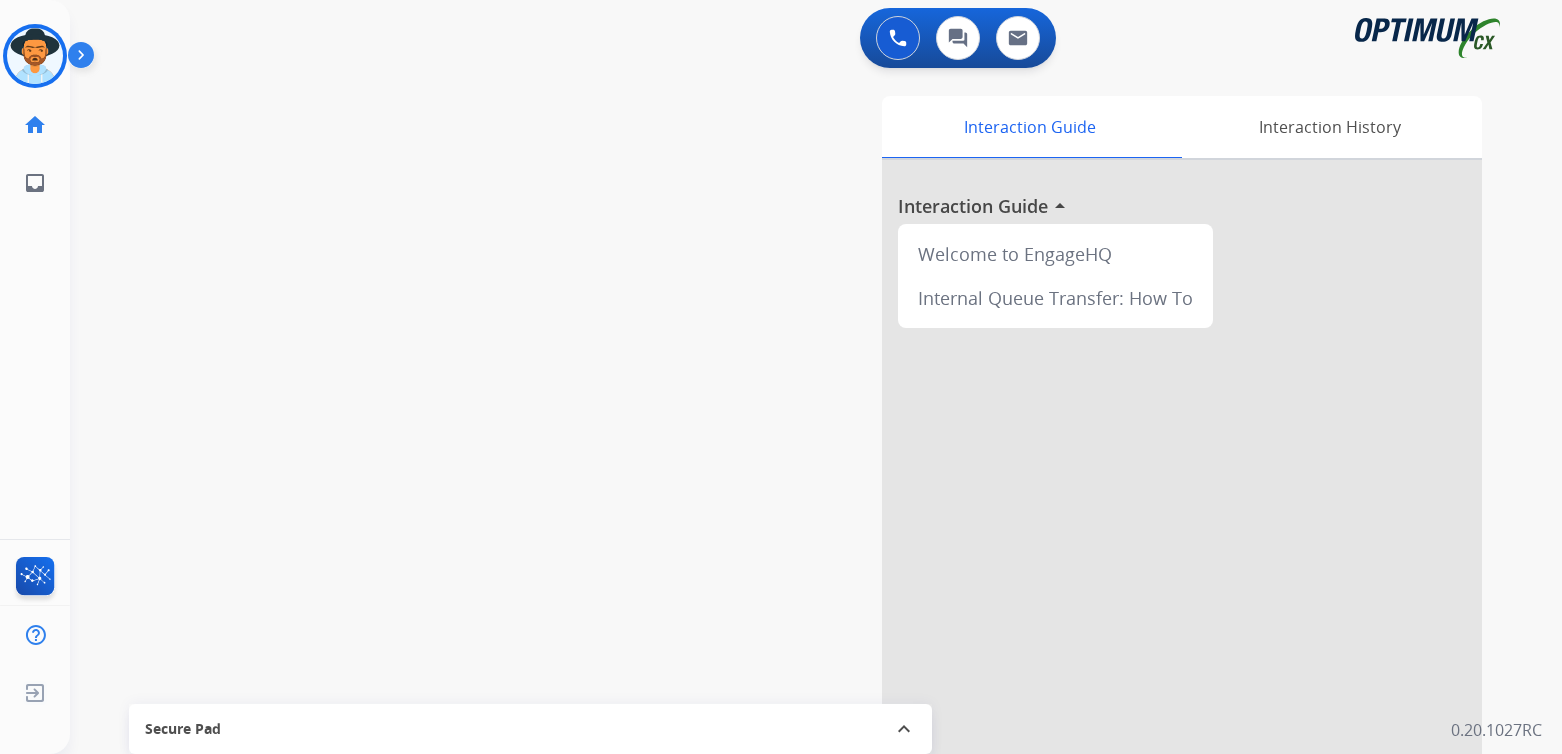 scroll, scrollTop: 0, scrollLeft: 0, axis: both 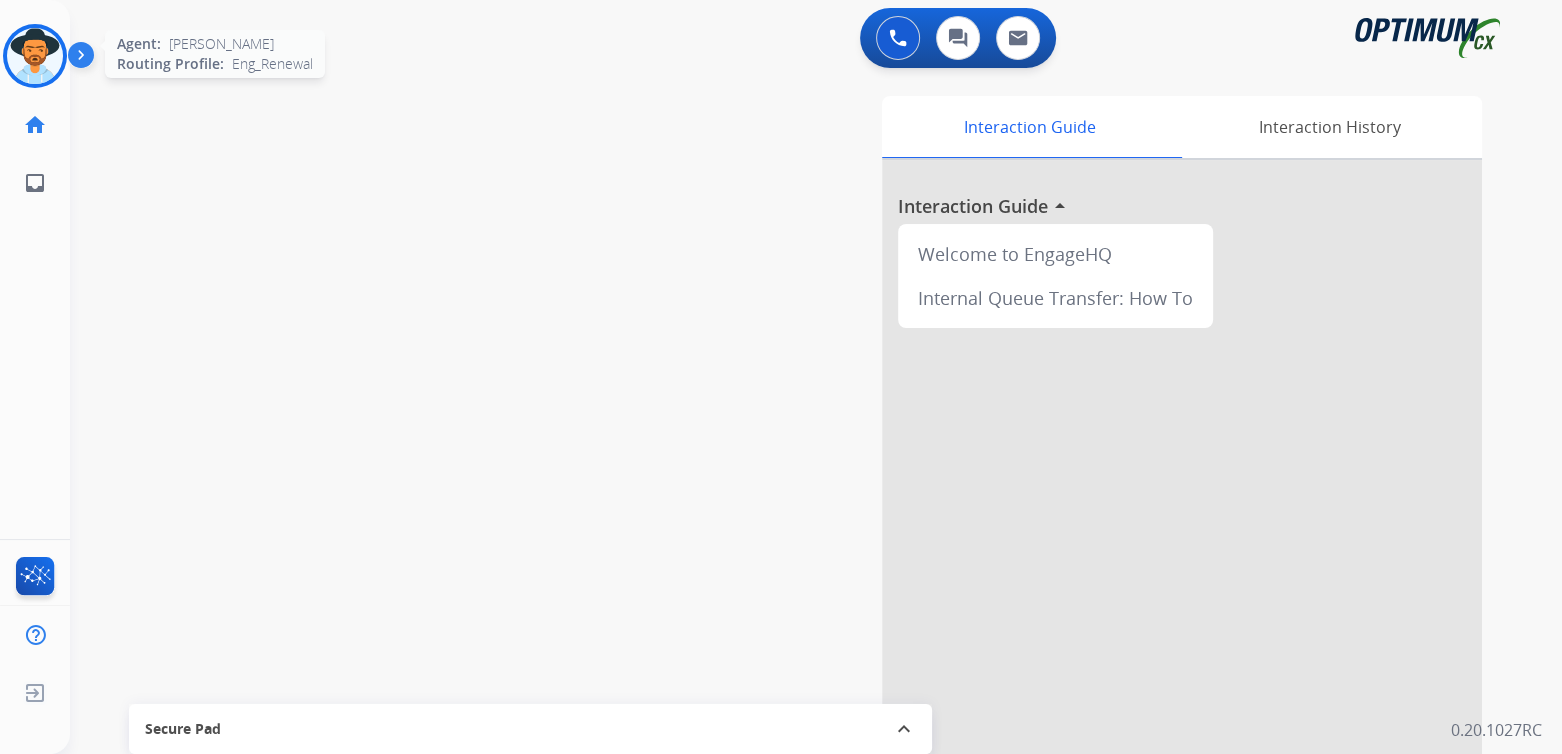 drag, startPoint x: 5, startPoint y: 52, endPoint x: 18, endPoint y: 46, distance: 14.3178215 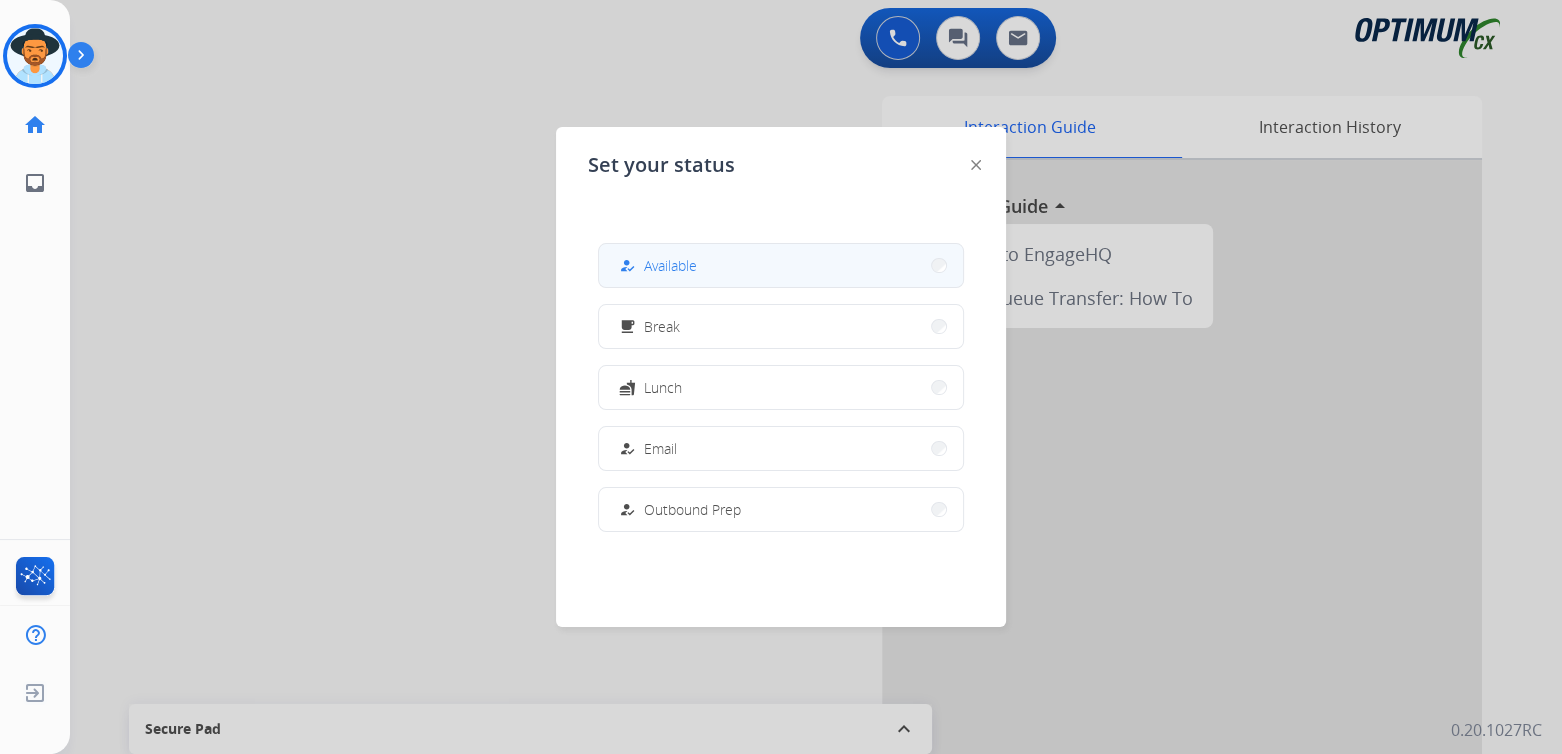 click on "Available" at bounding box center (670, 265) 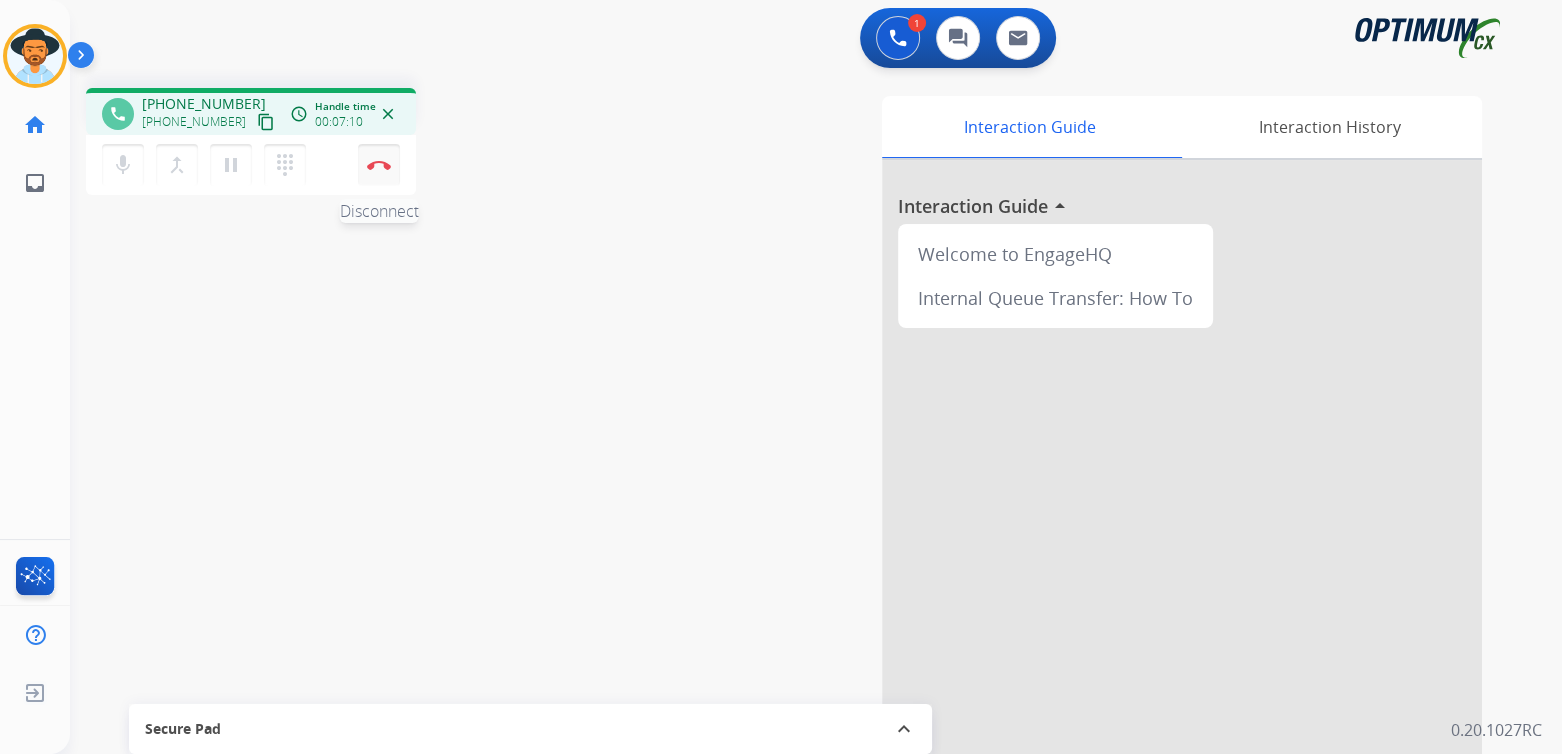 click at bounding box center (379, 165) 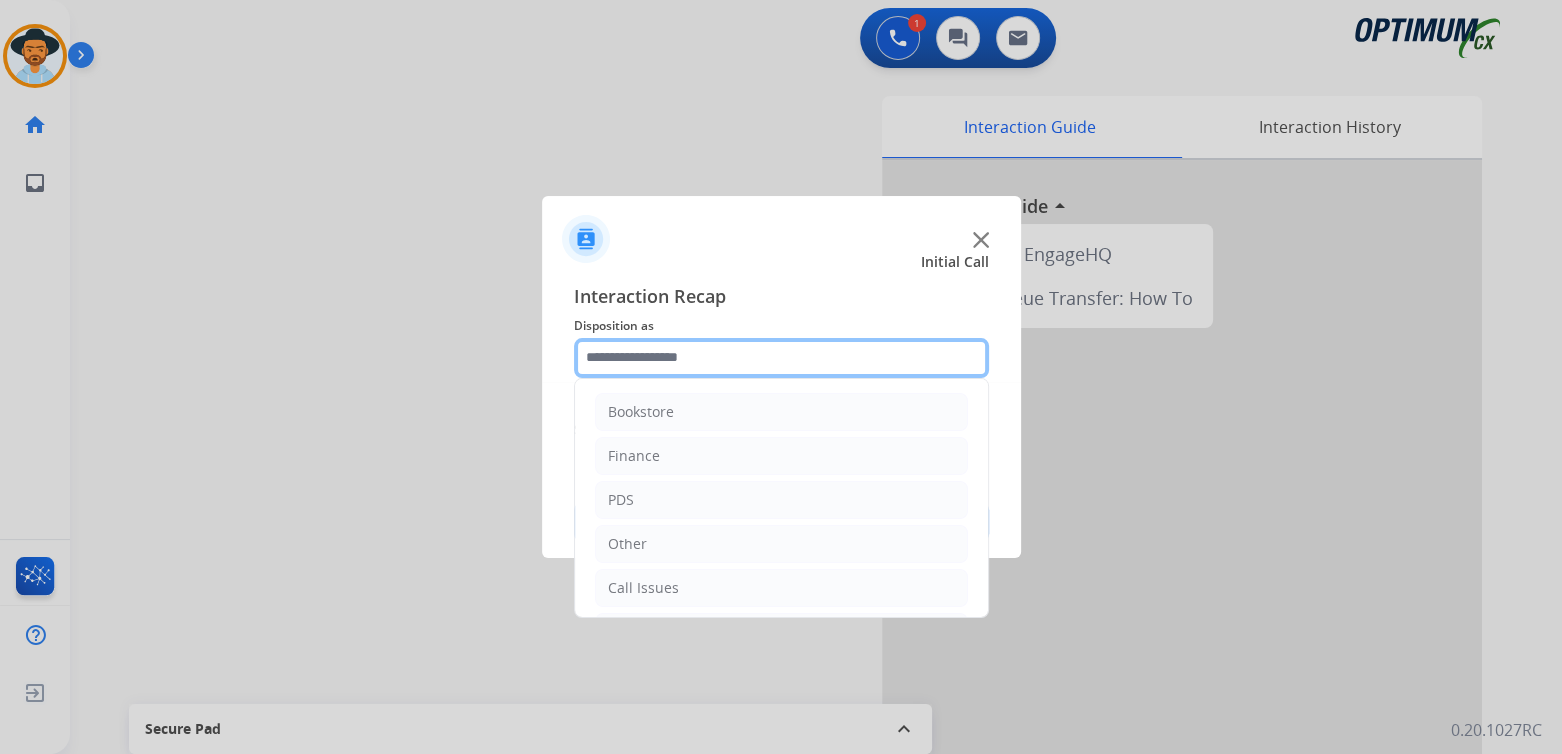 click 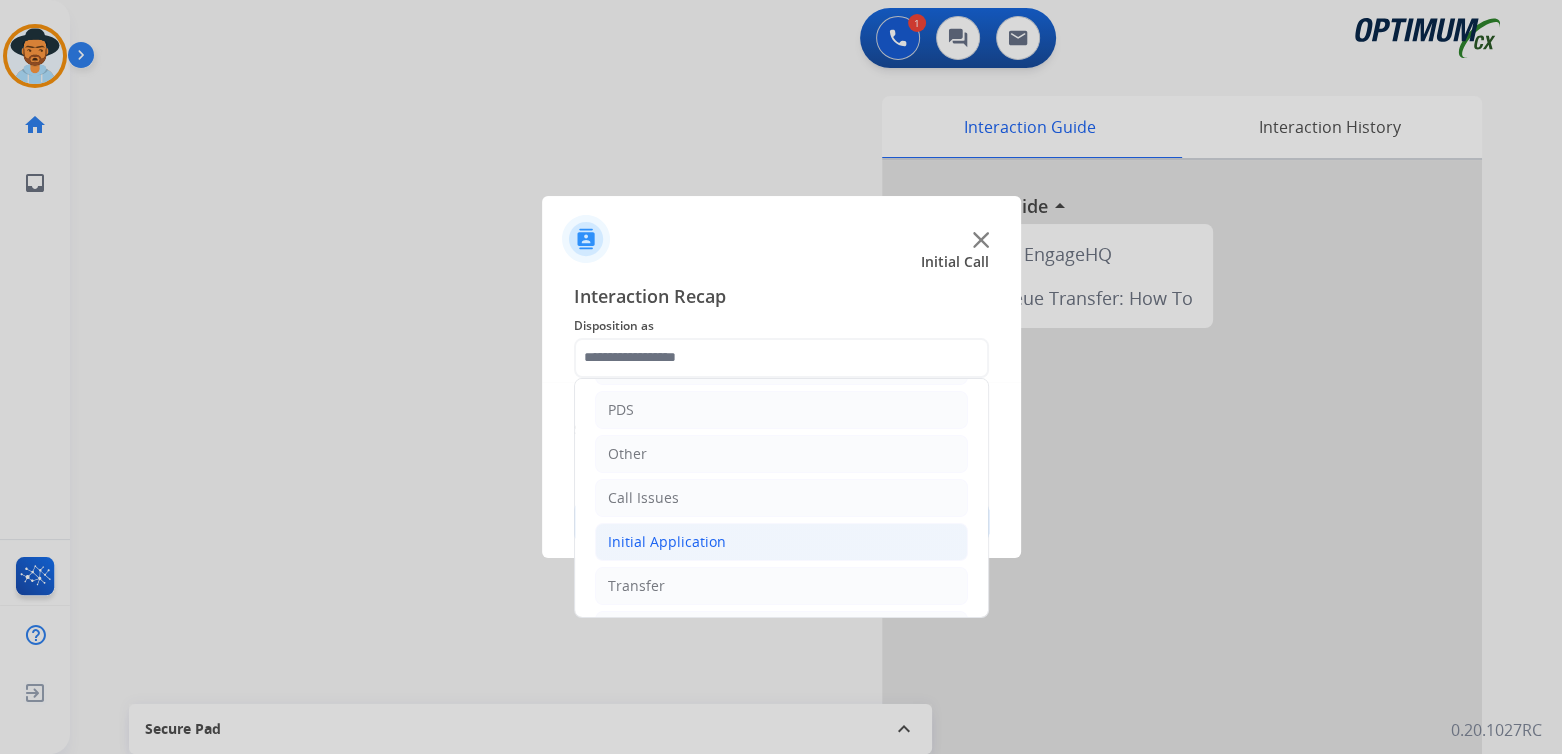 click on "Initial Application" 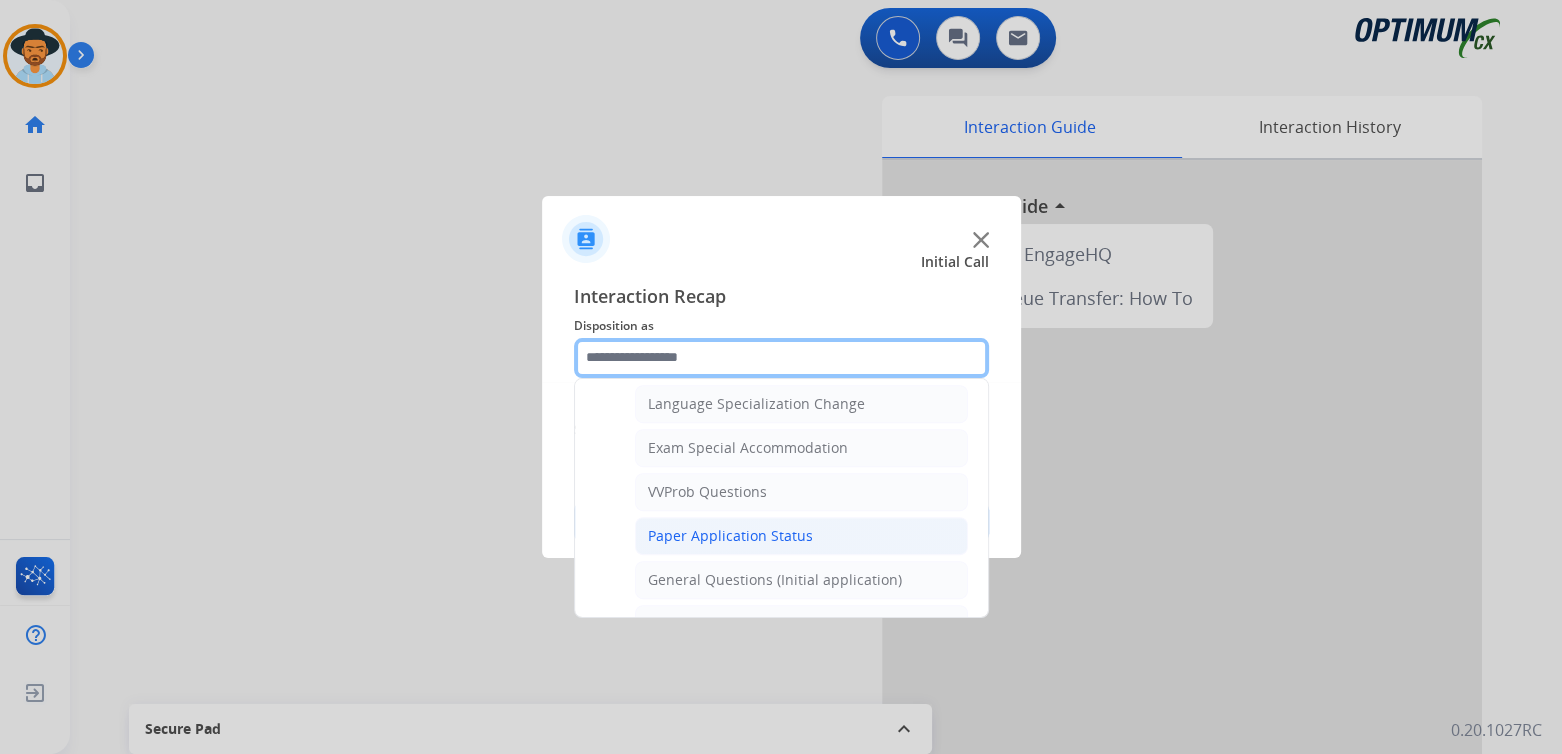 scroll, scrollTop: 997, scrollLeft: 0, axis: vertical 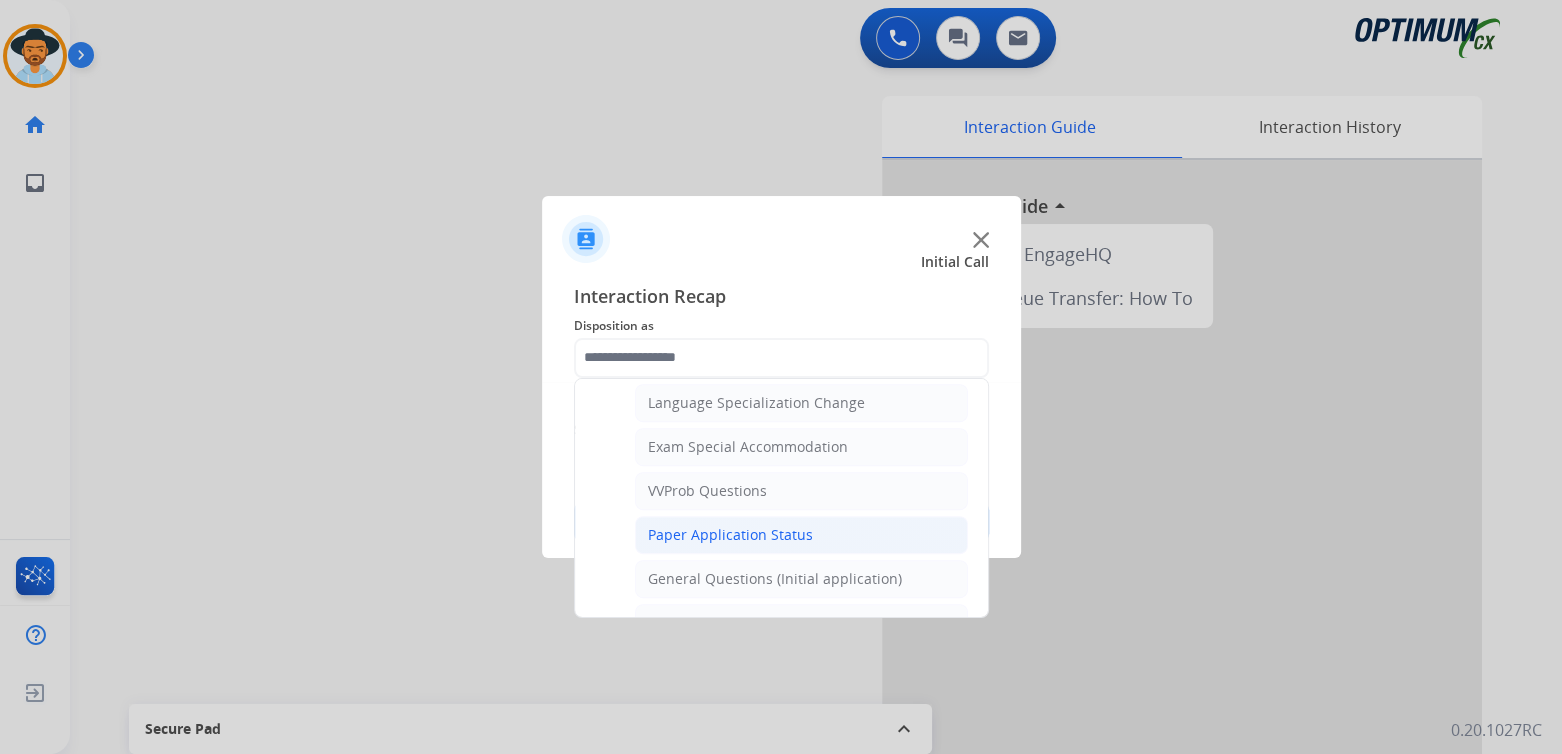 click on "Paper Application Status" 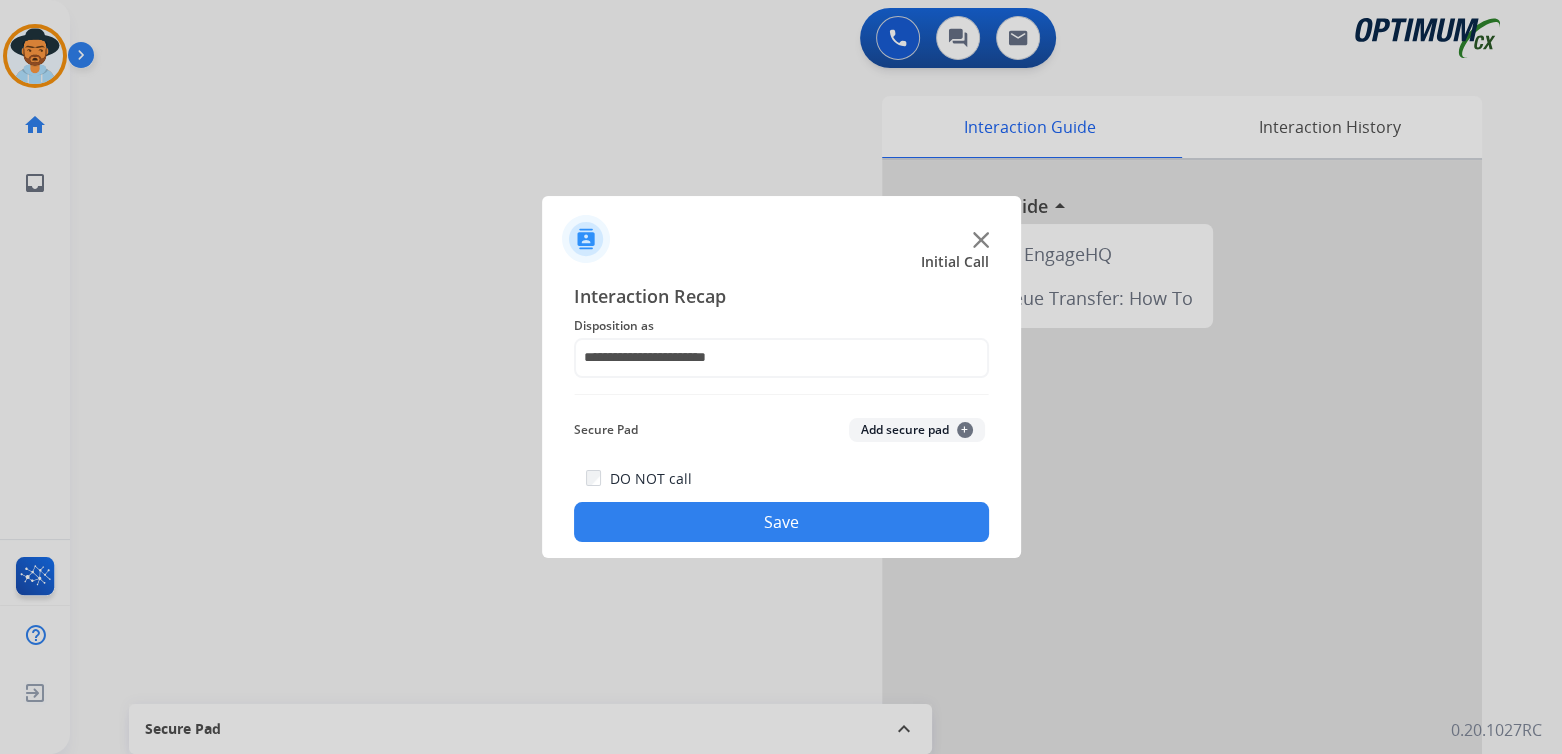 click on "Save" 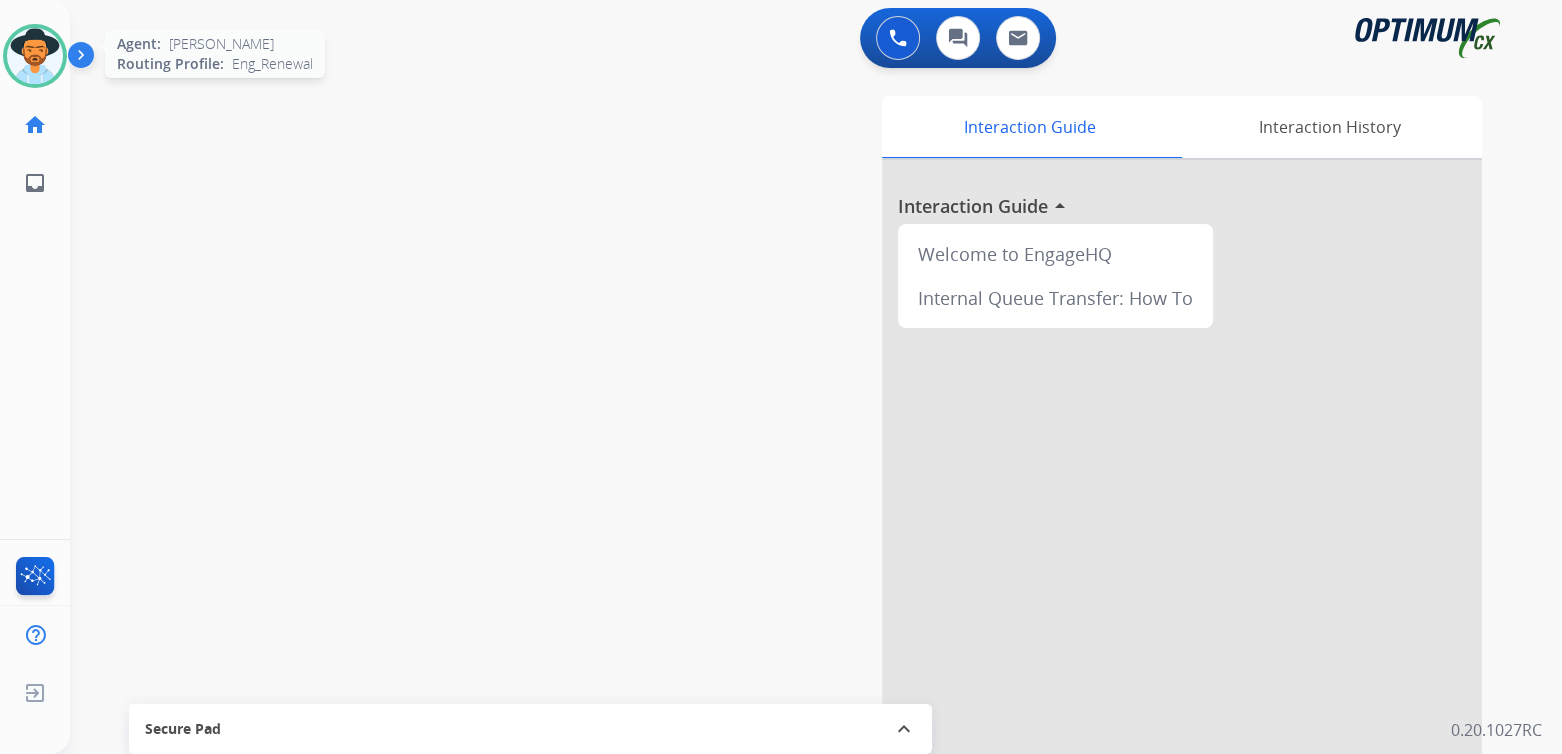 drag, startPoint x: 25, startPoint y: 59, endPoint x: 181, endPoint y: 72, distance: 156.54073 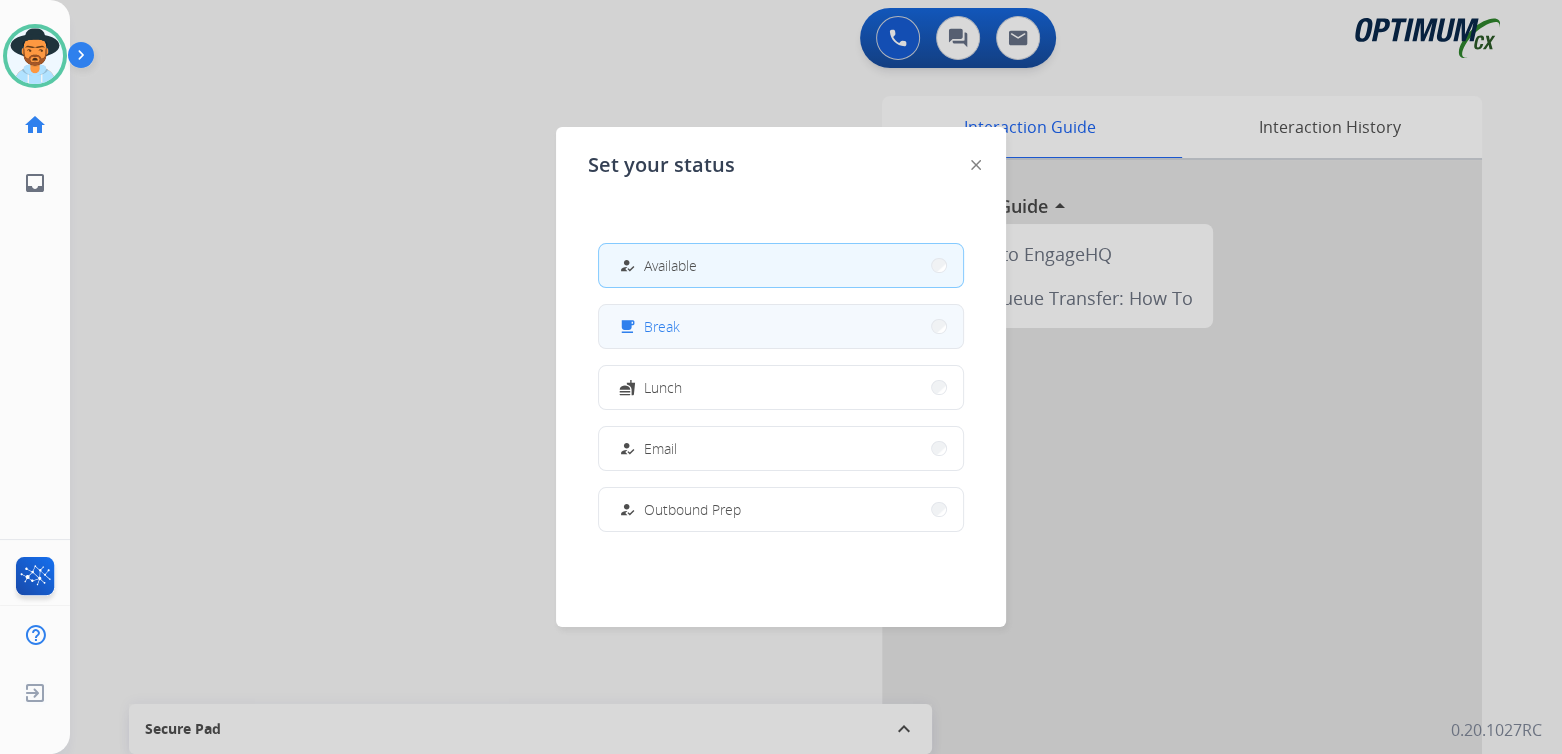 click on "free_breakfast Break" at bounding box center [781, 326] 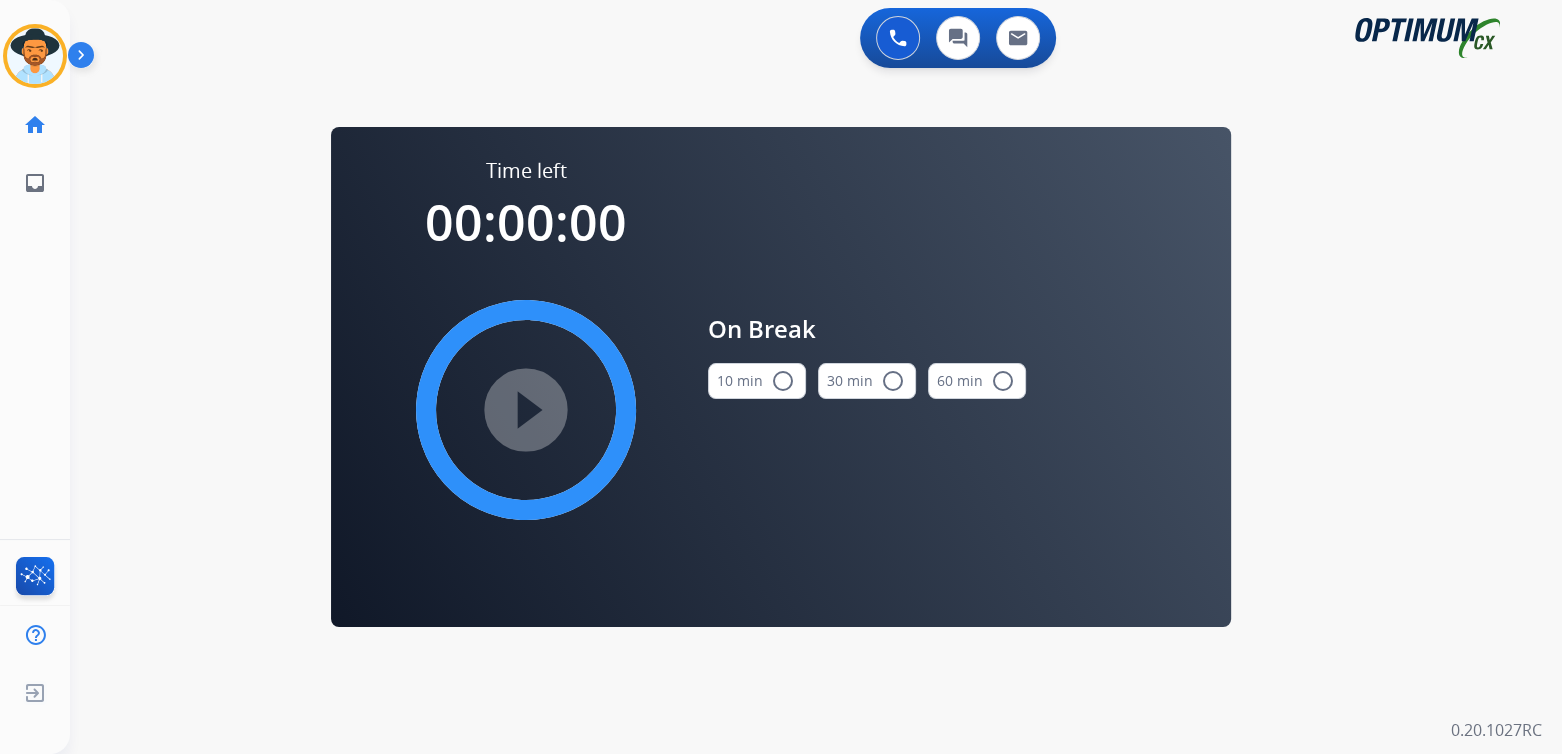 click on "radio_button_unchecked" at bounding box center [783, 381] 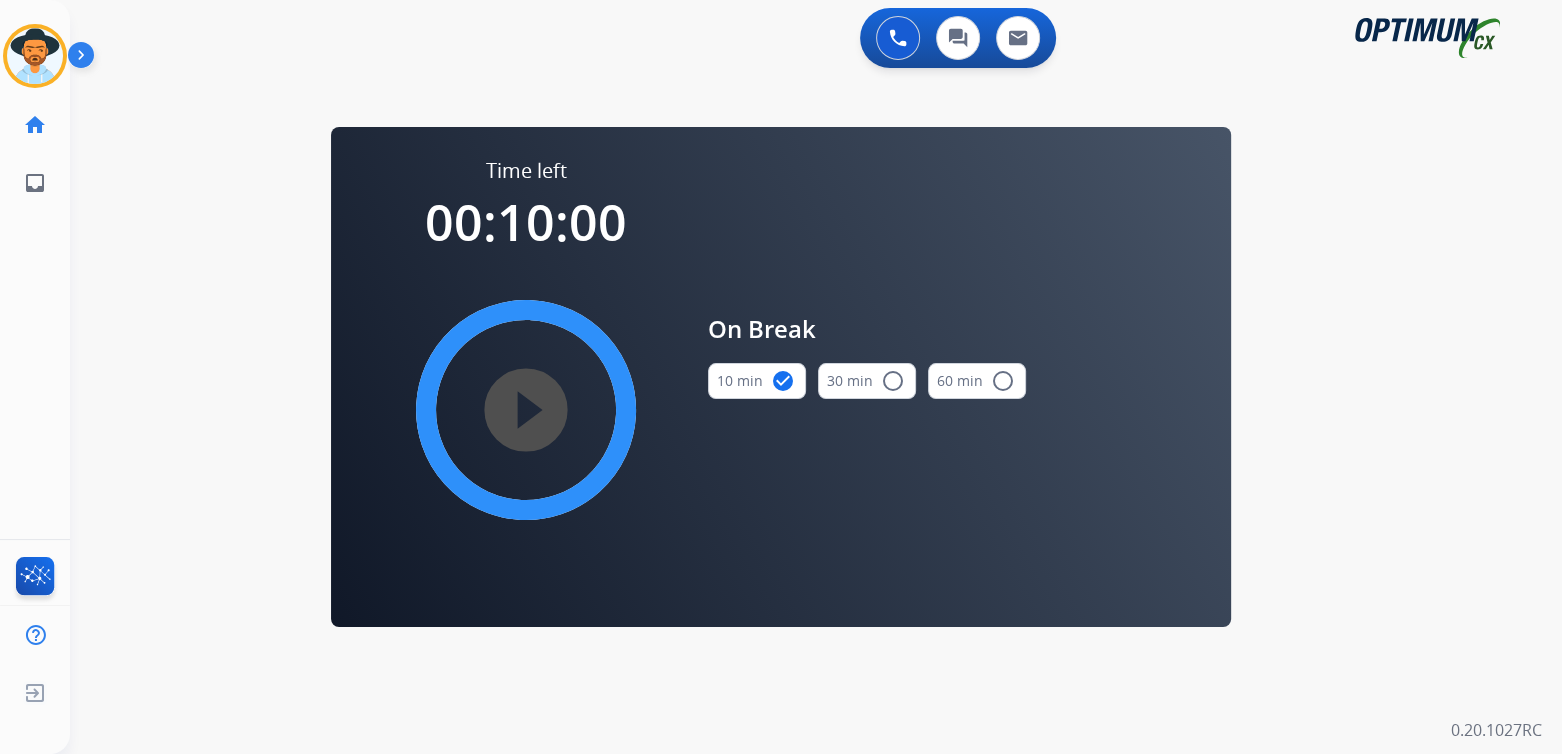 click on "play_circle_filled" at bounding box center (526, 410) 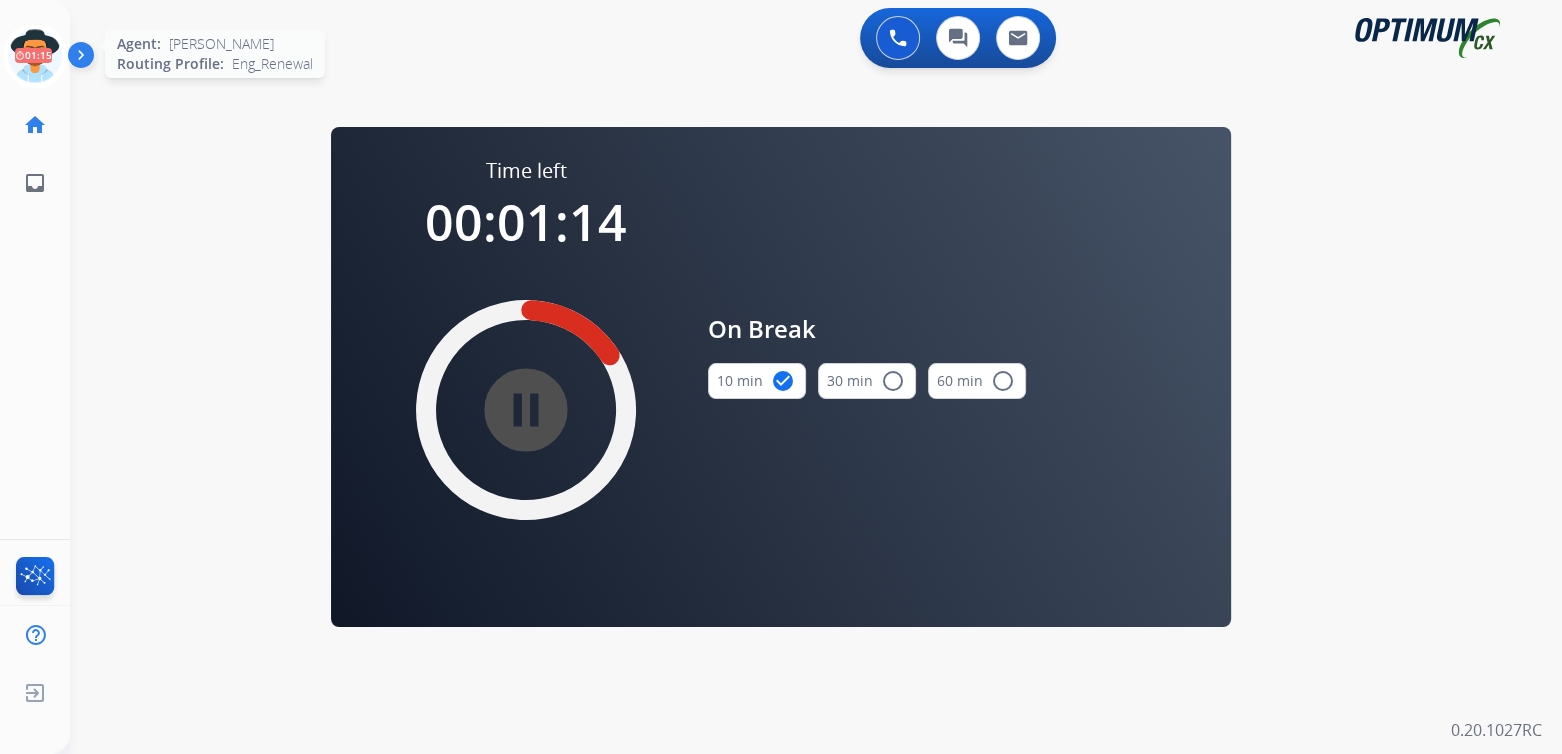 click 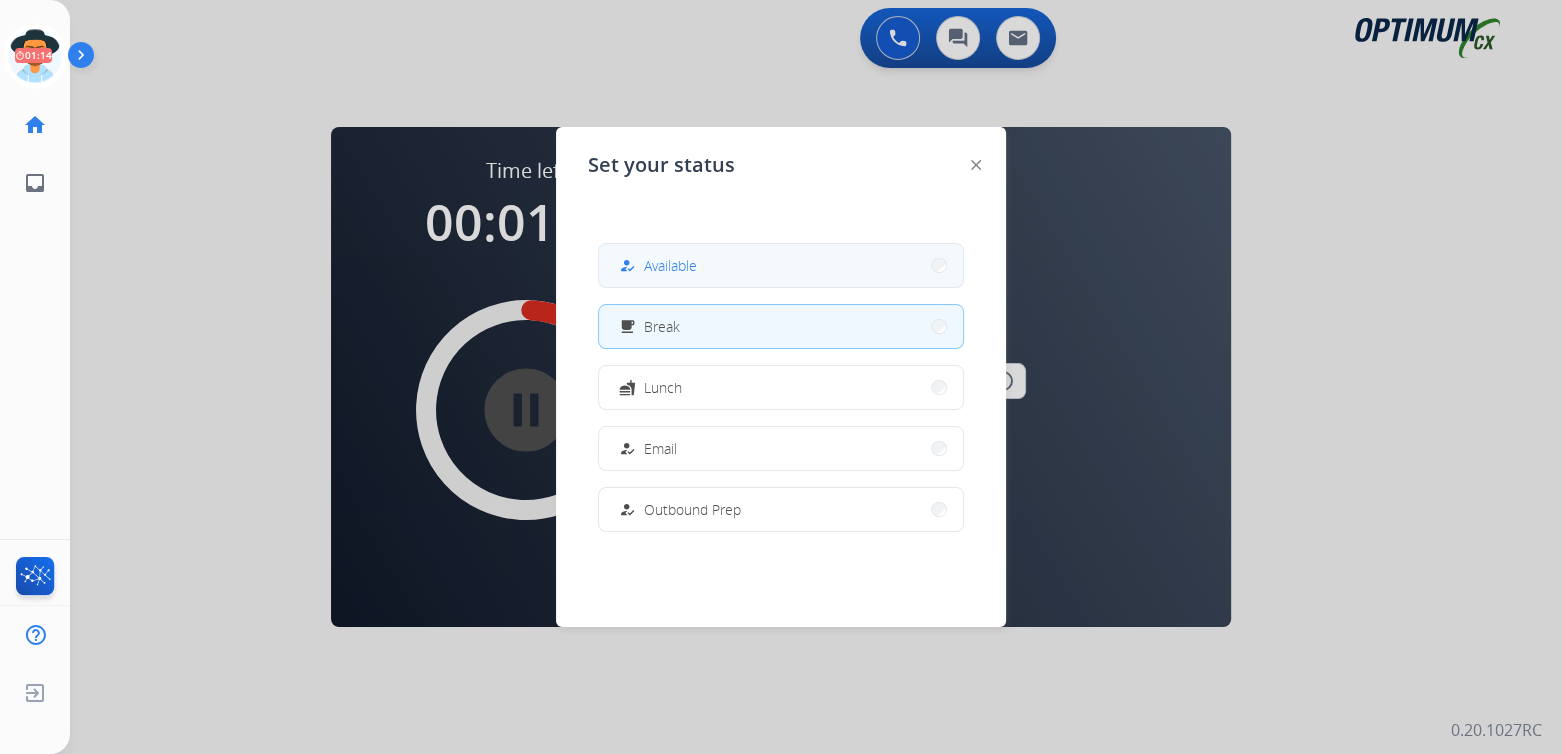 click on "how_to_reg Available" at bounding box center (781, 265) 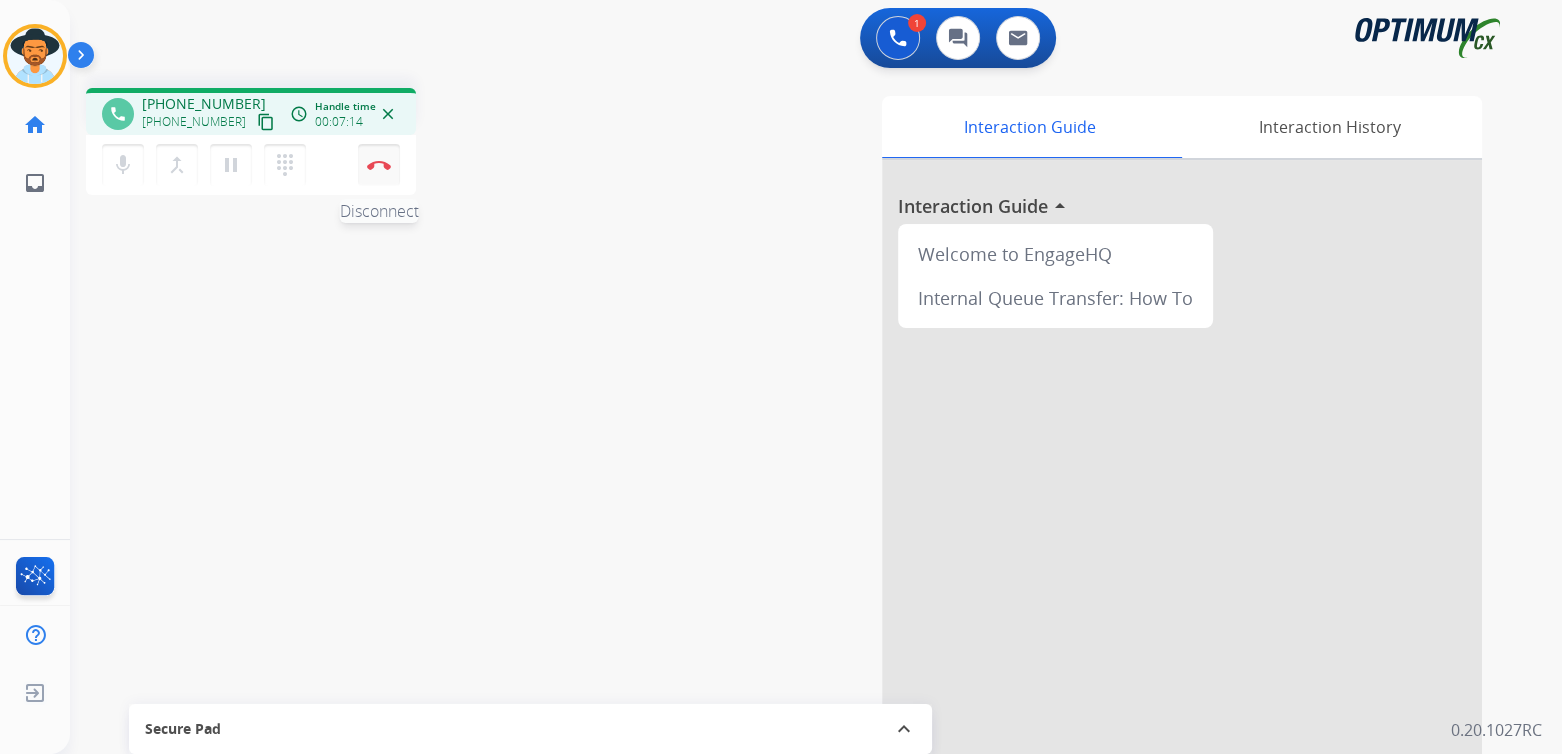click at bounding box center (379, 165) 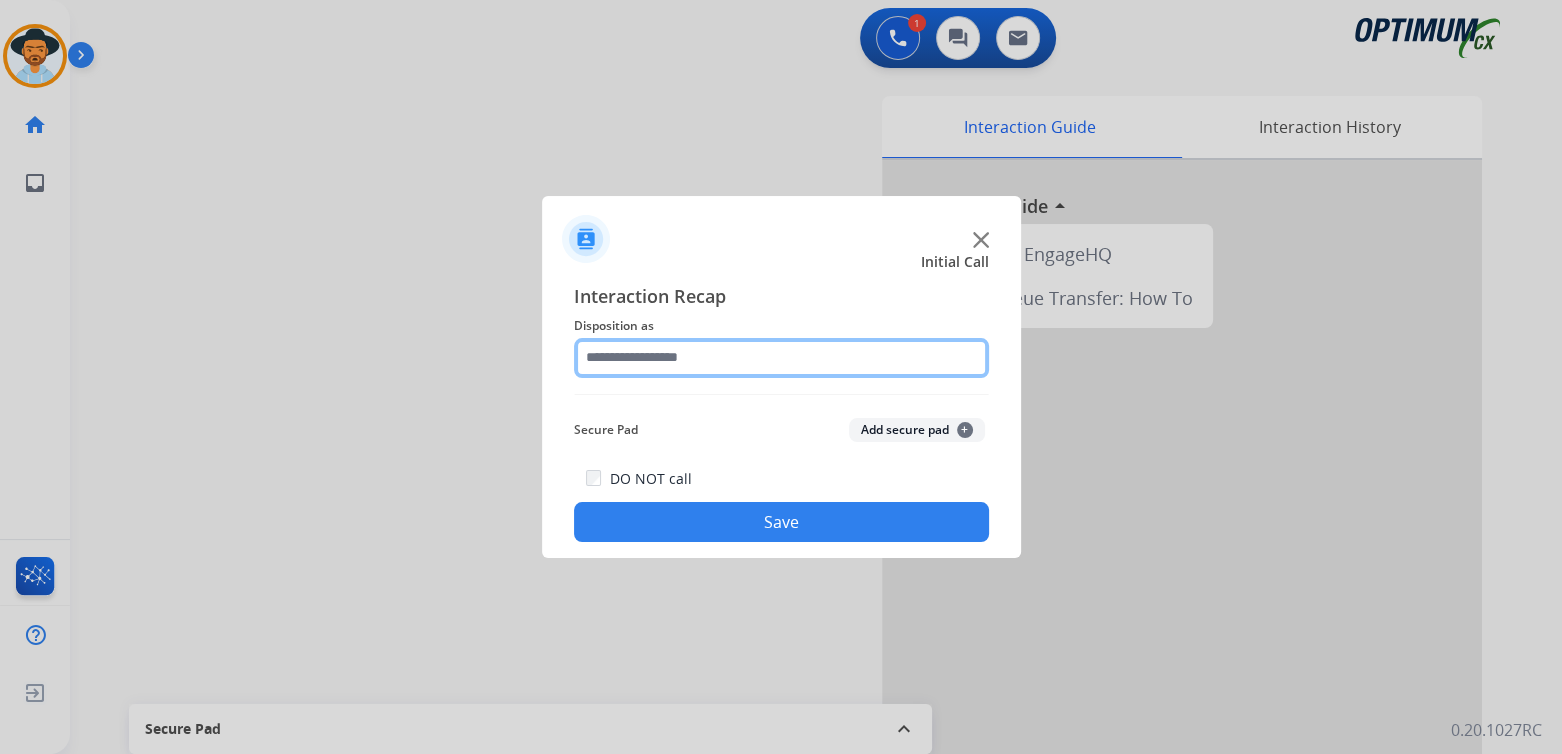 click 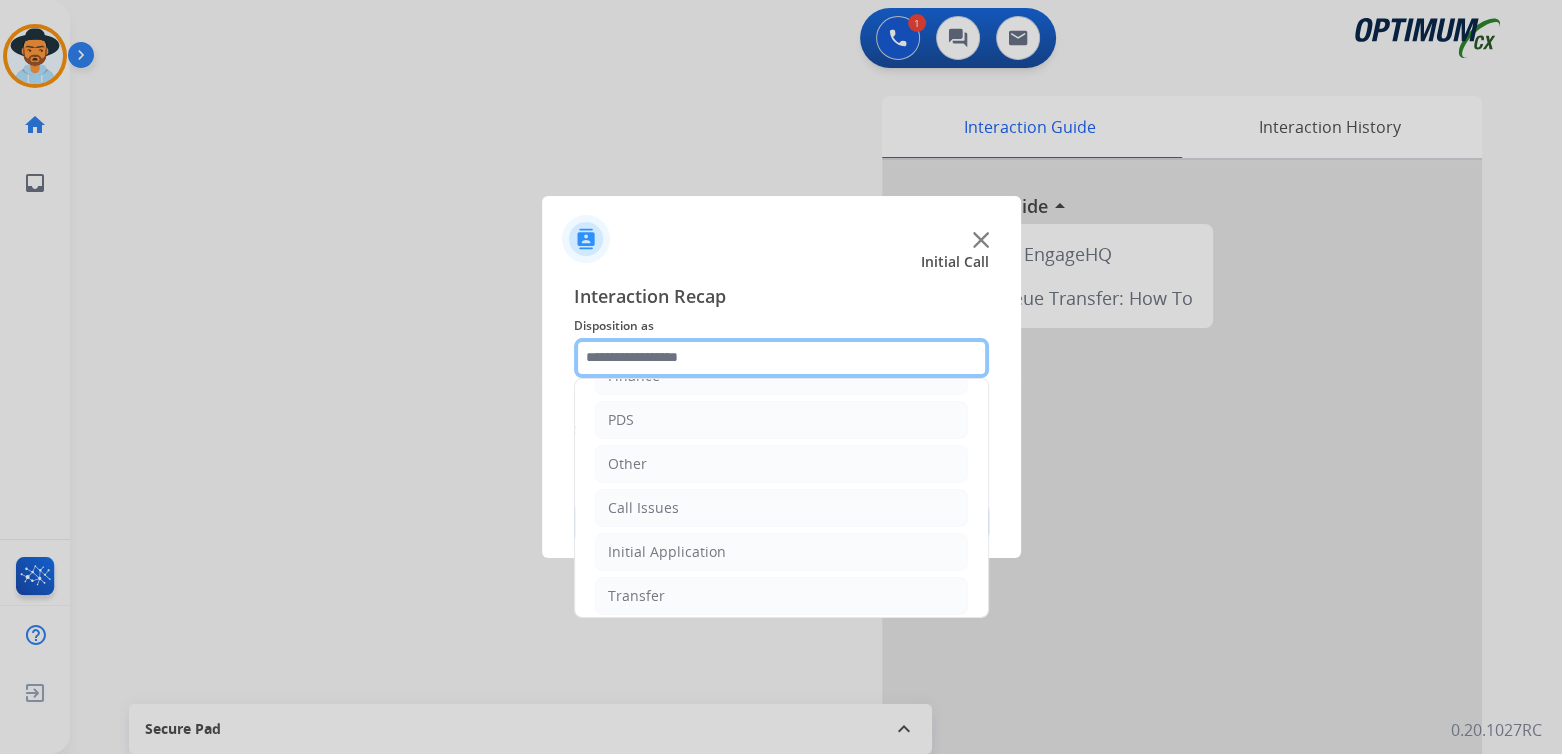 scroll, scrollTop: 132, scrollLeft: 0, axis: vertical 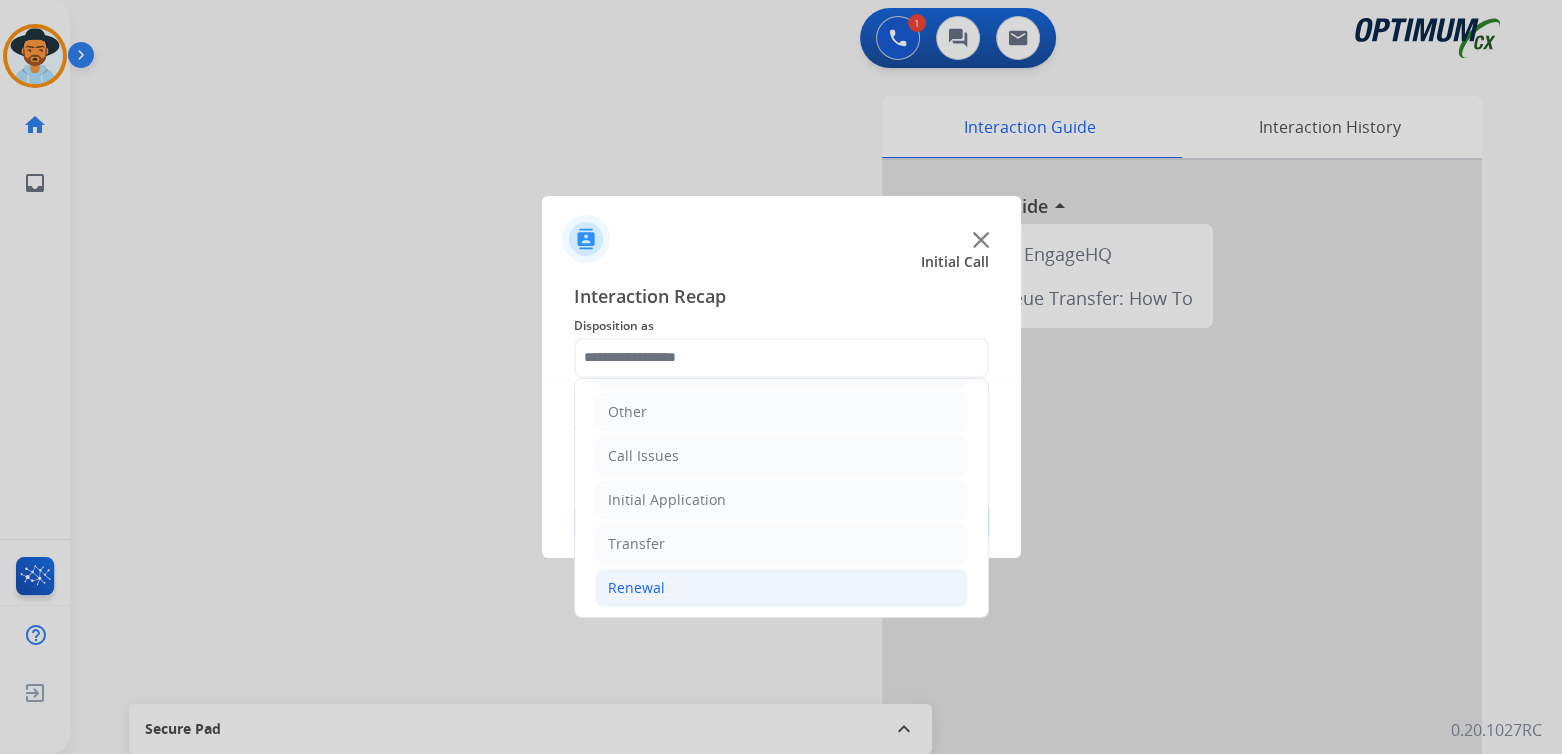 click on "Renewal" 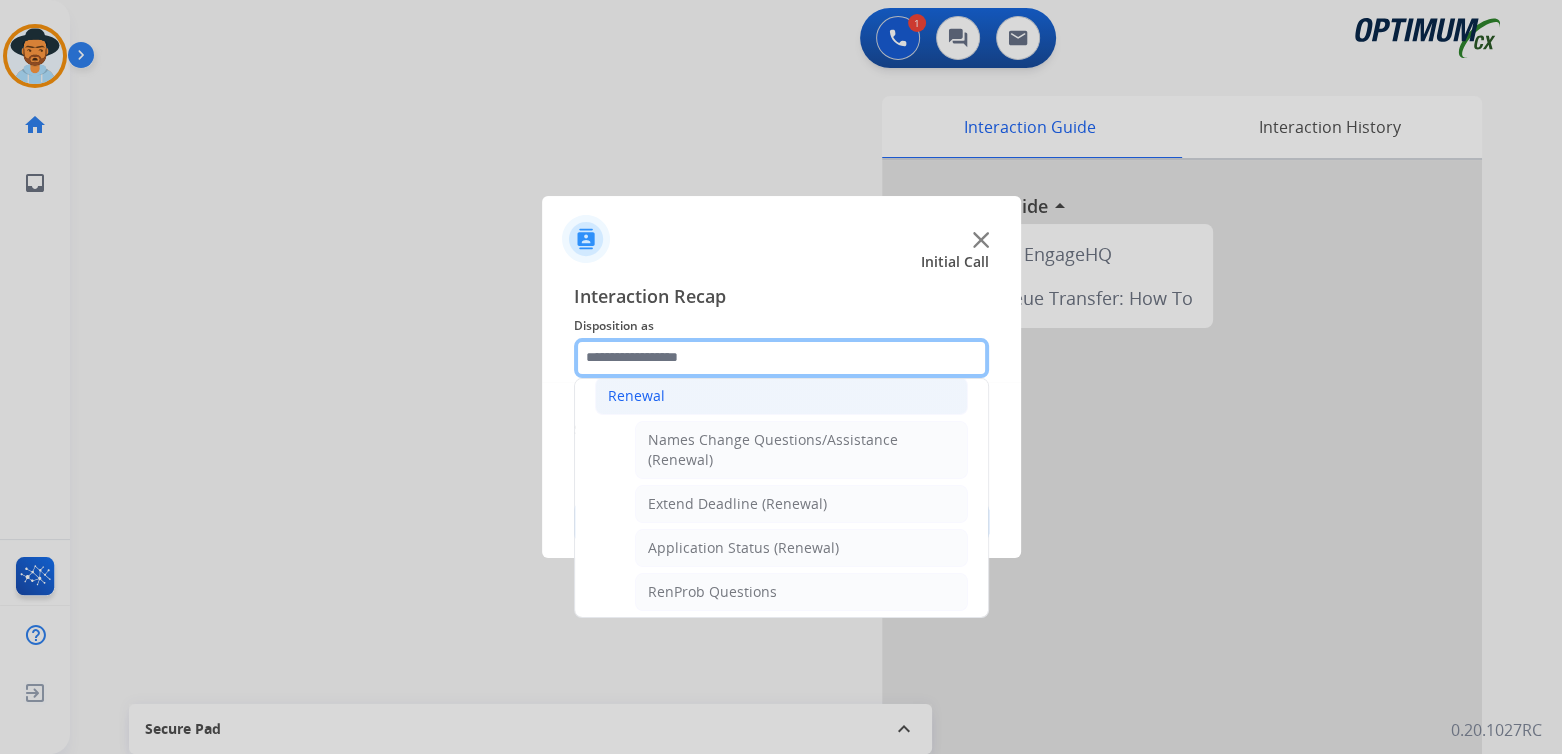 scroll, scrollTop: 325, scrollLeft: 0, axis: vertical 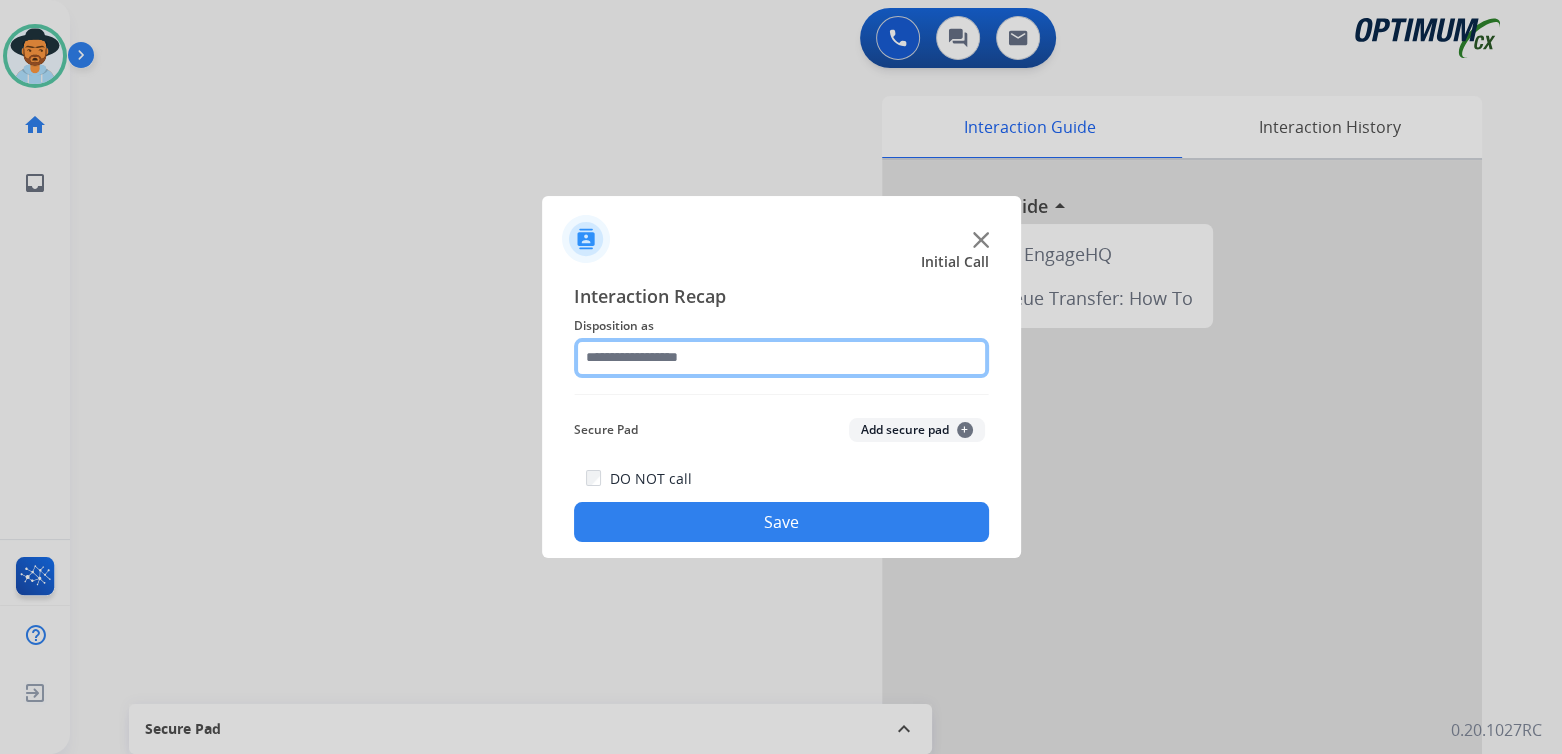 click 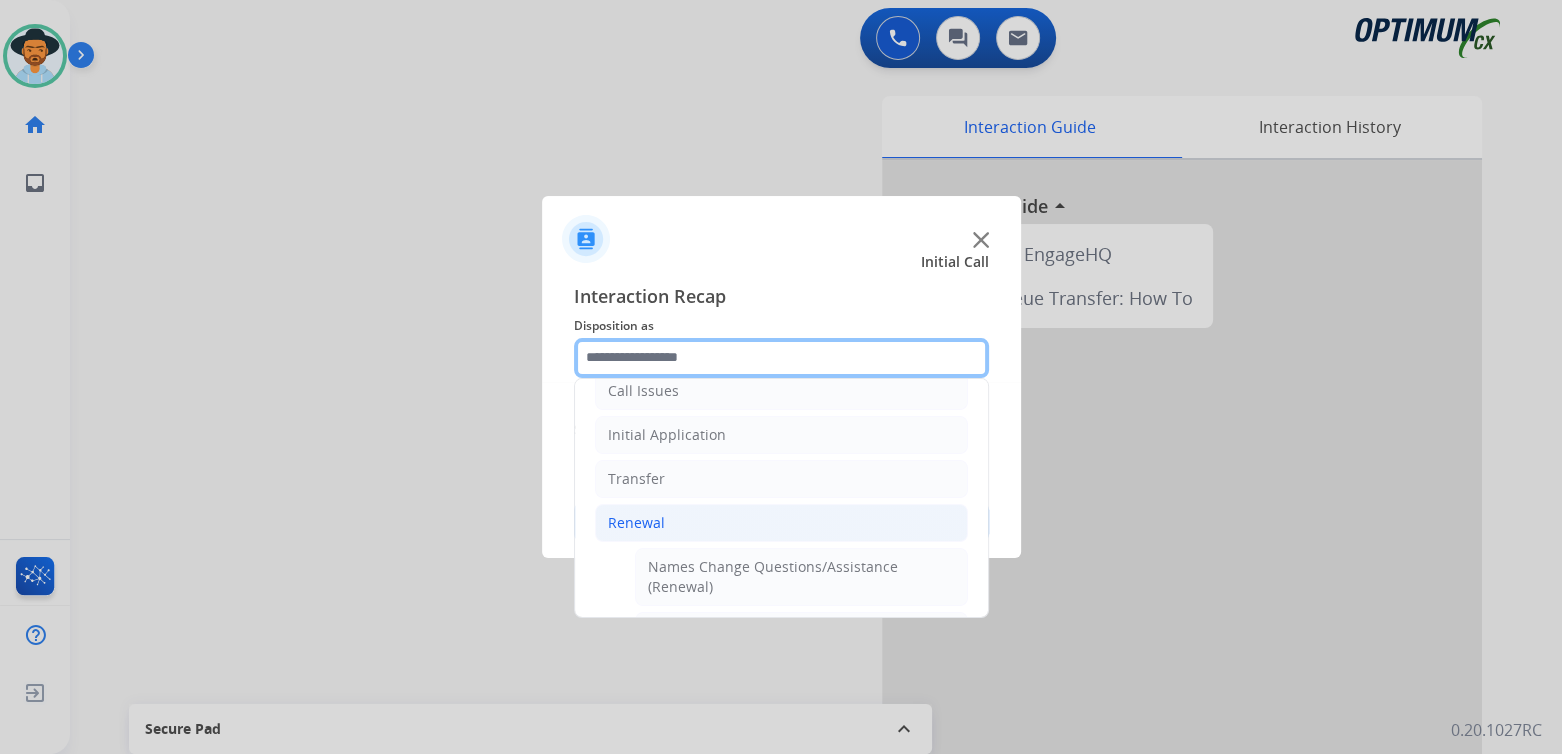 scroll, scrollTop: 198, scrollLeft: 0, axis: vertical 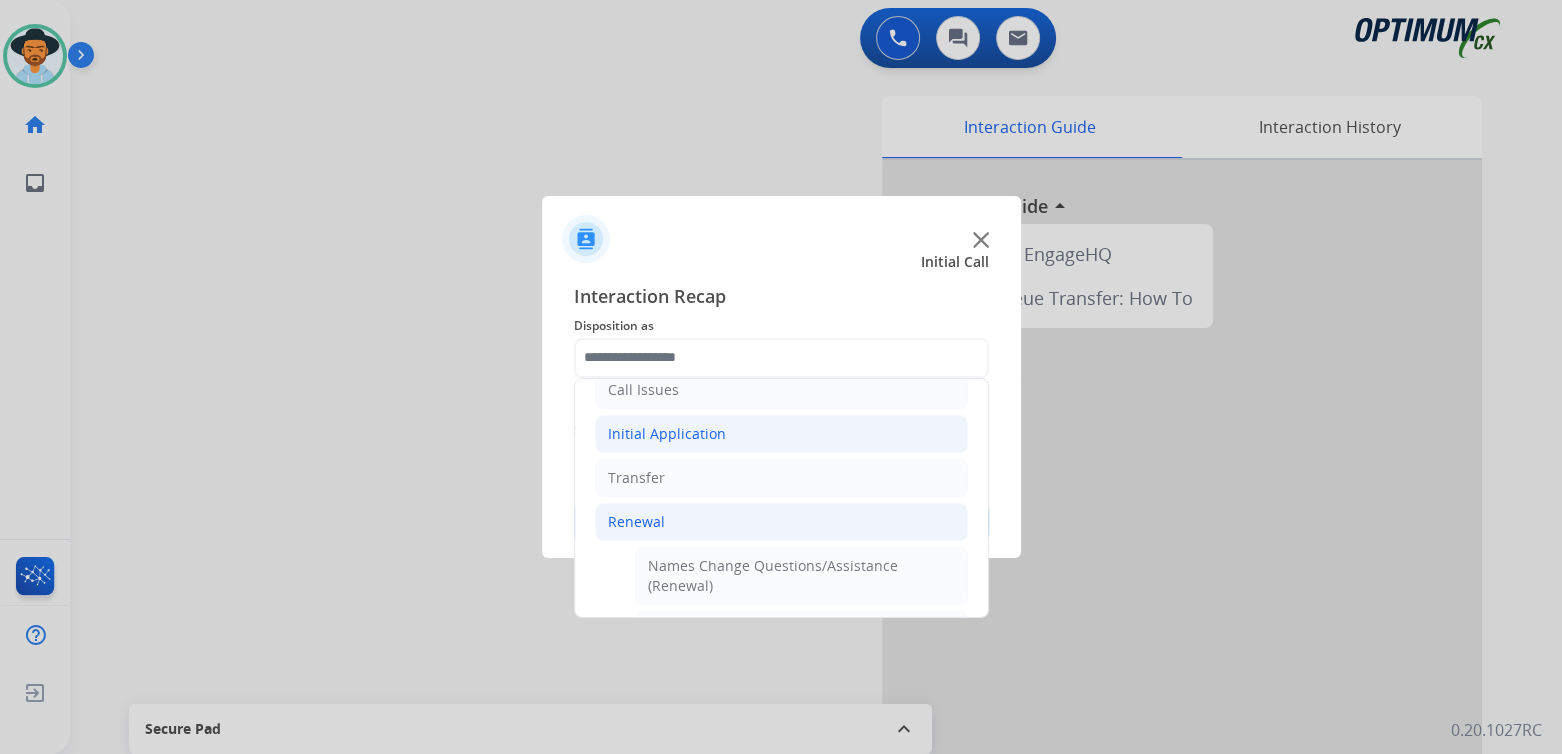click on "Initial Application" 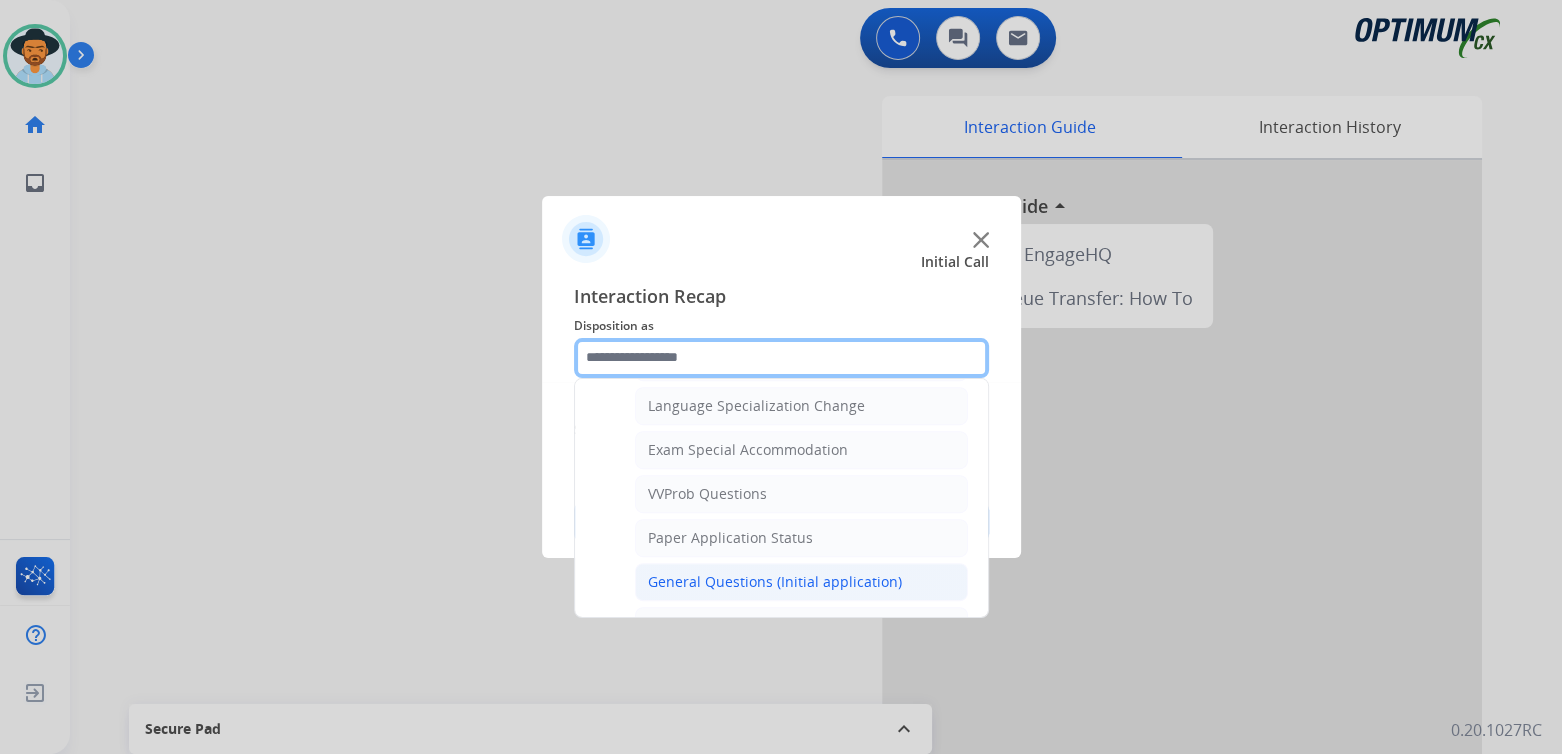 scroll, scrollTop: 993, scrollLeft: 0, axis: vertical 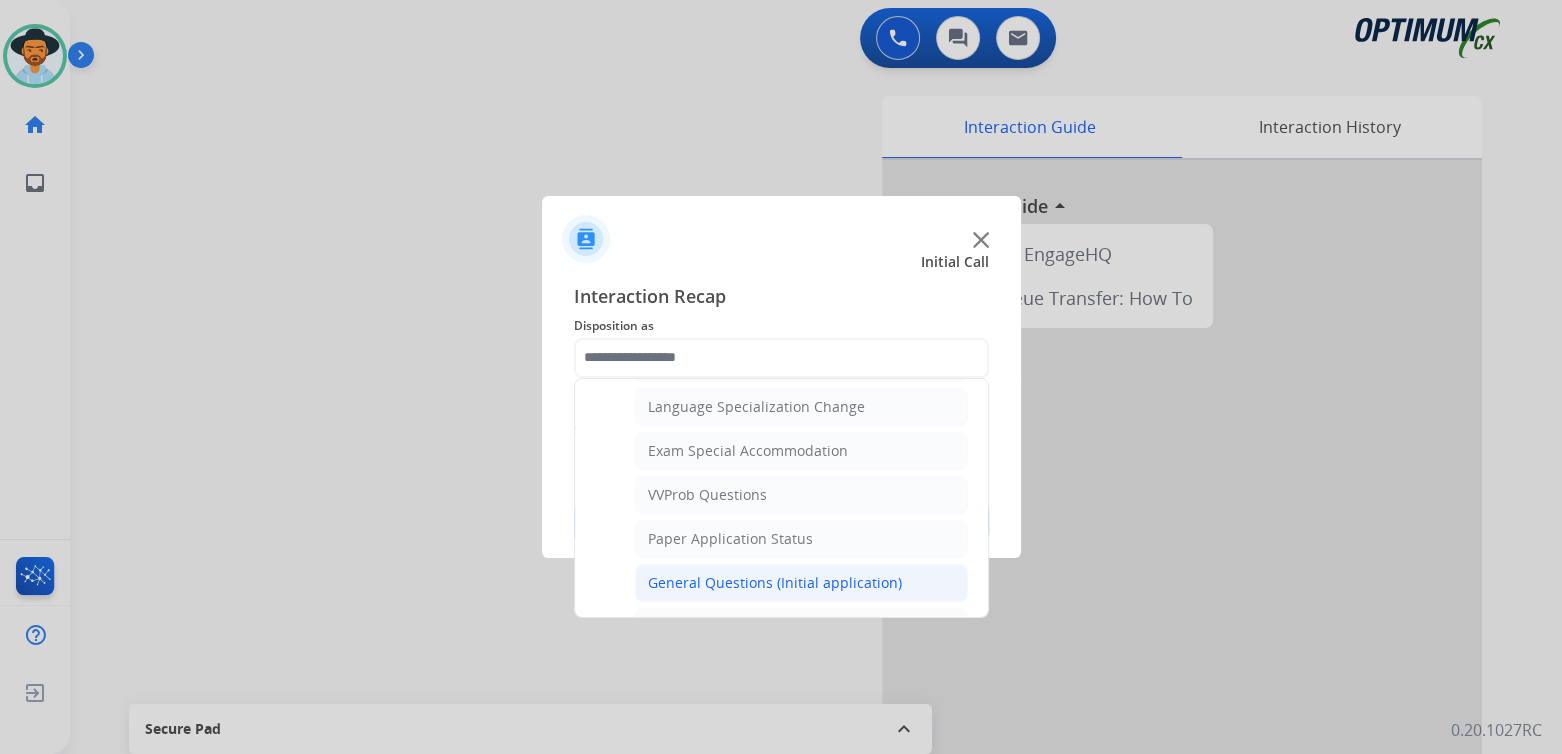 click on "General Questions (Initial application)" 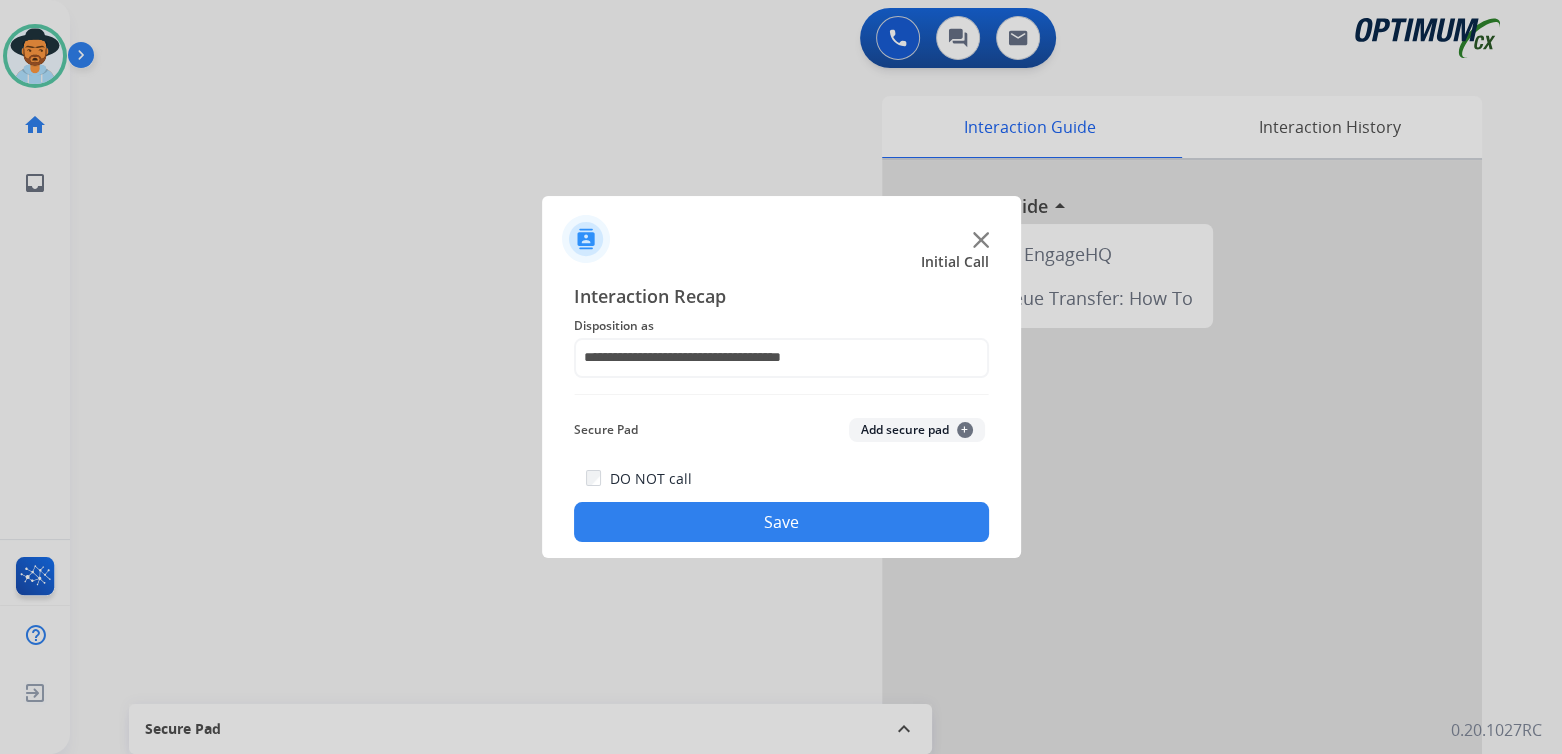 click on "Save" 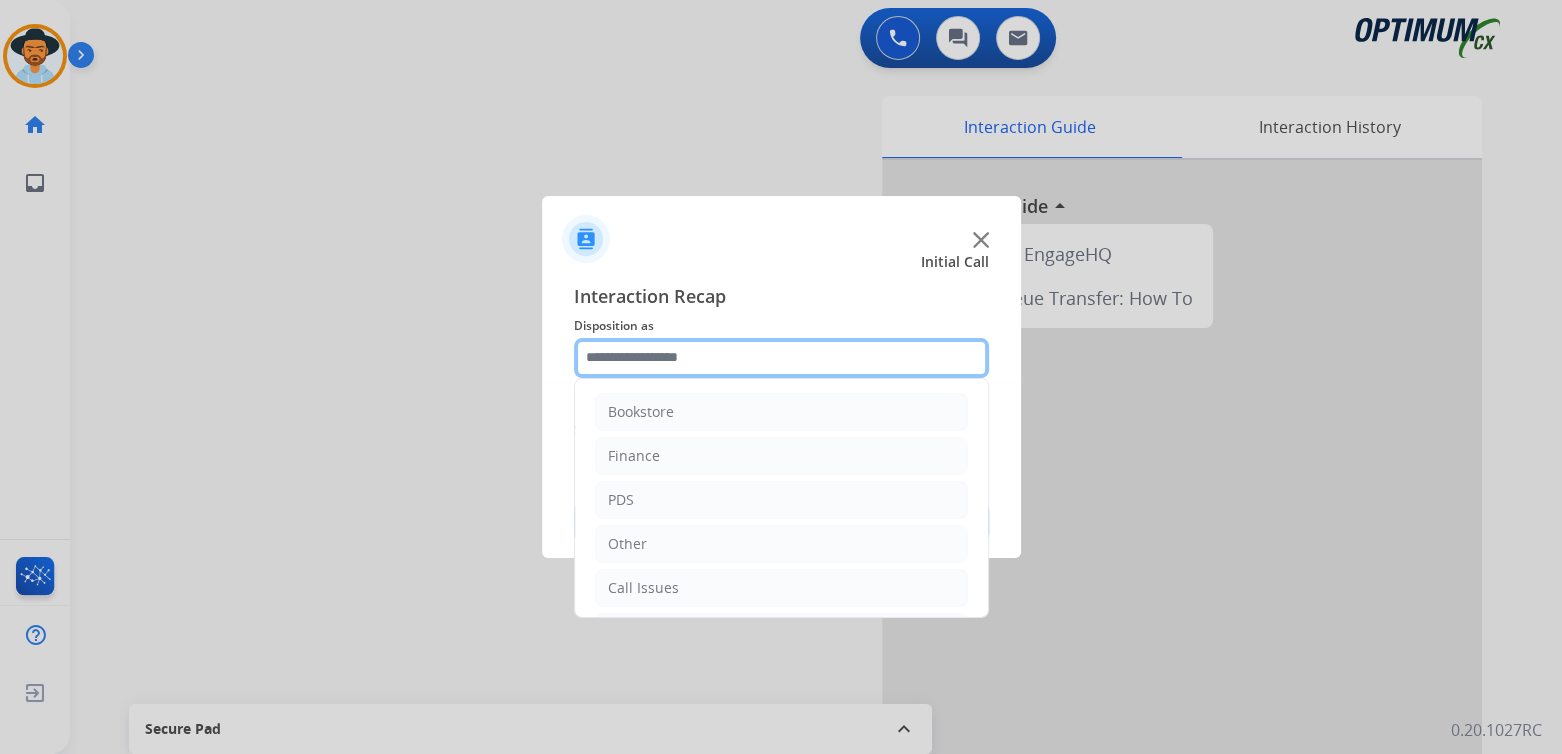 click 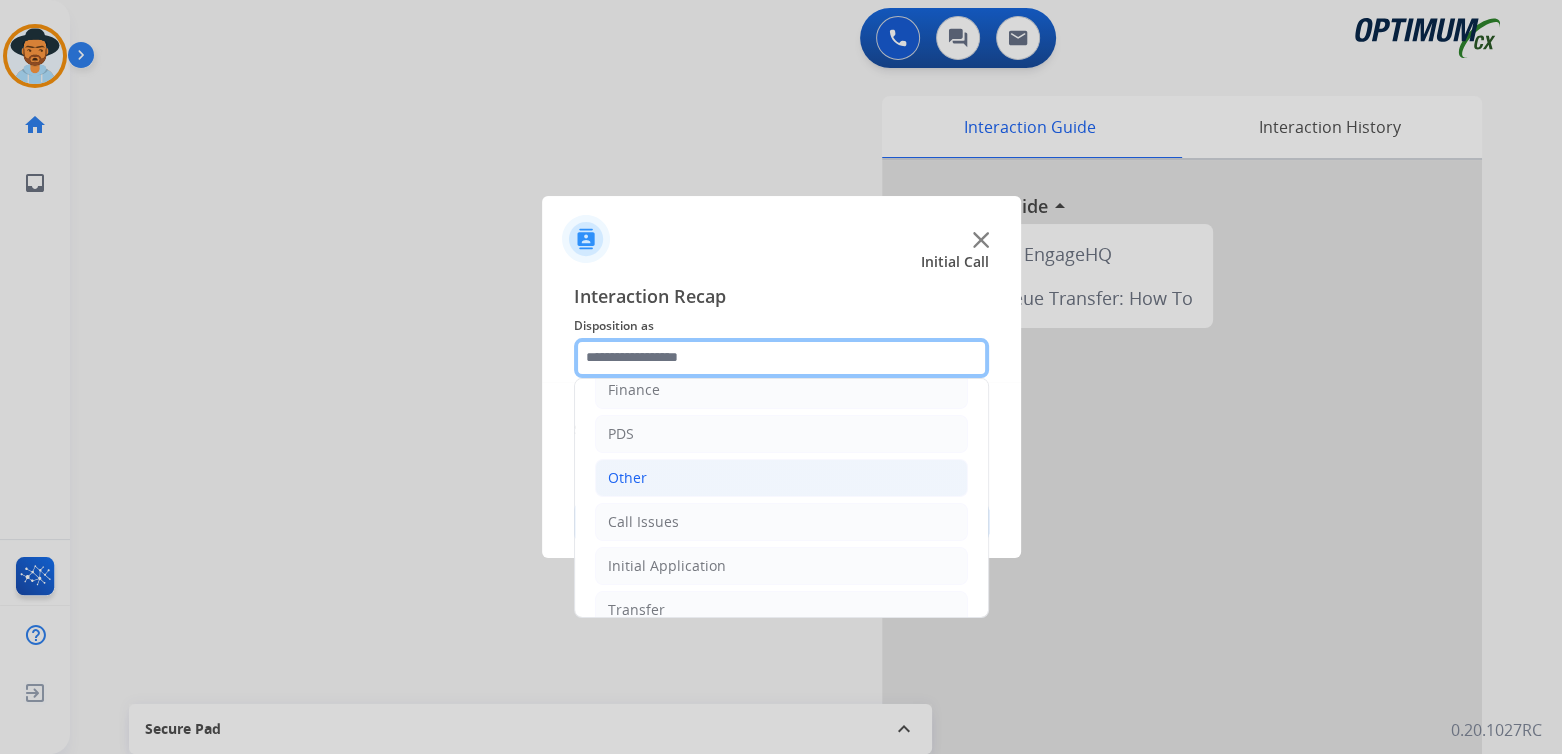 scroll, scrollTop: 132, scrollLeft: 0, axis: vertical 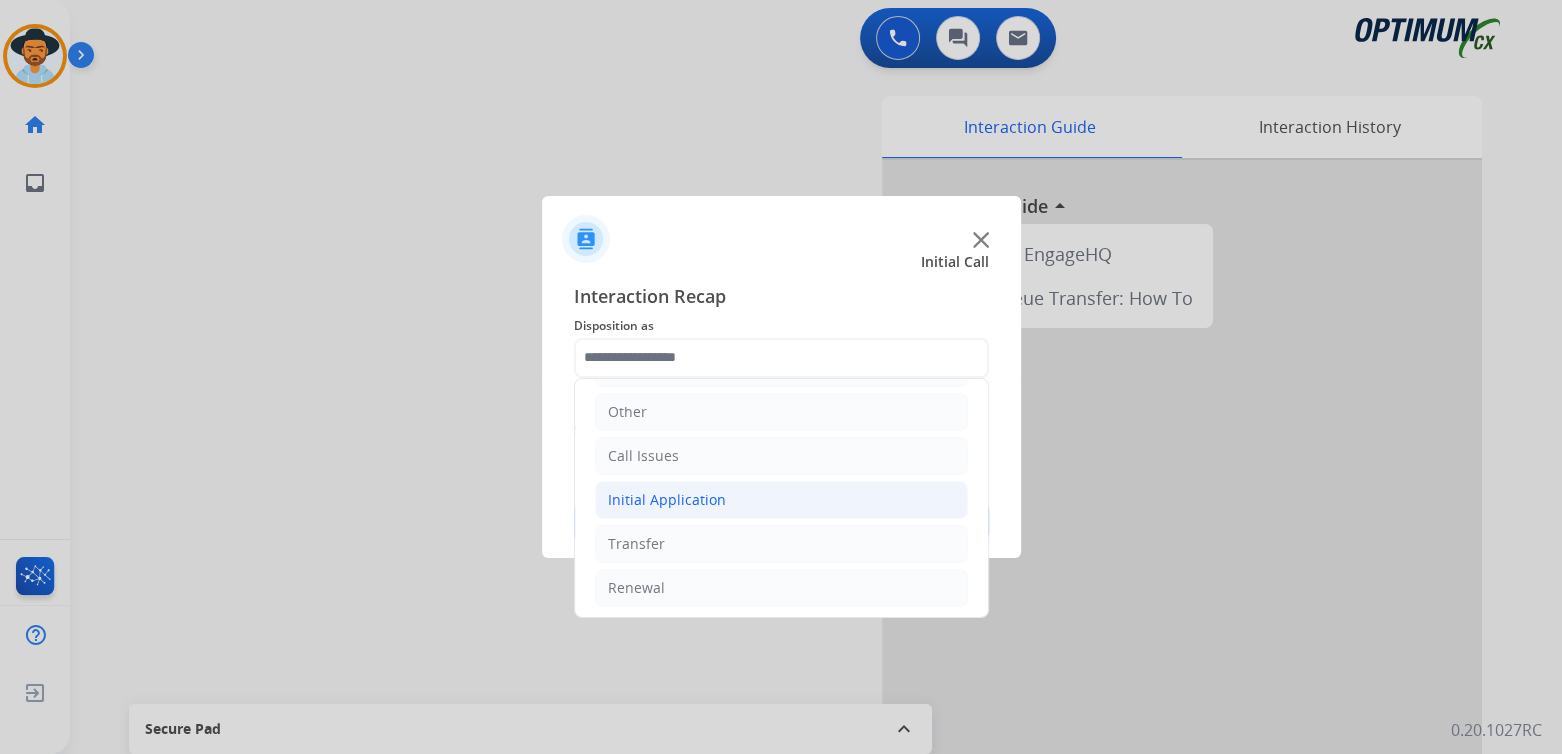 click on "Initial Application" 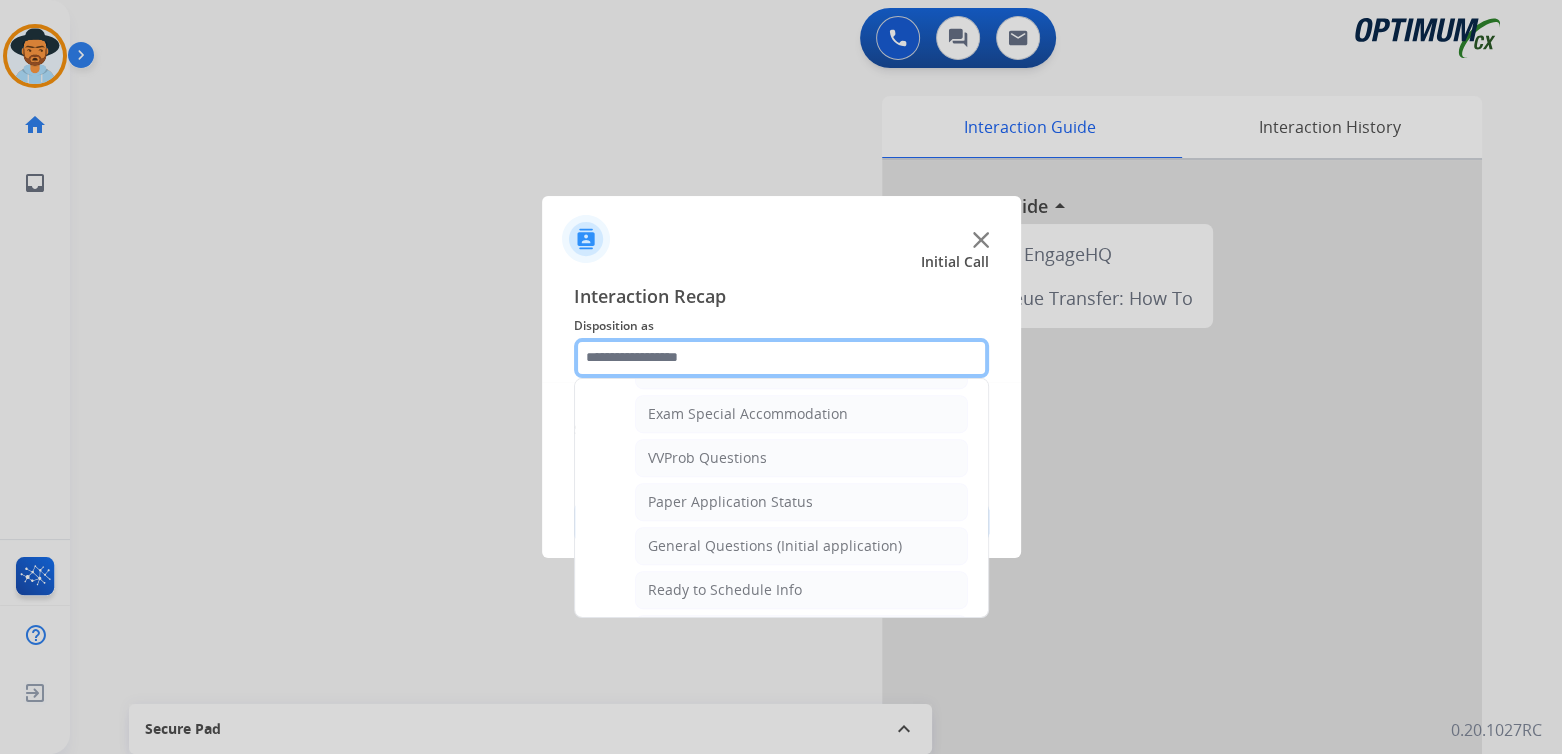 scroll, scrollTop: 1031, scrollLeft: 0, axis: vertical 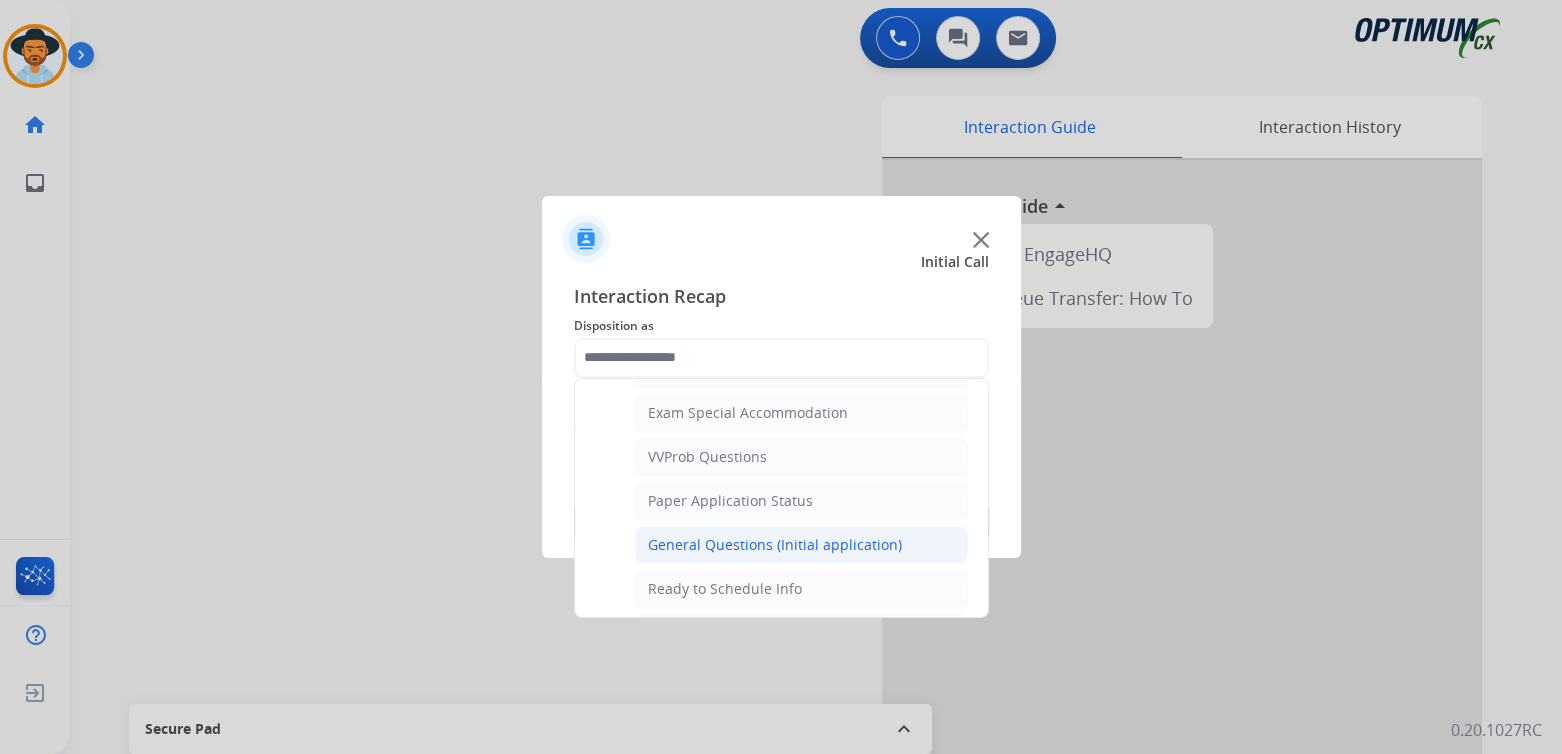 click on "General Questions (Initial application)" 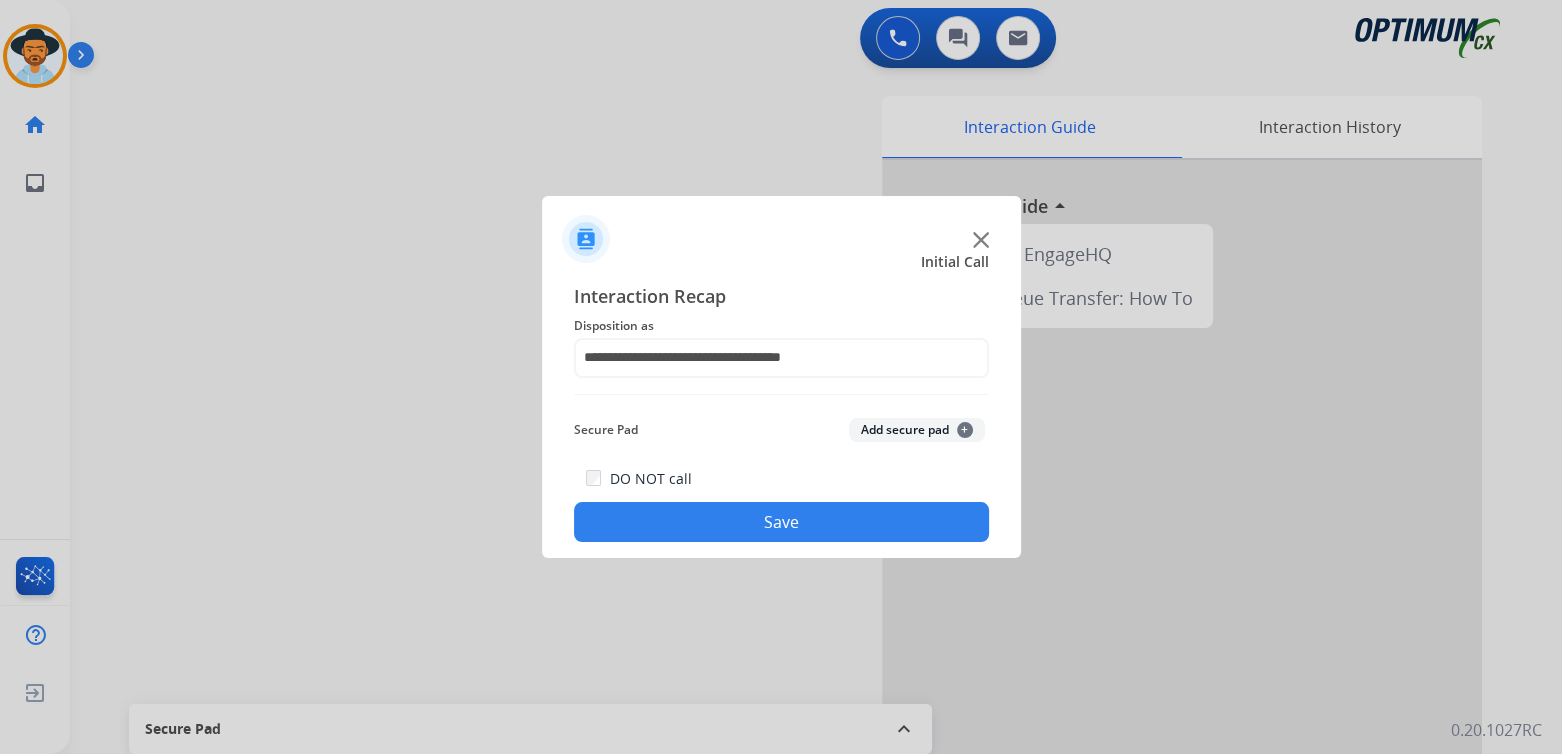 click on "Save" 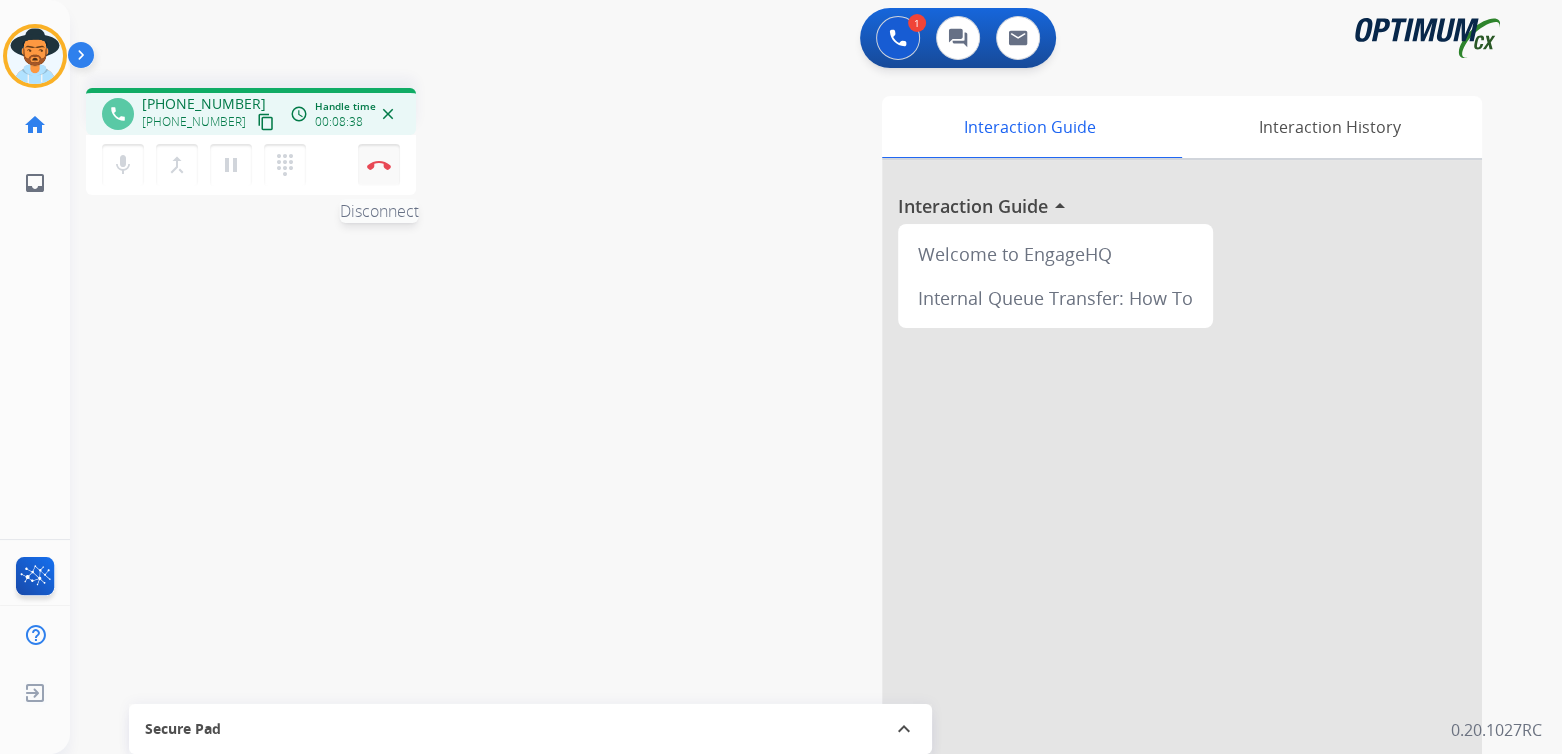click at bounding box center (379, 165) 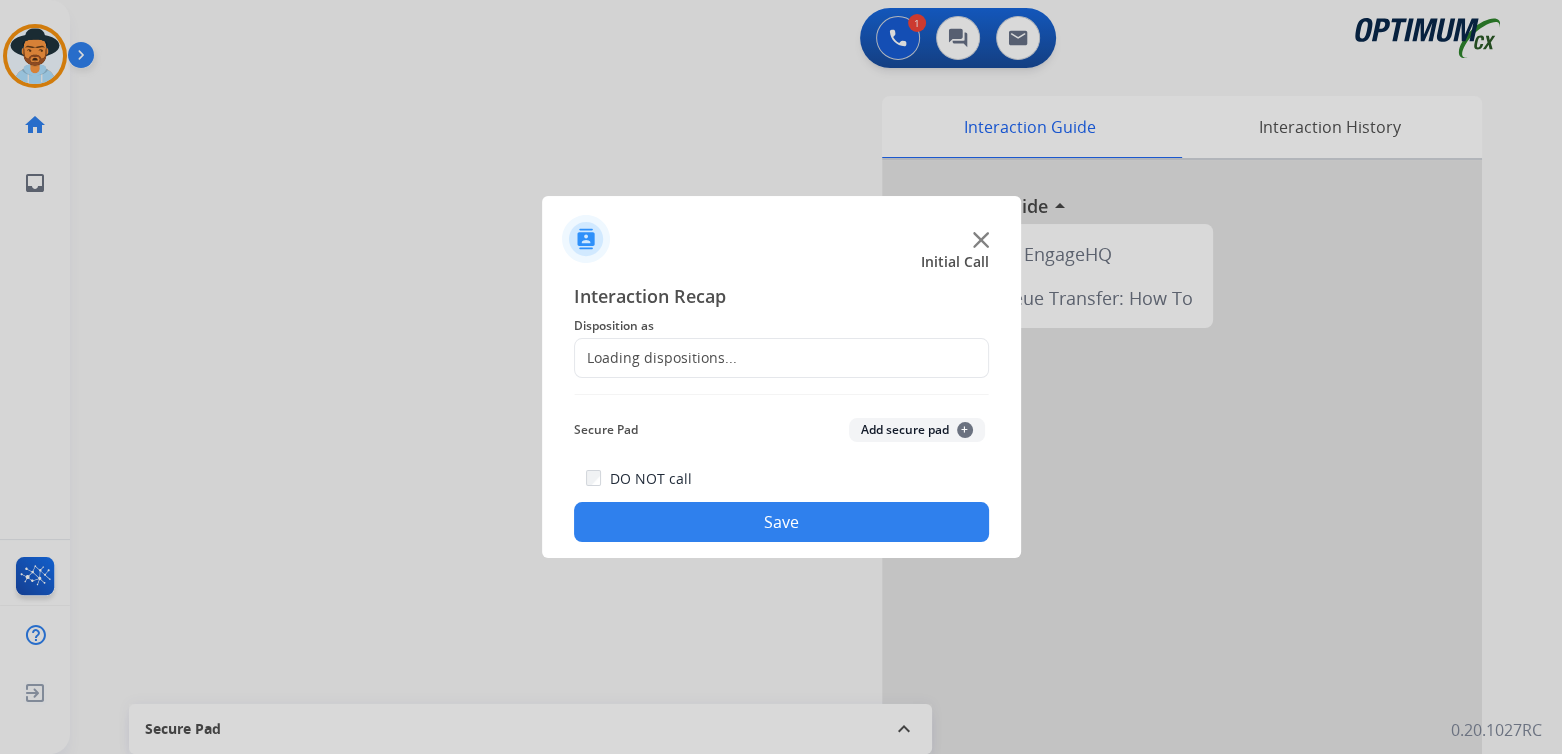 click on "Loading dispositions..." 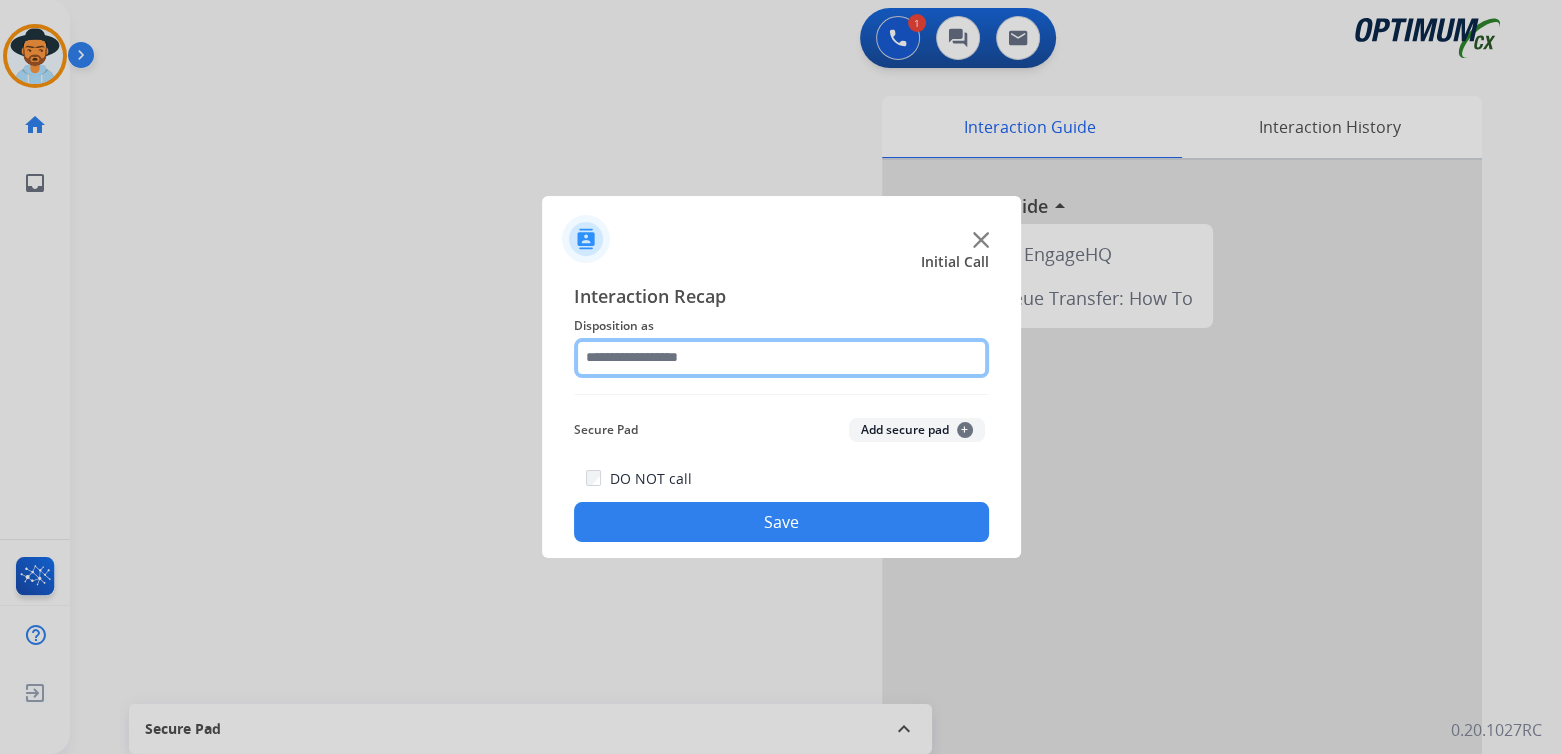 click 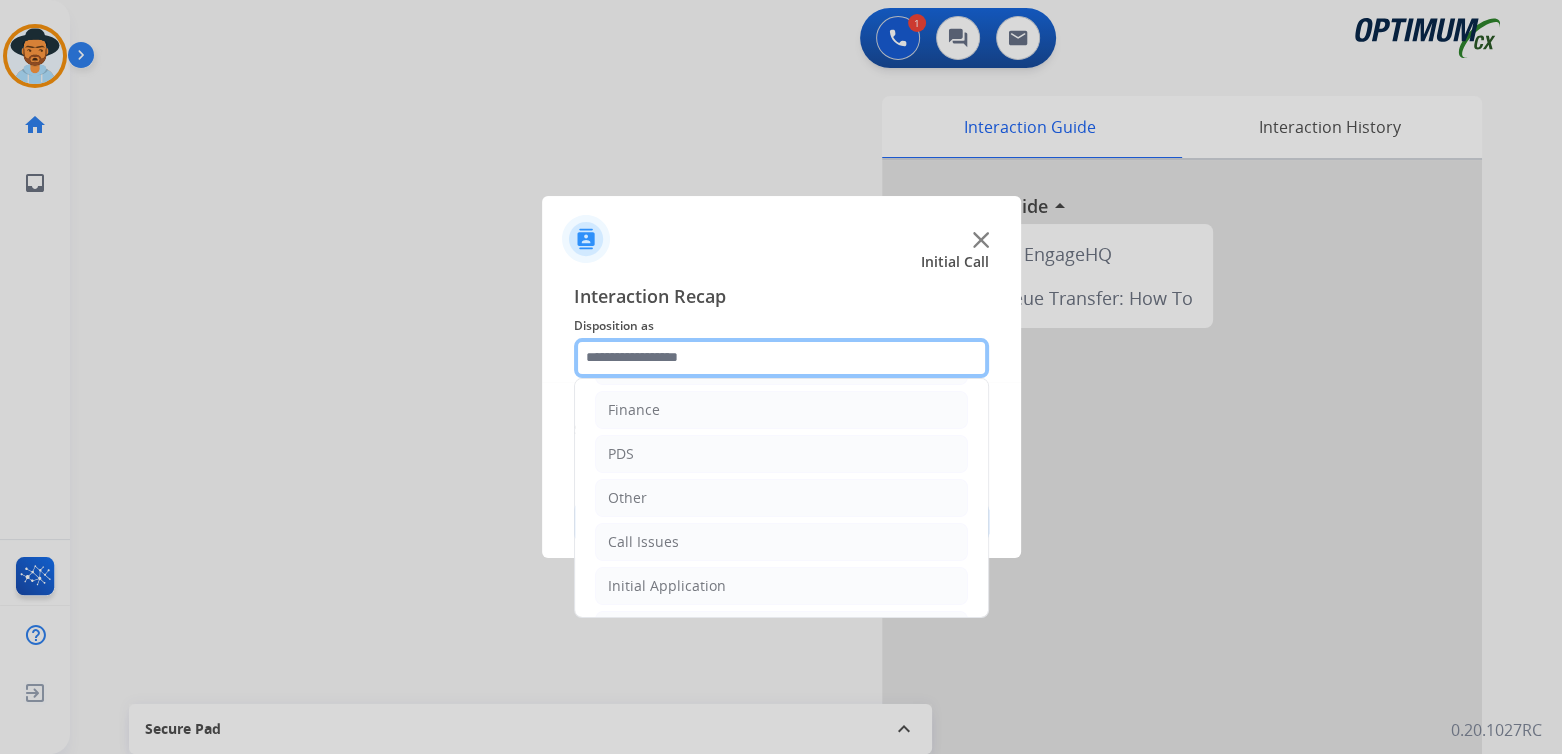 scroll, scrollTop: 132, scrollLeft: 0, axis: vertical 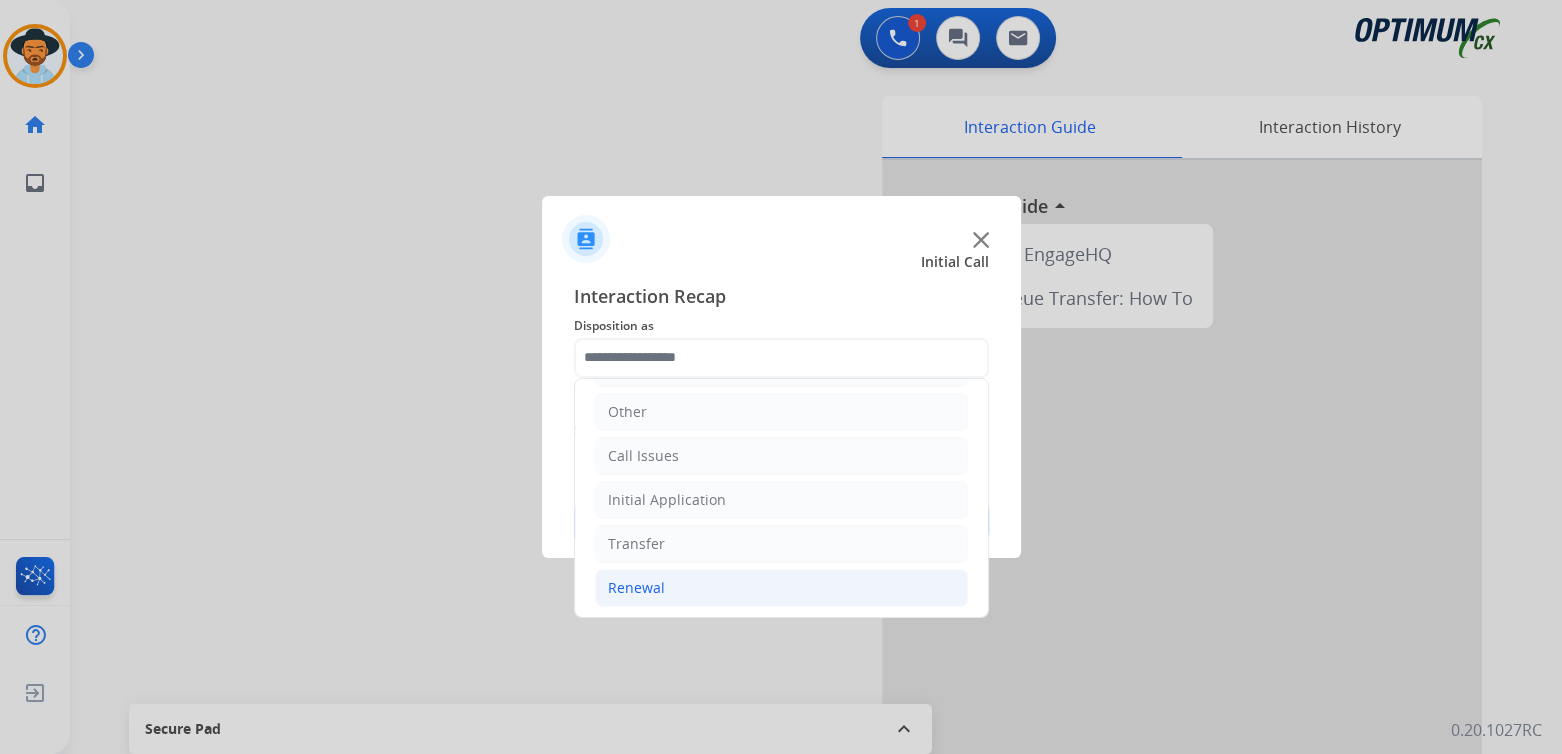 click on "Renewal" 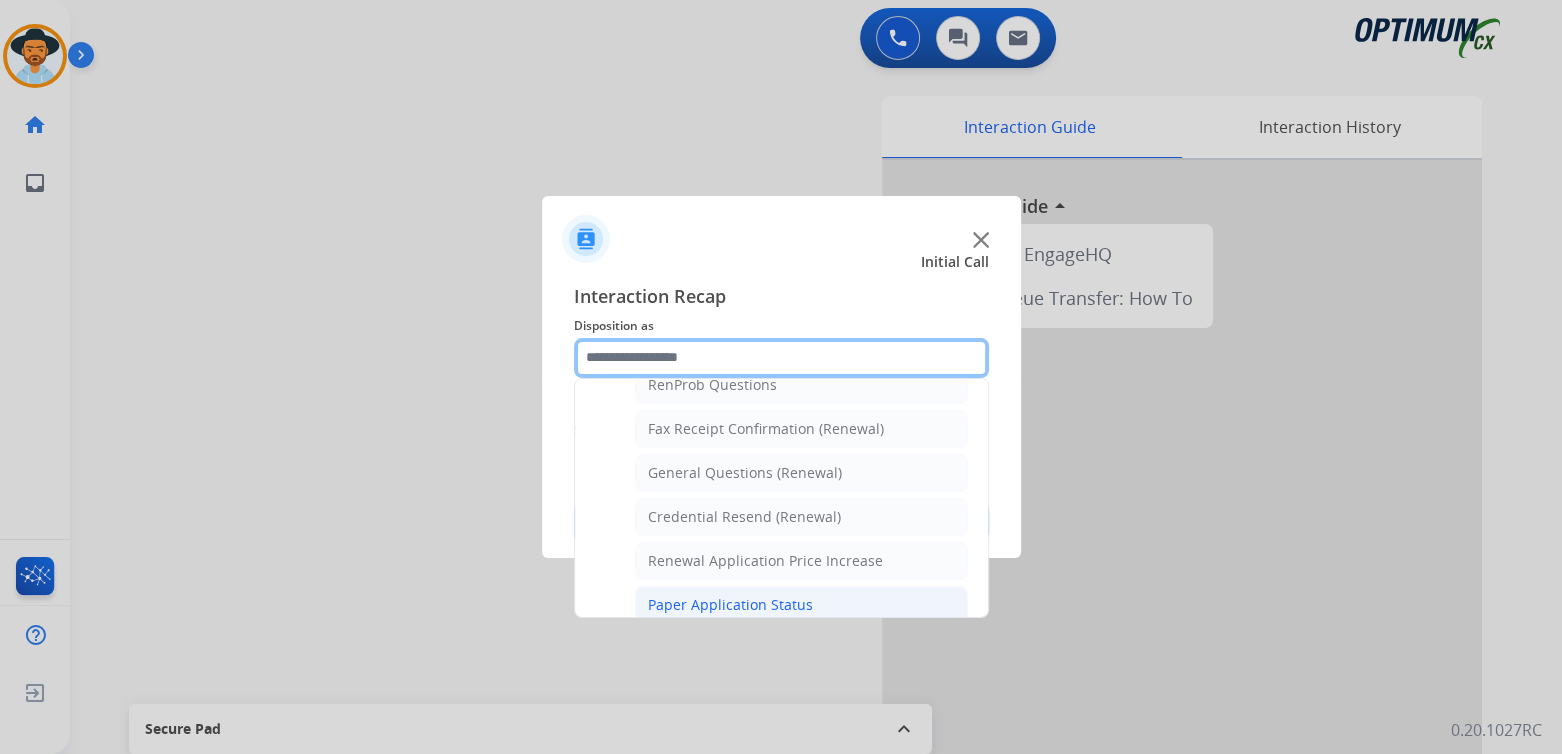 scroll, scrollTop: 532, scrollLeft: 0, axis: vertical 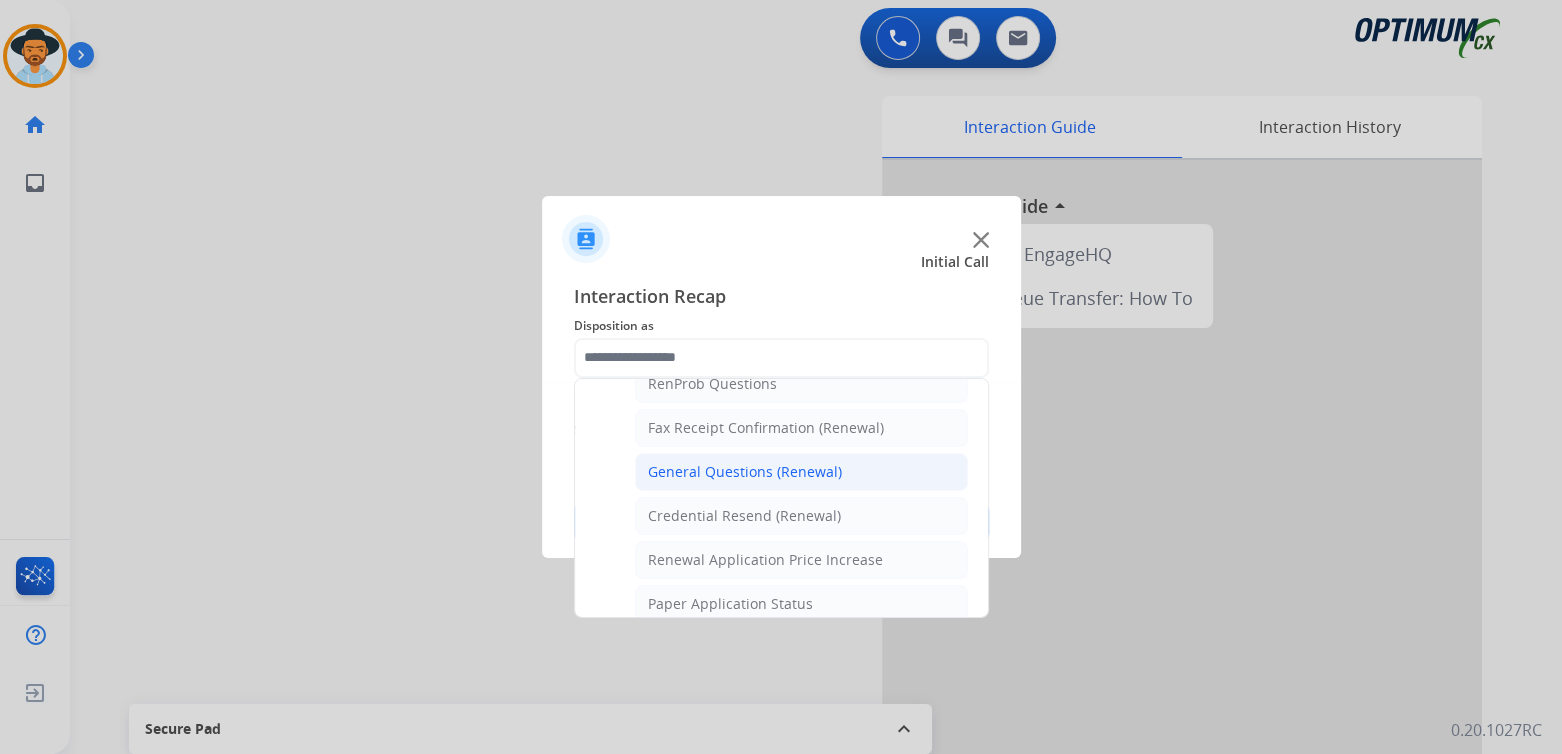 click on "General Questions (Renewal)" 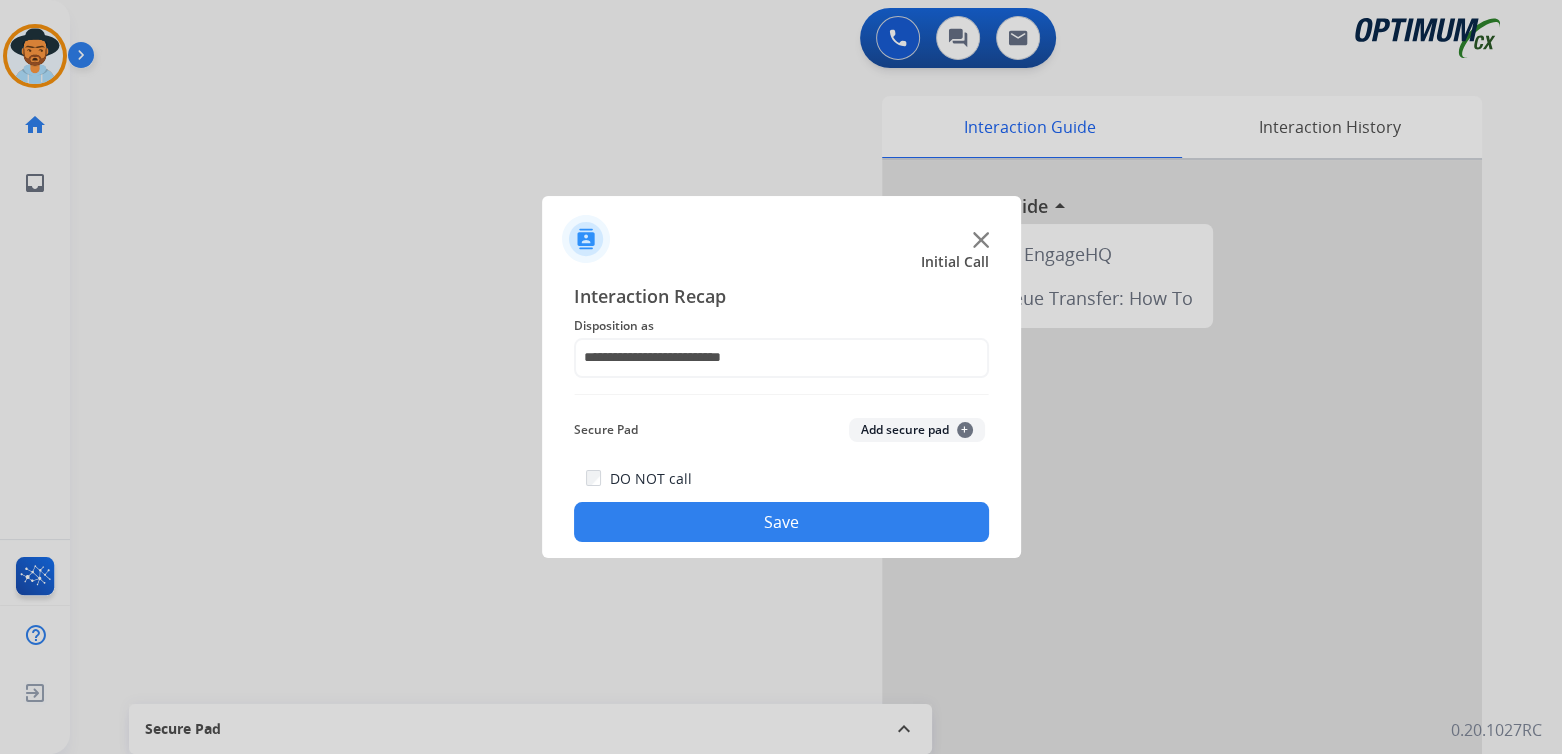 drag, startPoint x: 838, startPoint y: 514, endPoint x: 847, endPoint y: 522, distance: 12.0415945 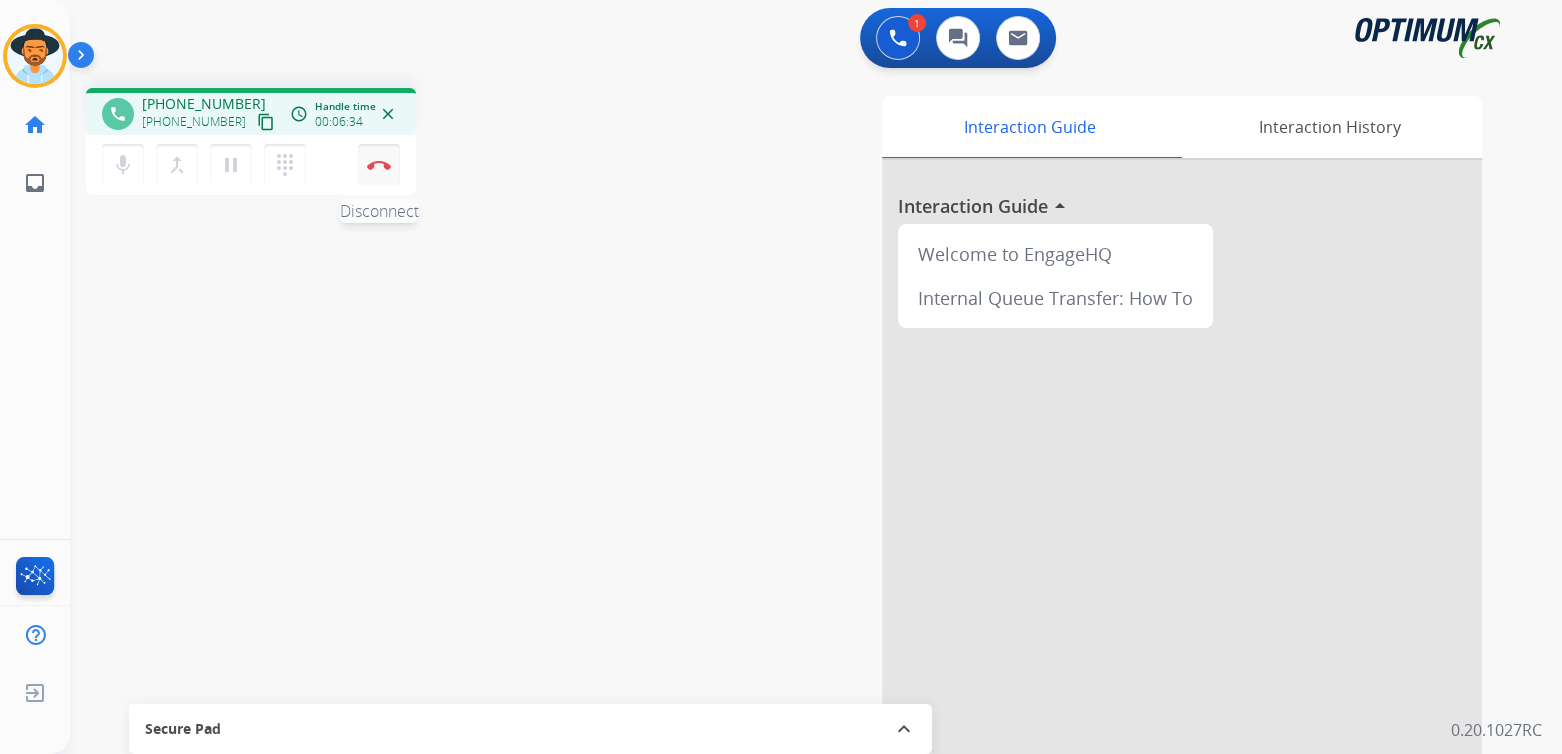 click at bounding box center [379, 165] 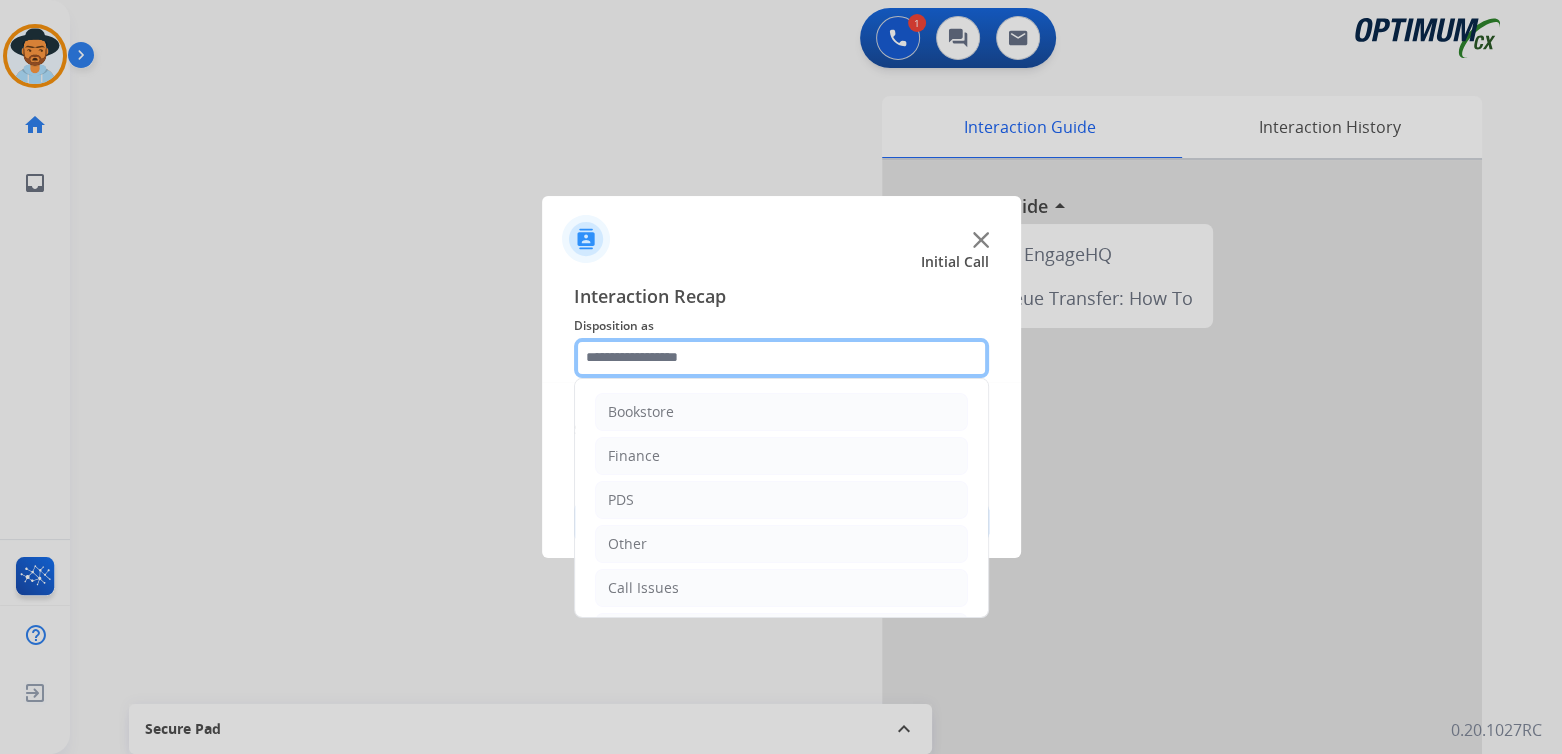 click 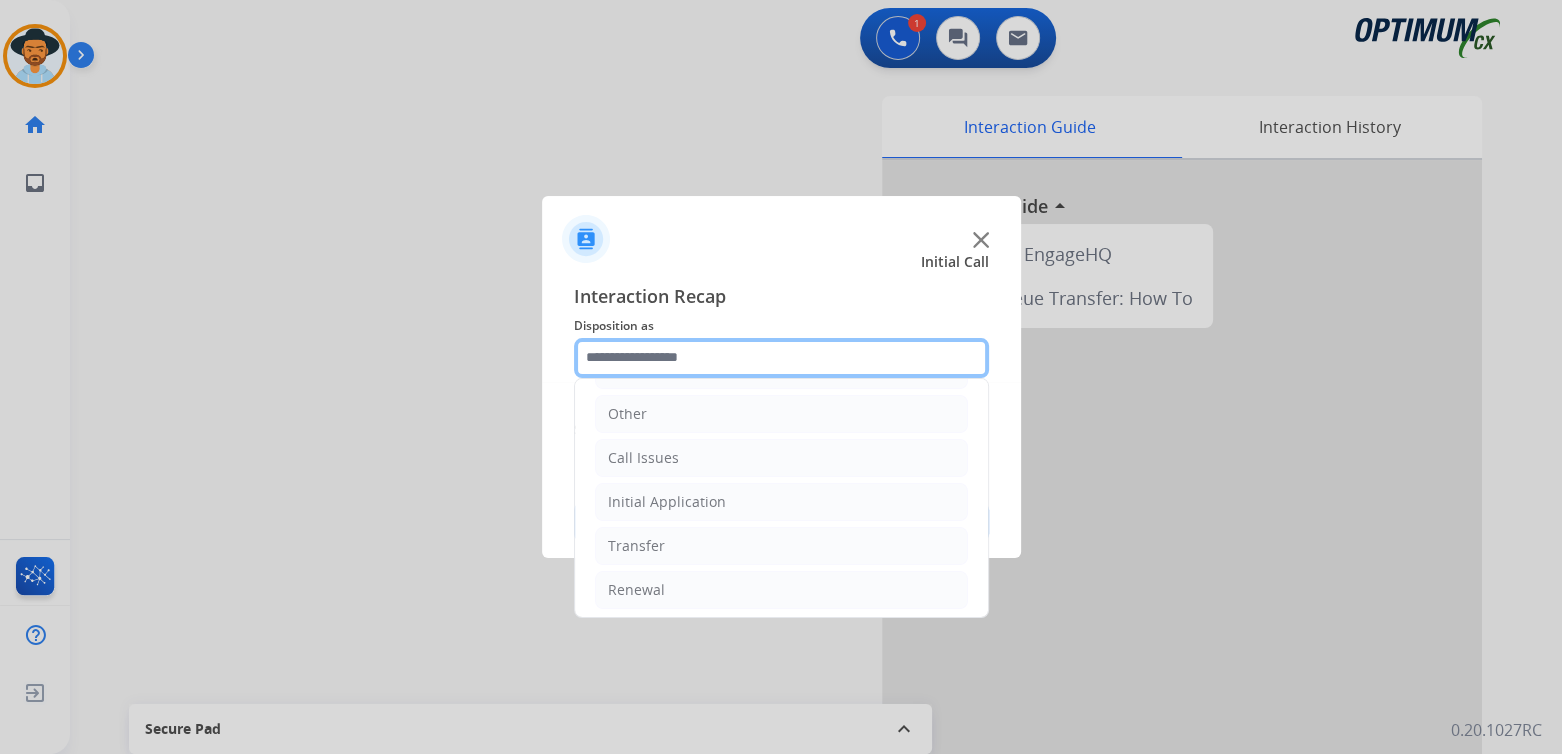 scroll, scrollTop: 132, scrollLeft: 0, axis: vertical 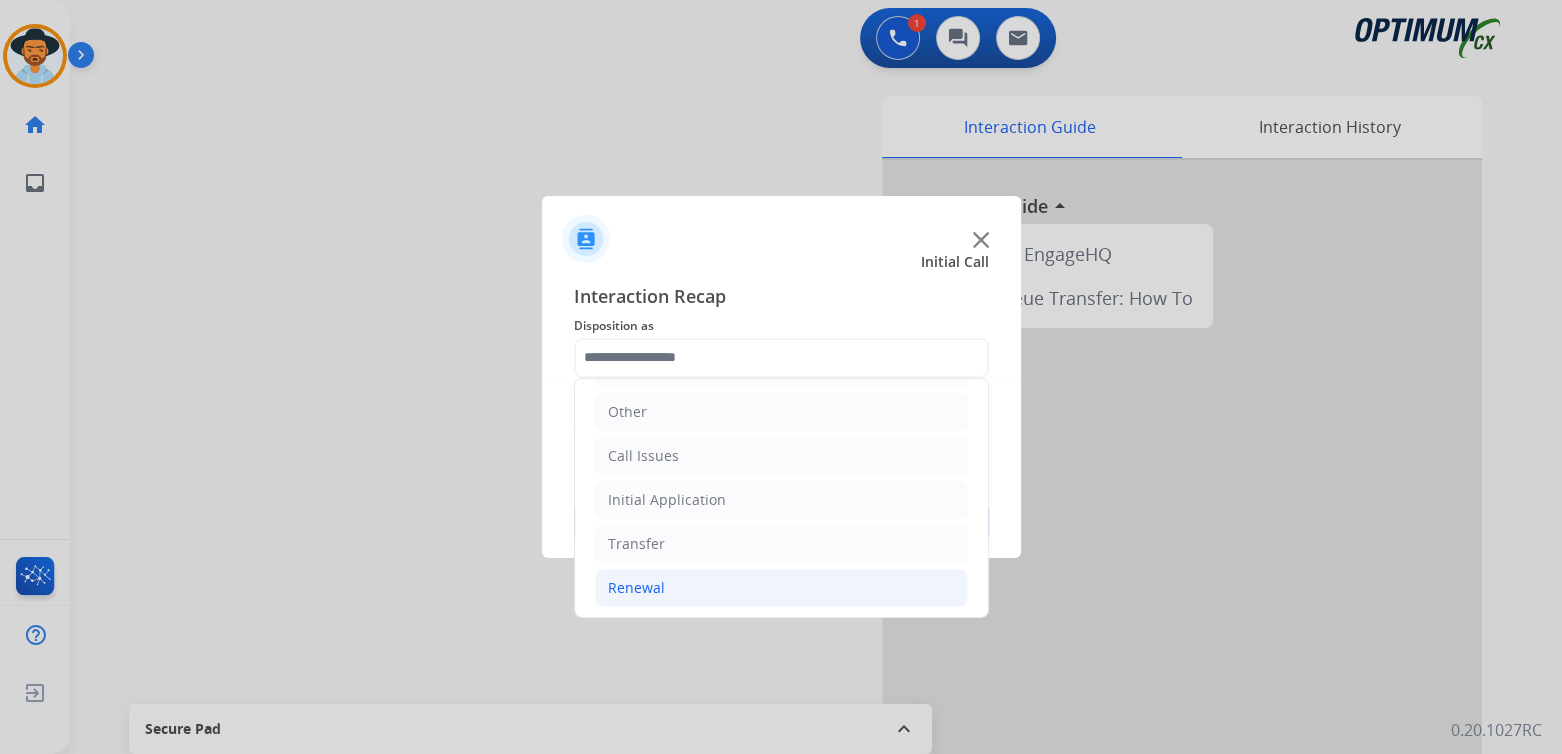click on "Renewal" 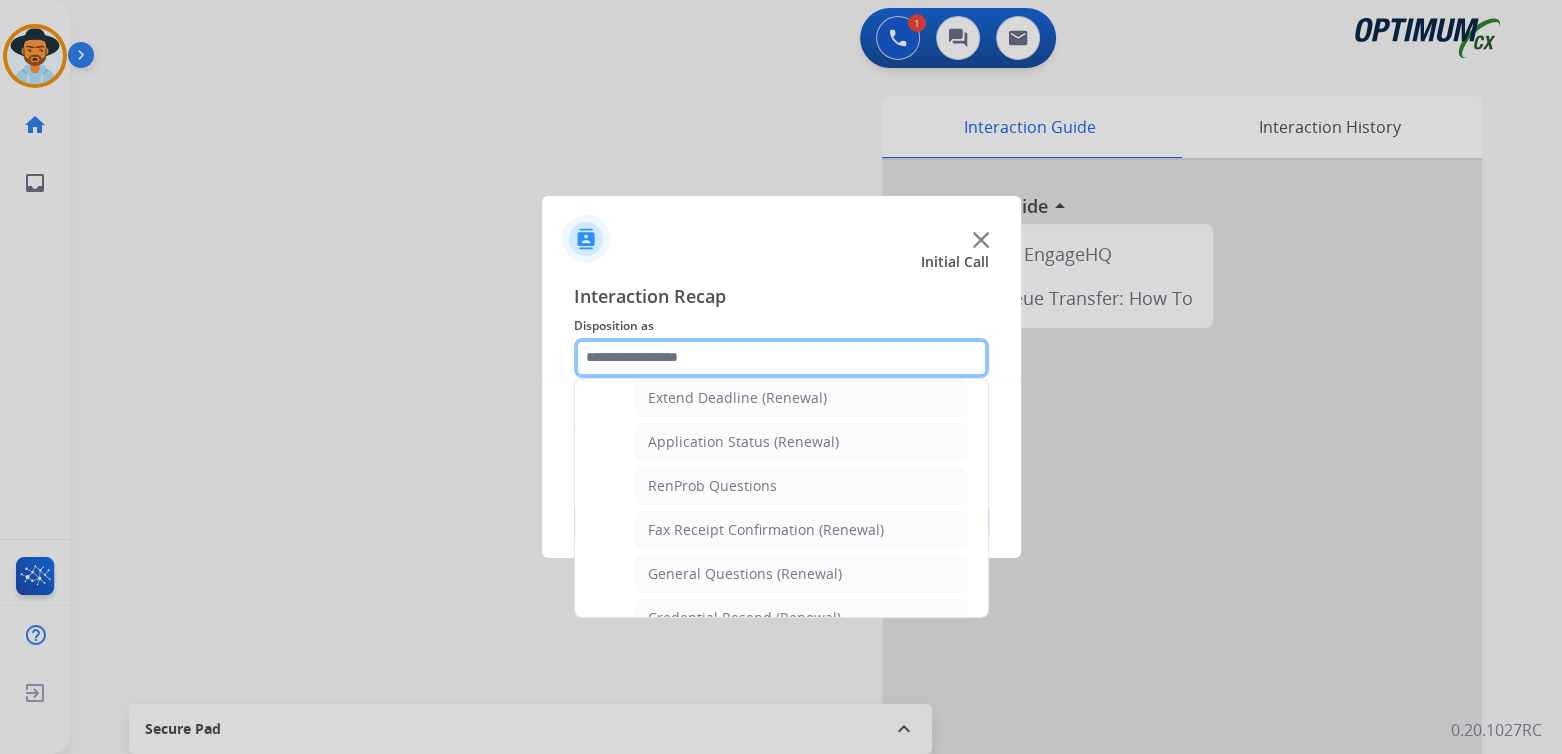 scroll, scrollTop: 430, scrollLeft: 0, axis: vertical 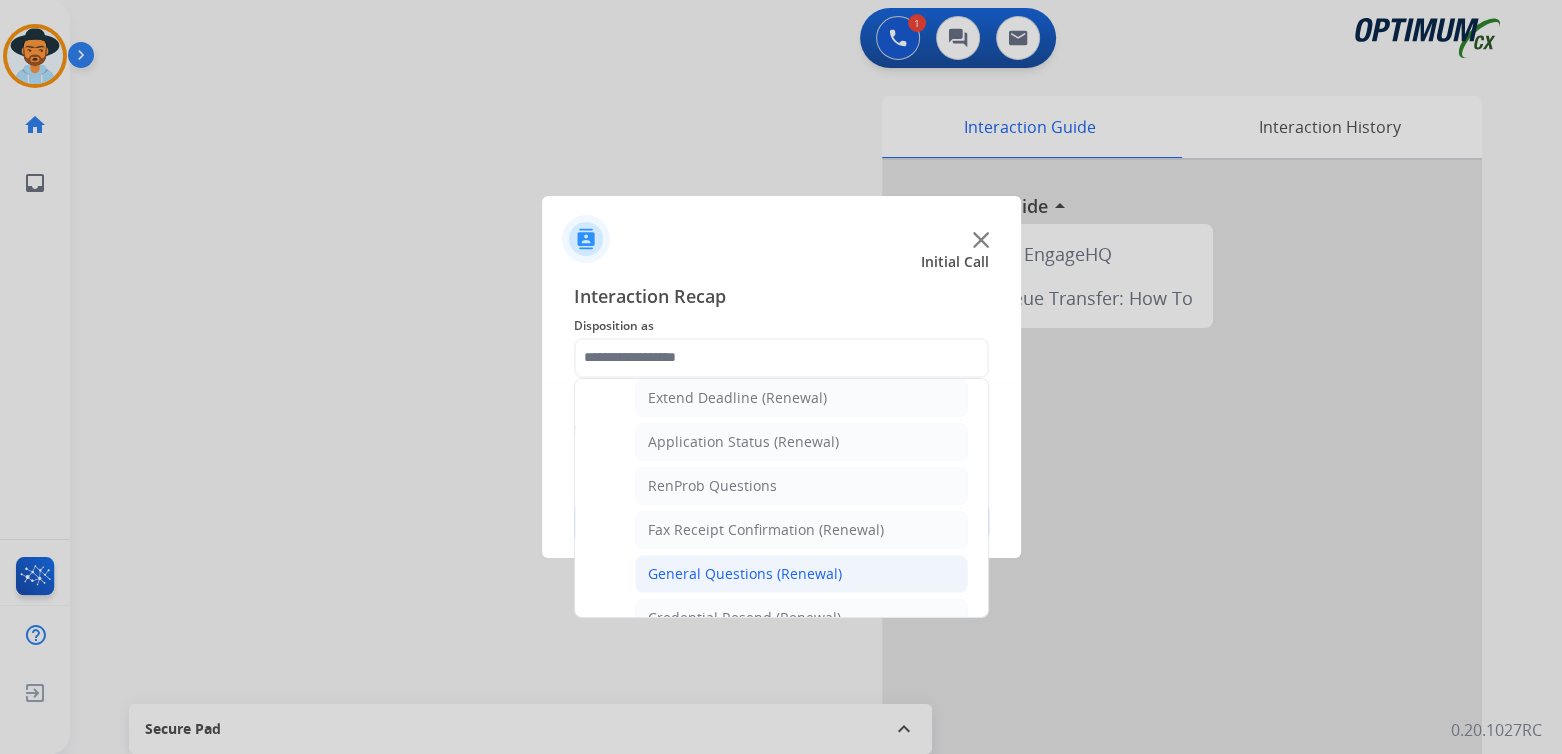 click on "General Questions (Renewal)" 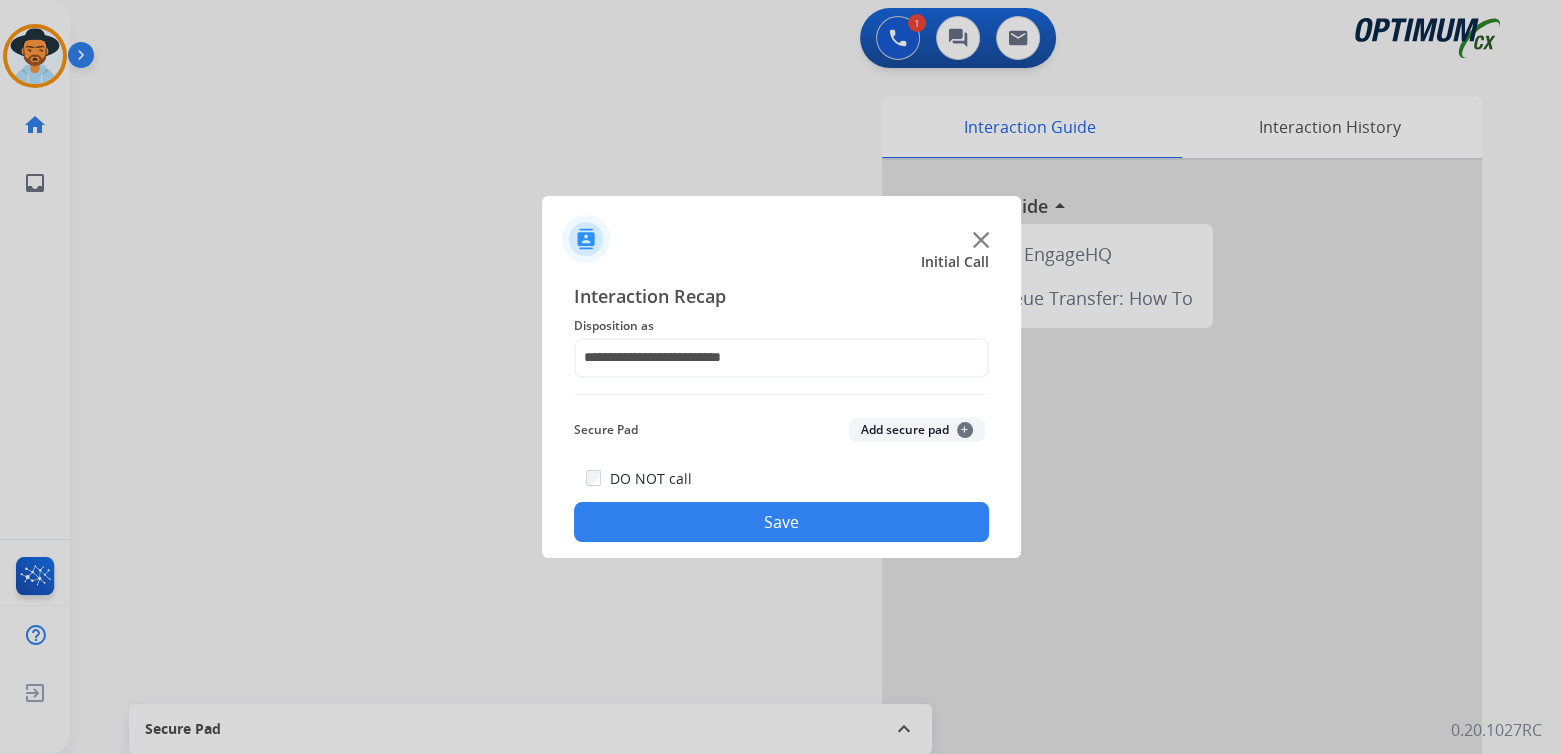 click on "Save" 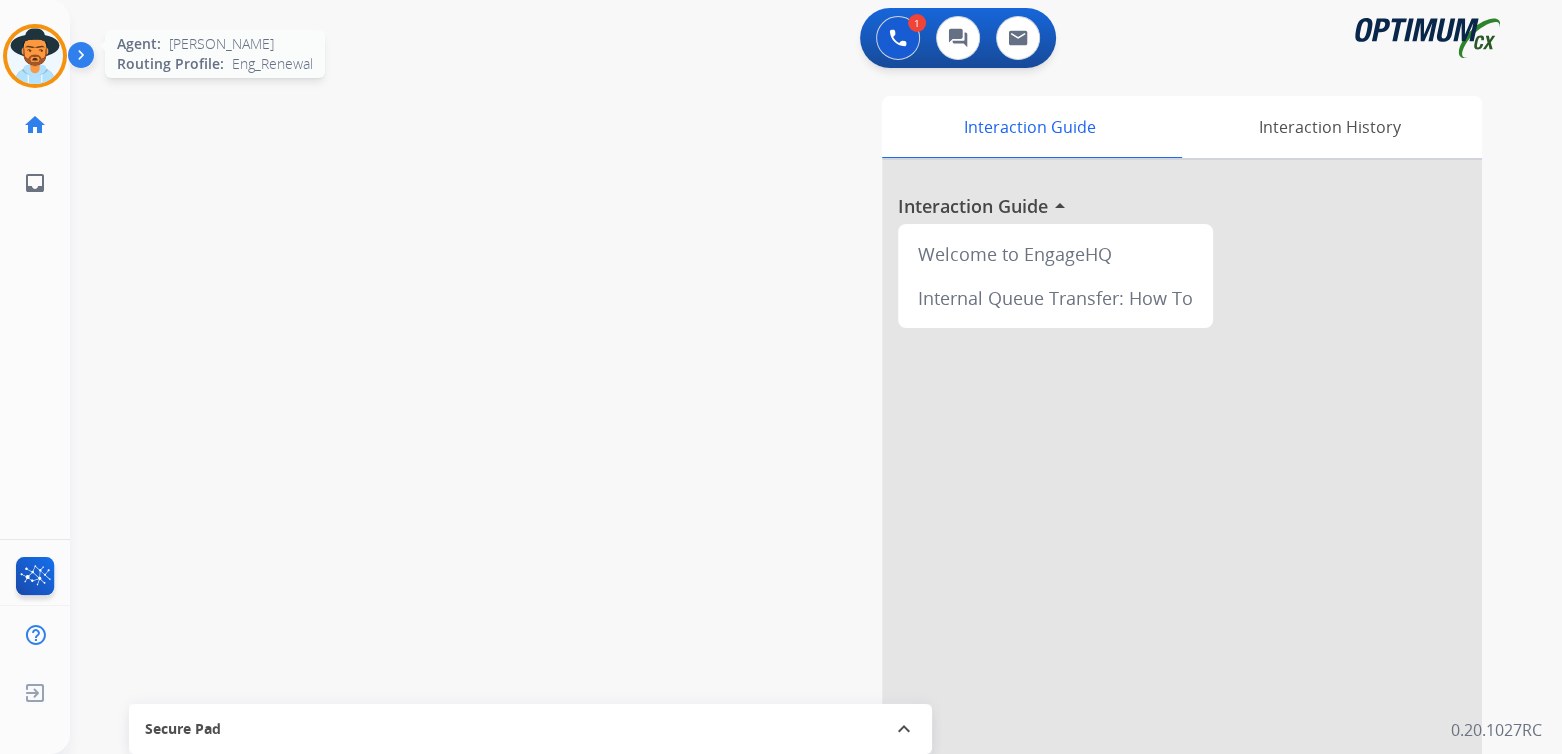 click at bounding box center (35, 56) 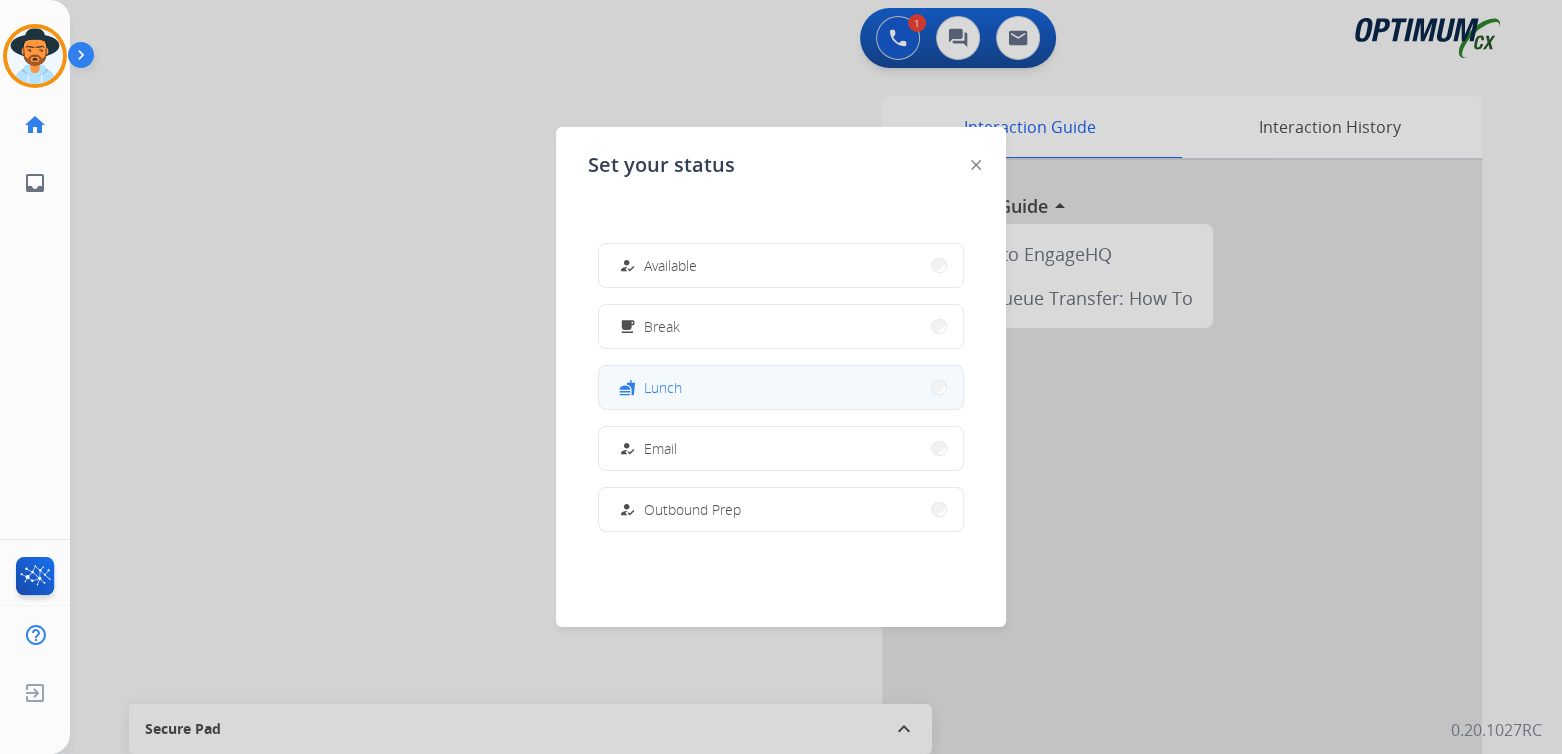click on "fastfood Lunch" at bounding box center [781, 387] 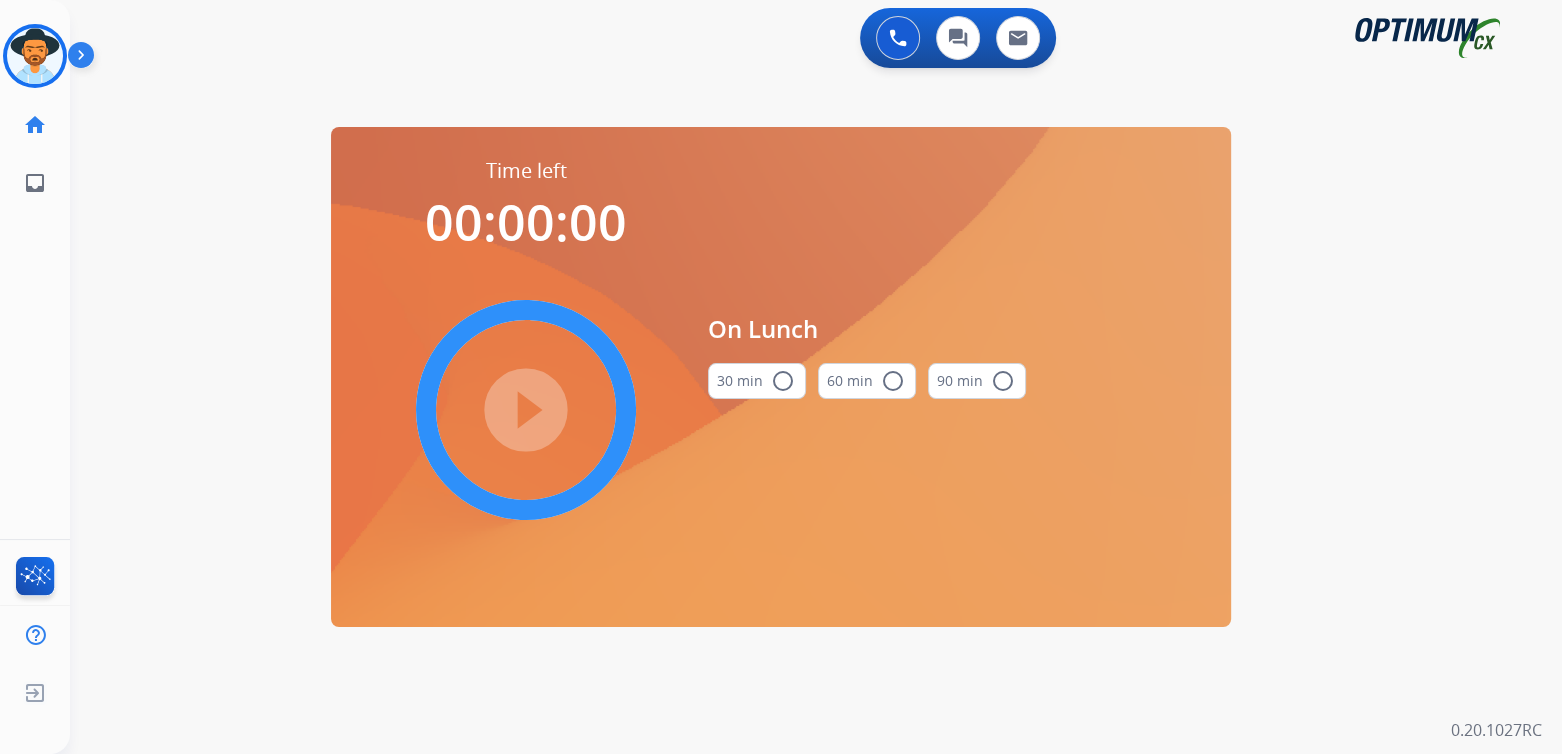 click on "radio_button_unchecked" at bounding box center [783, 381] 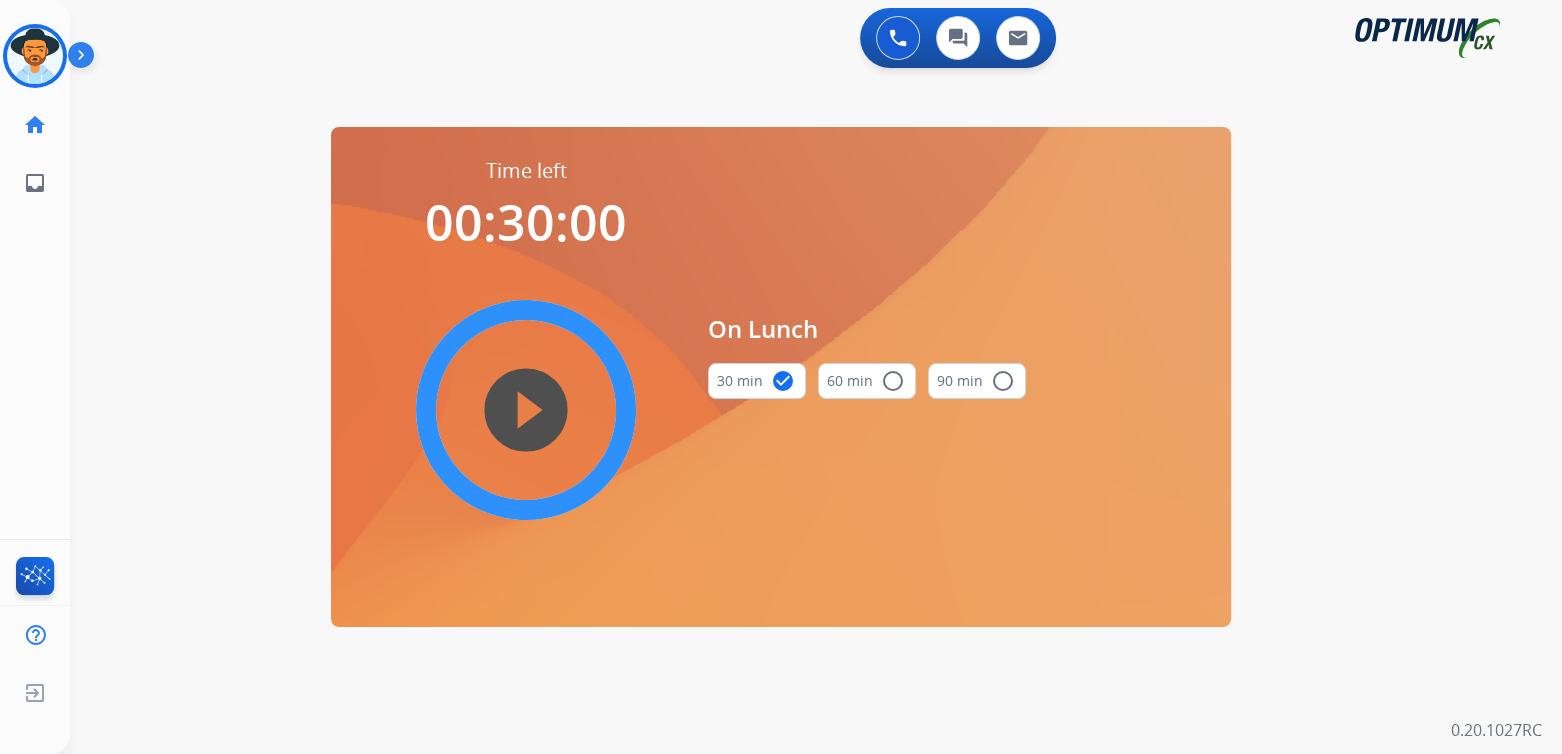 click on "play_circle_filled" at bounding box center [526, 410] 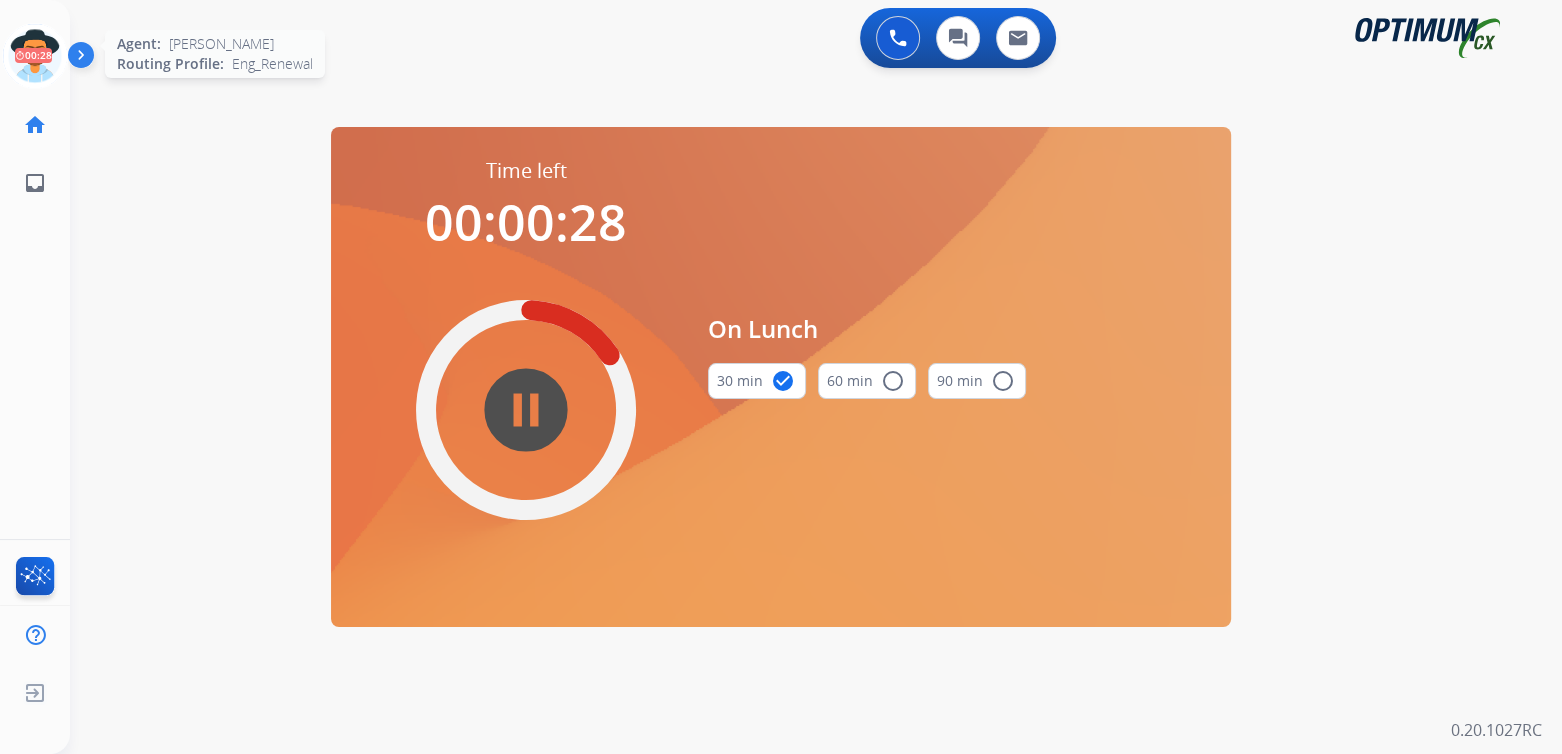 click 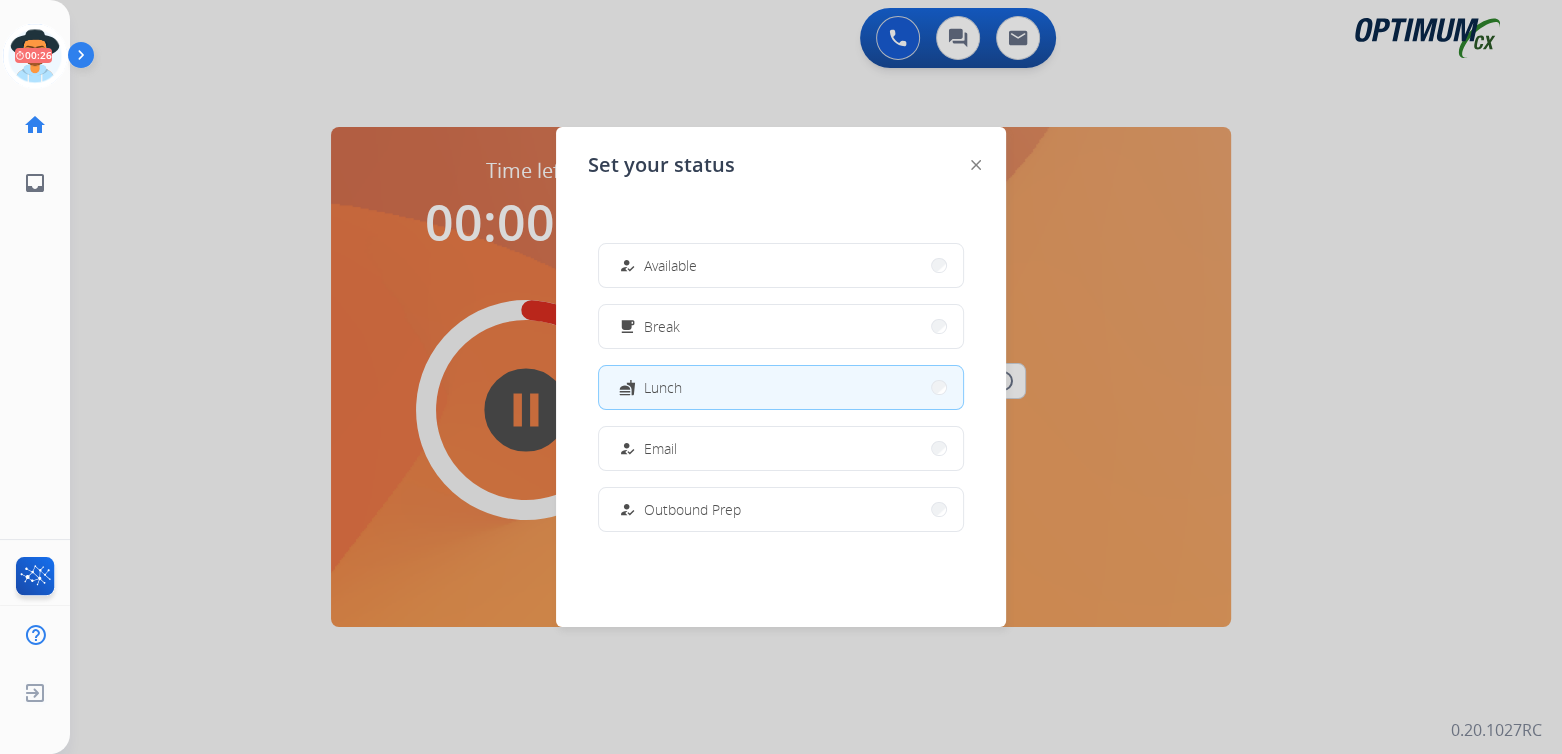 click on "how_to_reg Available" at bounding box center (781, 265) 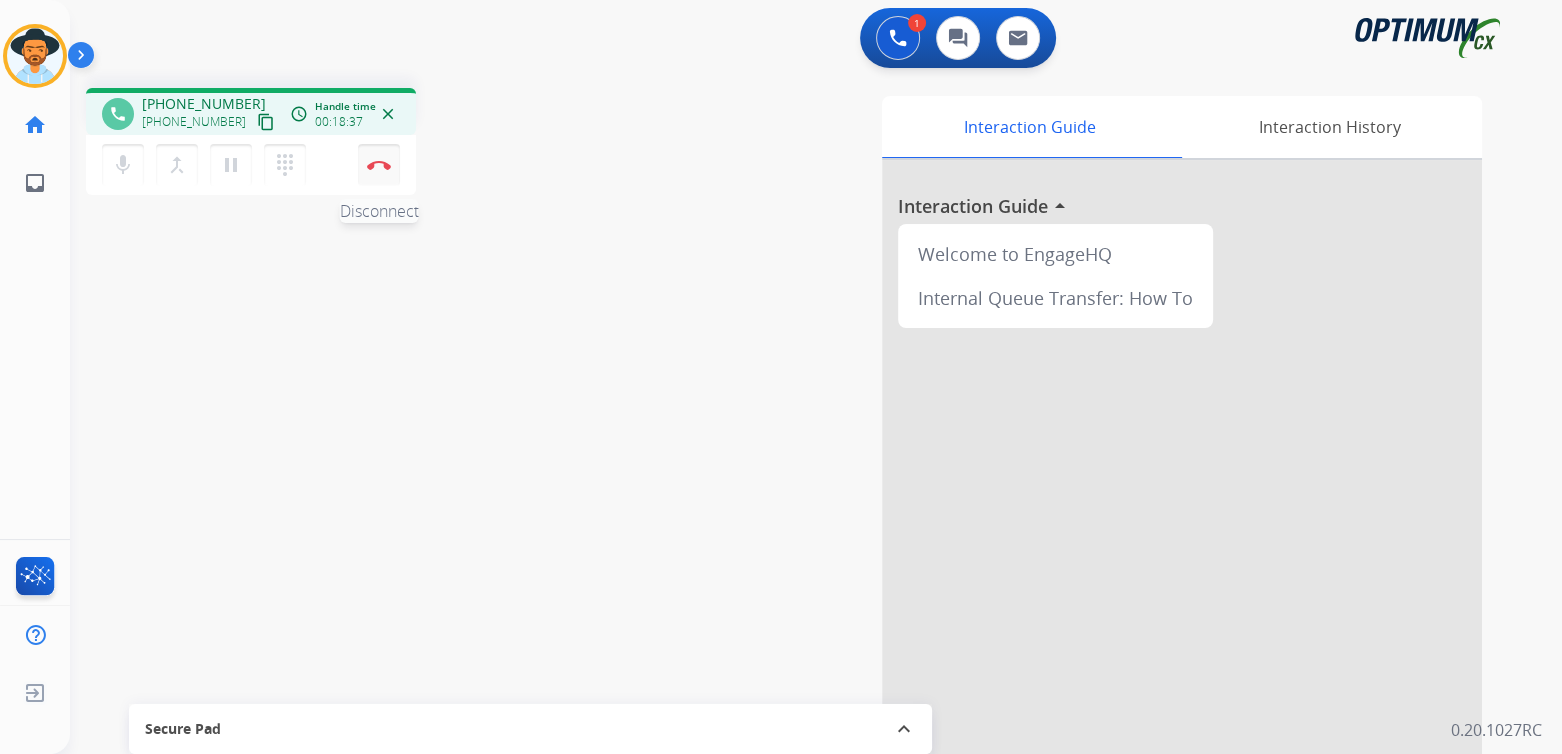 click at bounding box center [379, 165] 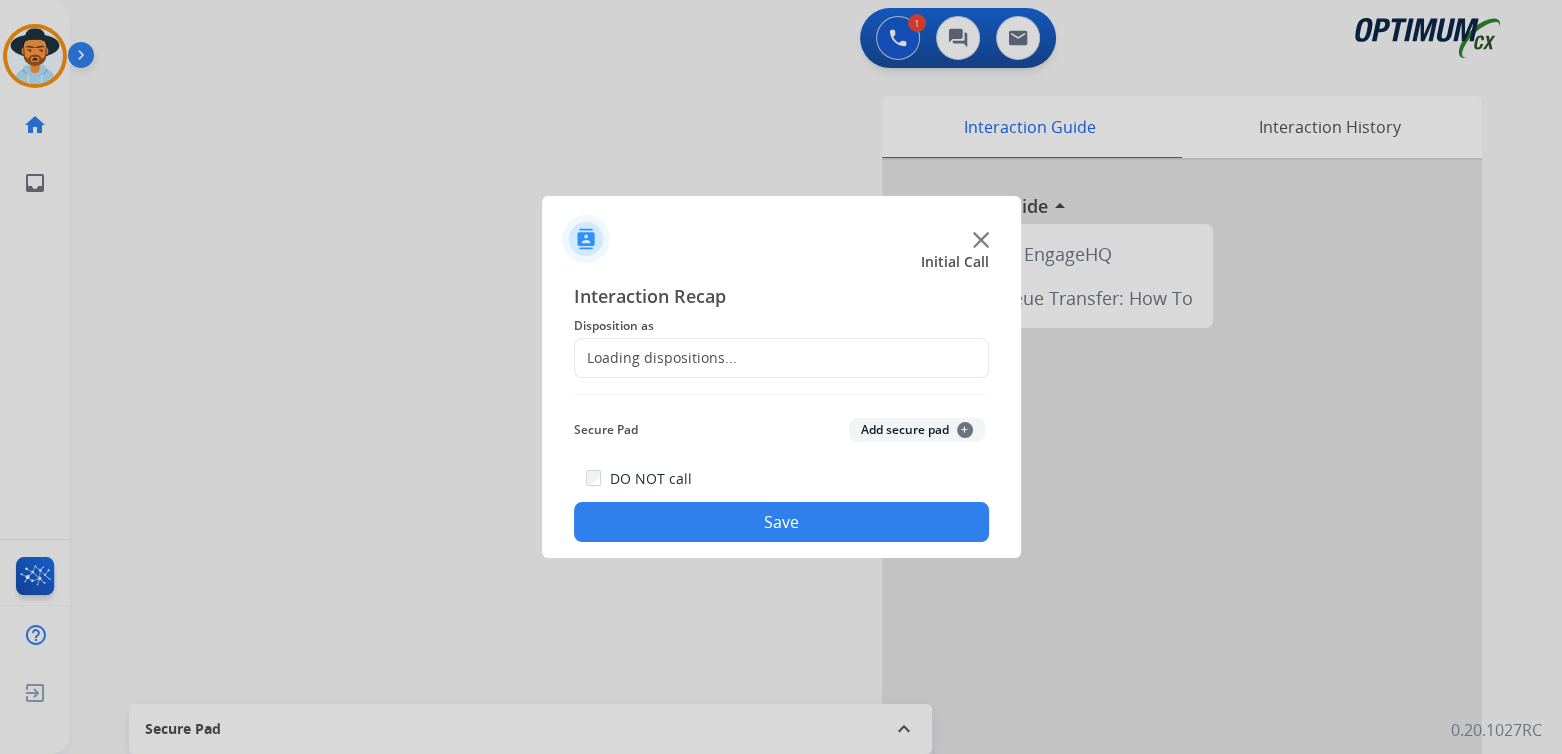 click on "Loading dispositions..." 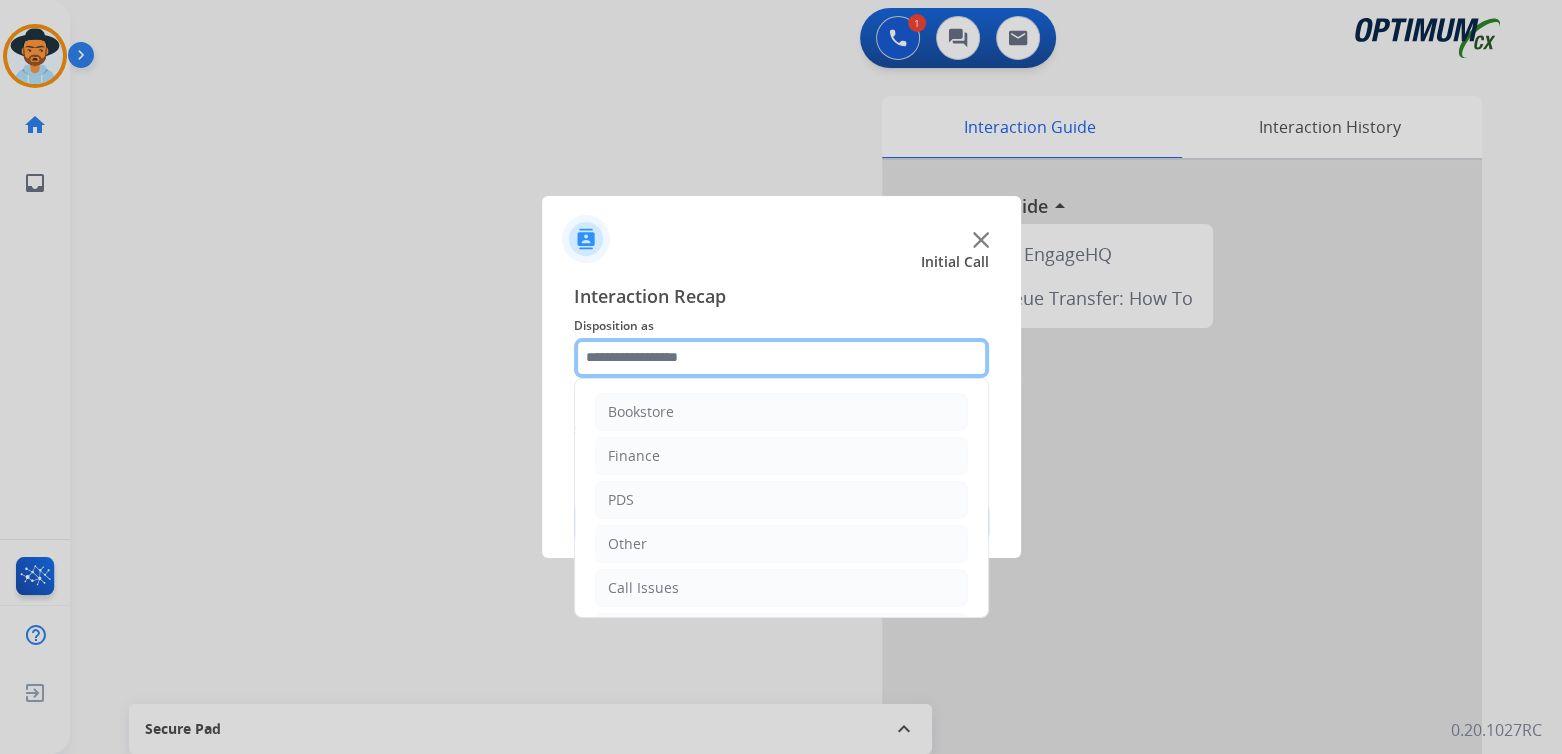 click 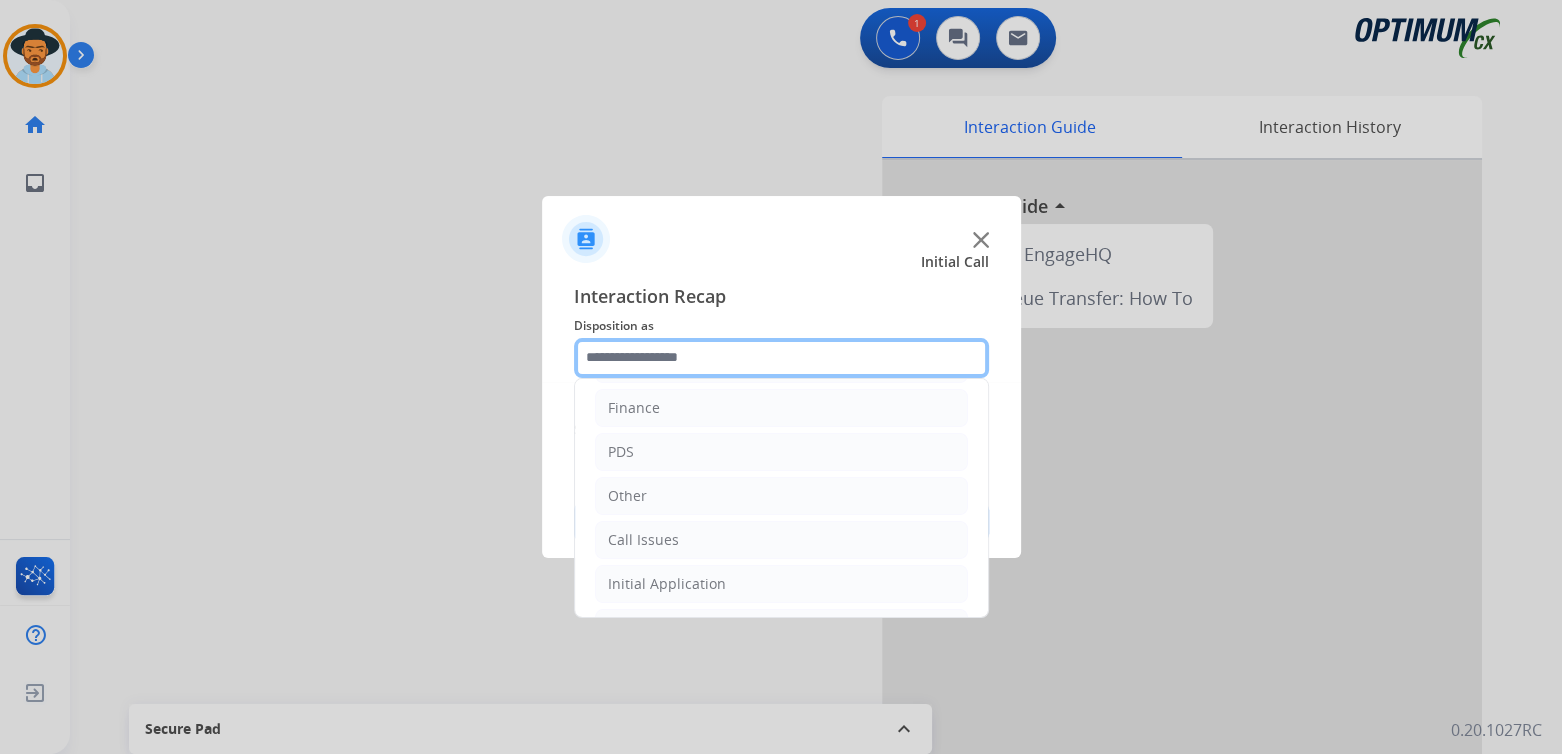 scroll, scrollTop: 132, scrollLeft: 0, axis: vertical 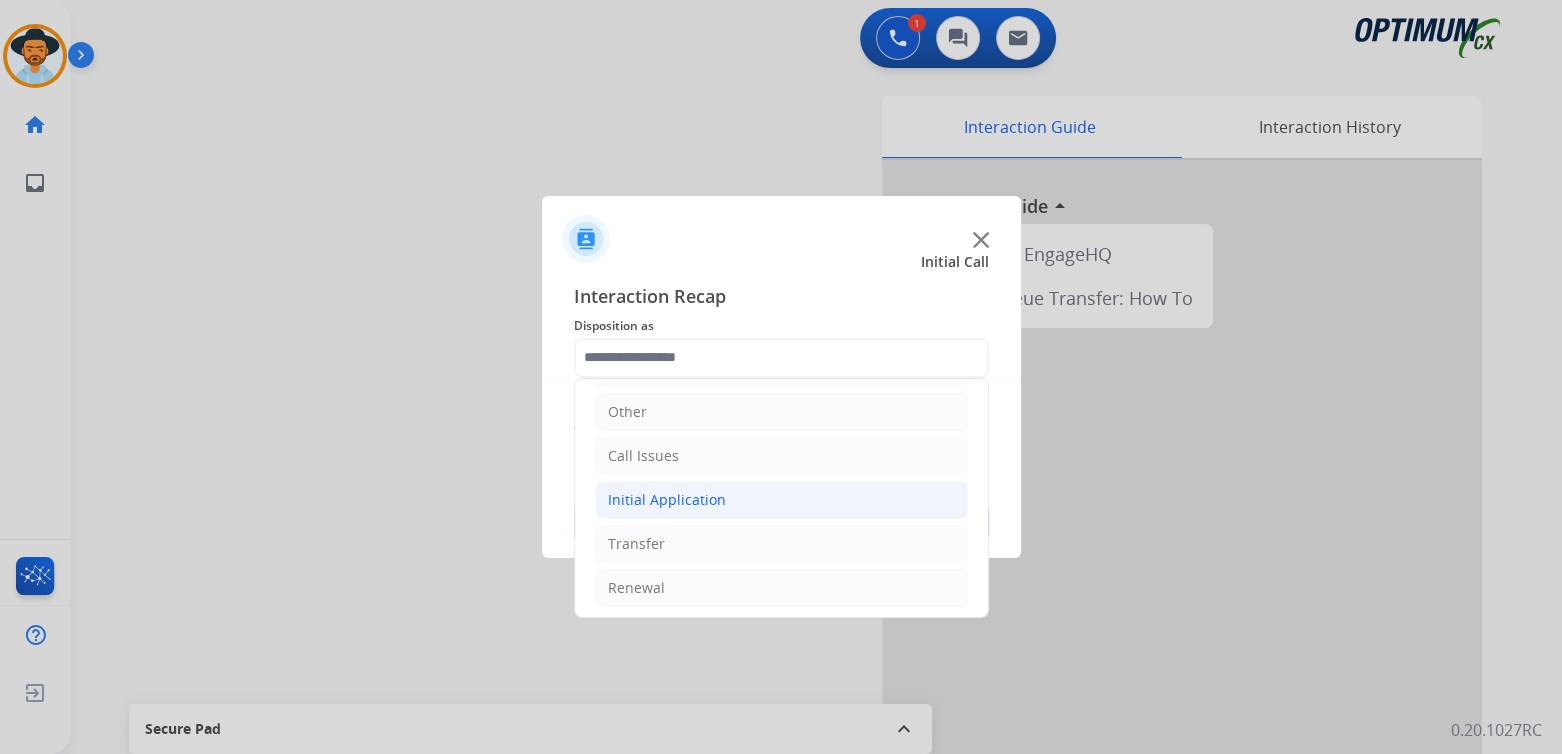 click on "Initial Application" 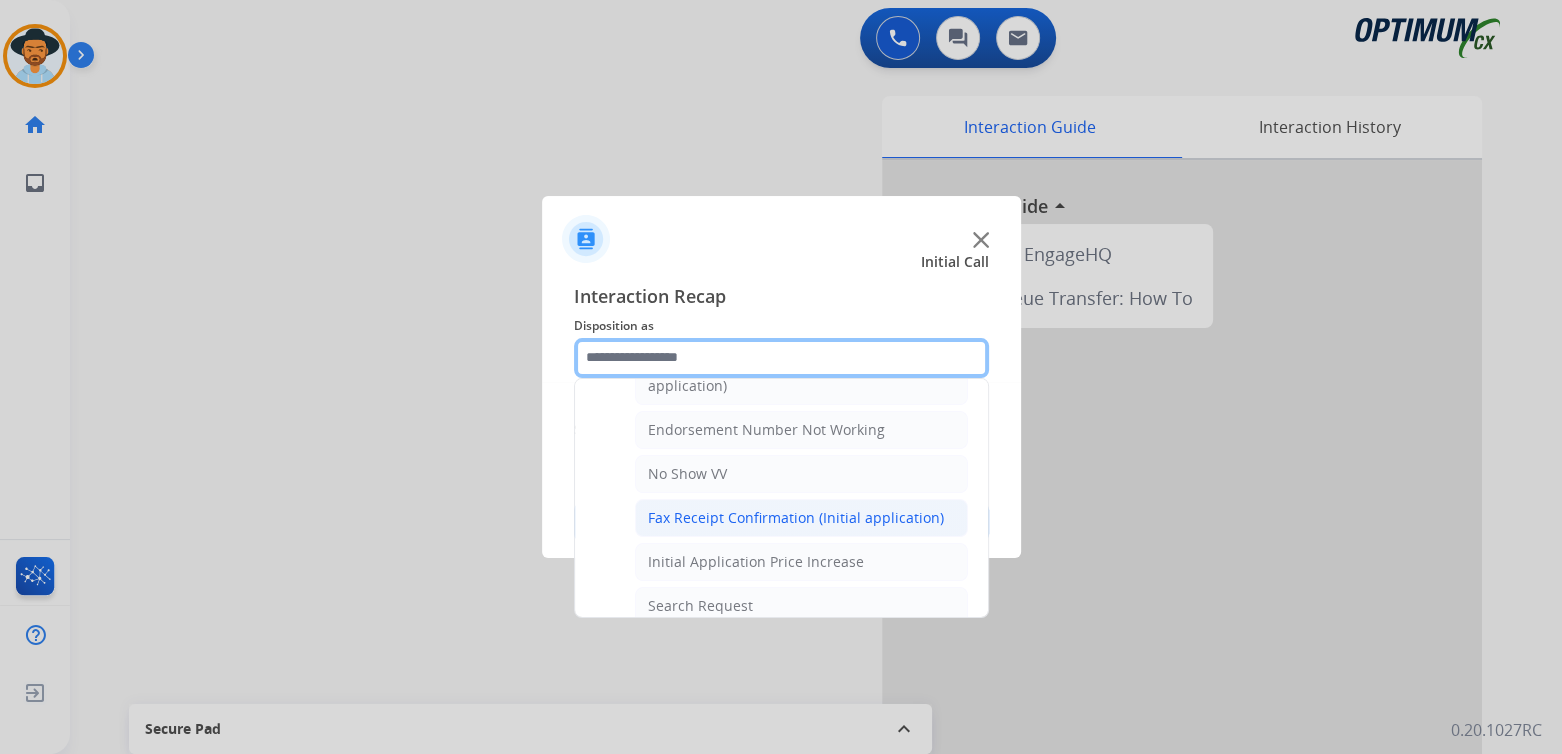 scroll, scrollTop: 532, scrollLeft: 0, axis: vertical 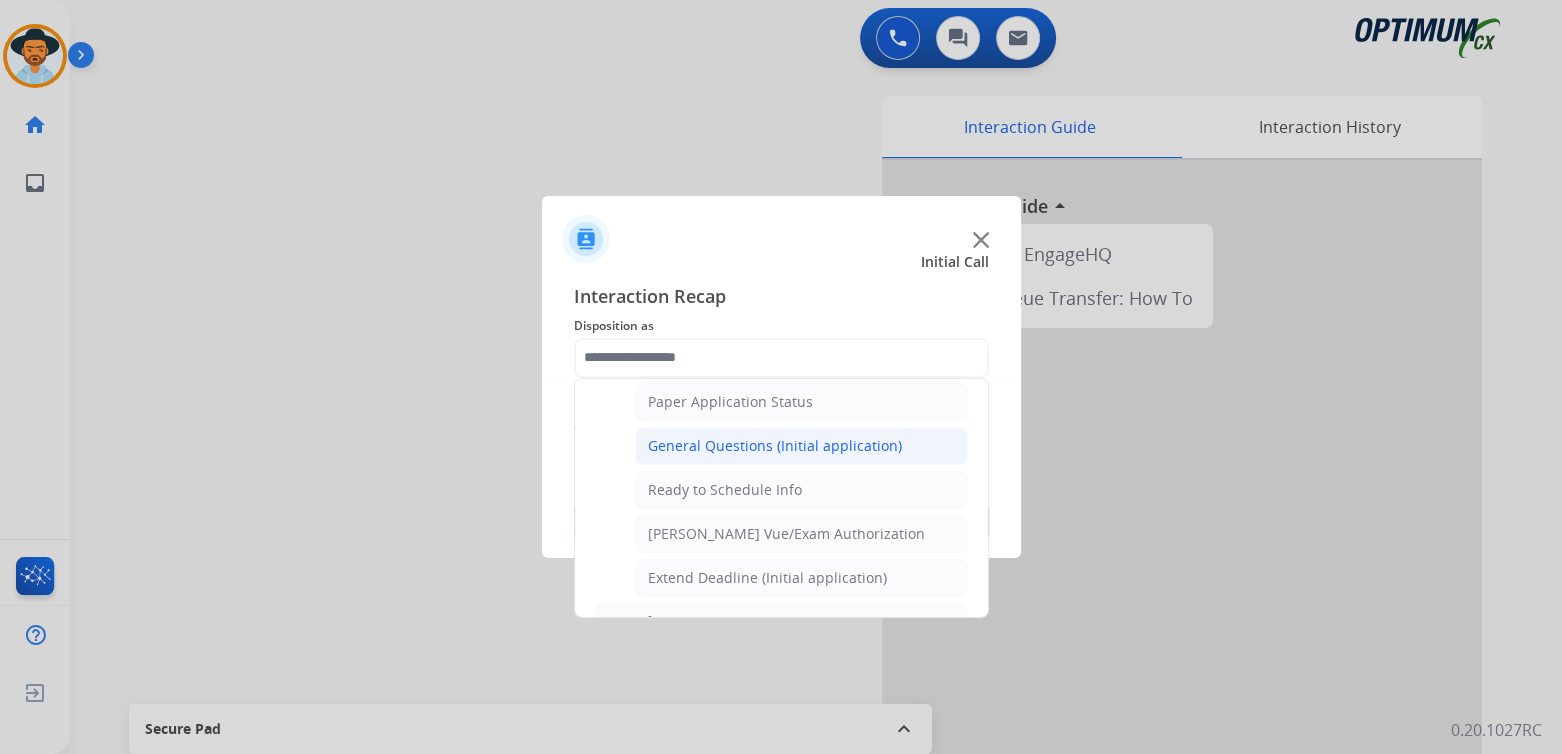 click on "General Questions (Initial application)" 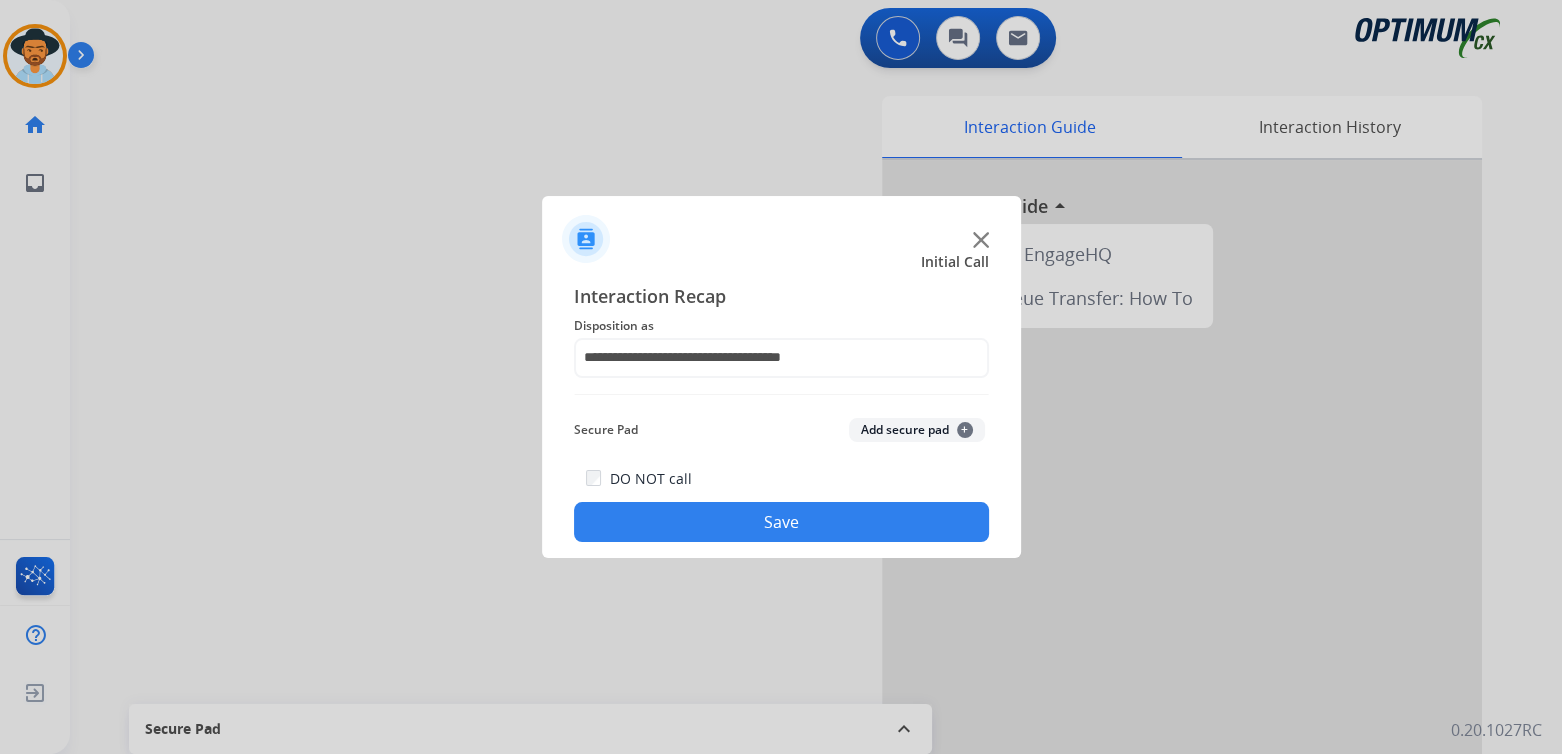 click on "Save" 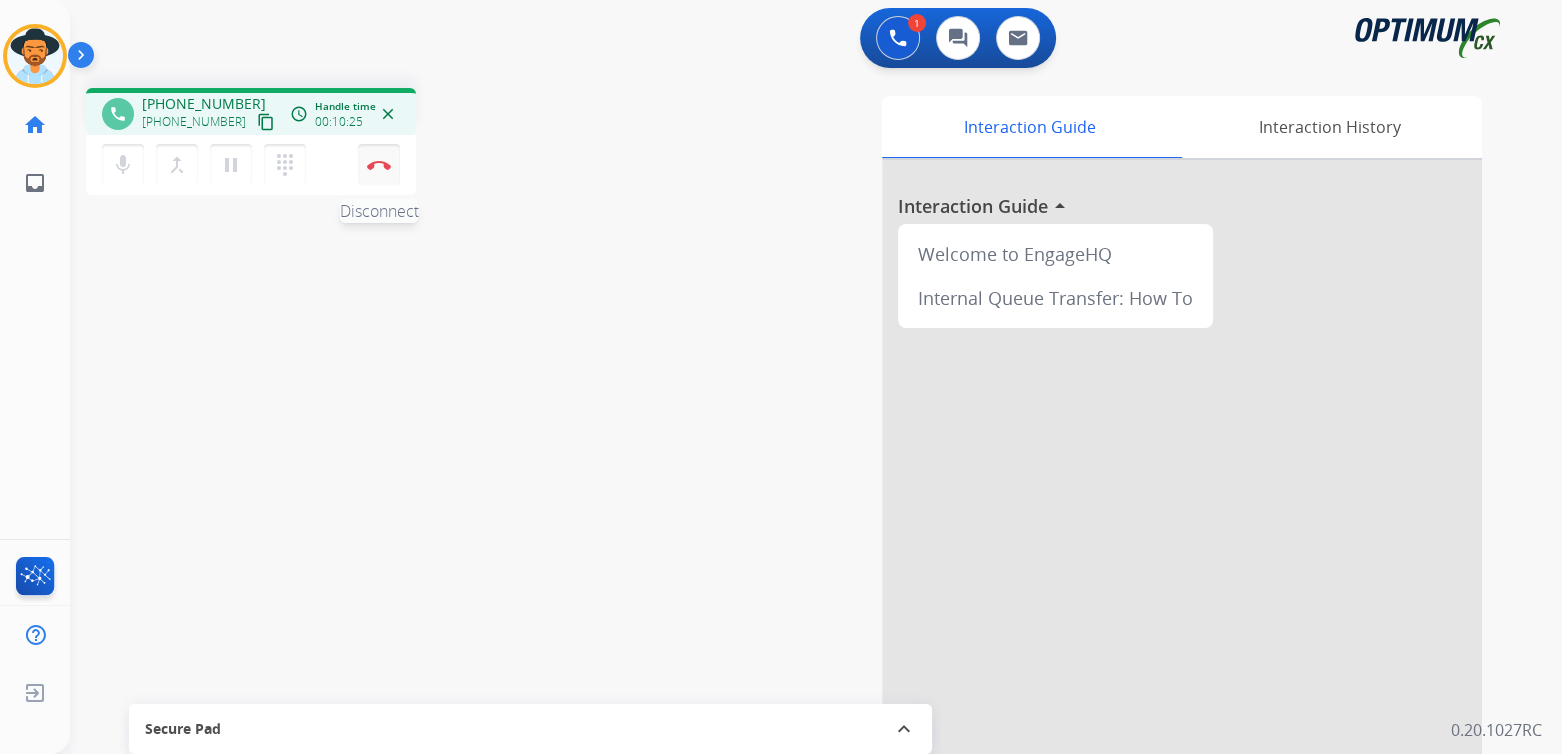 click on "Disconnect" at bounding box center [379, 165] 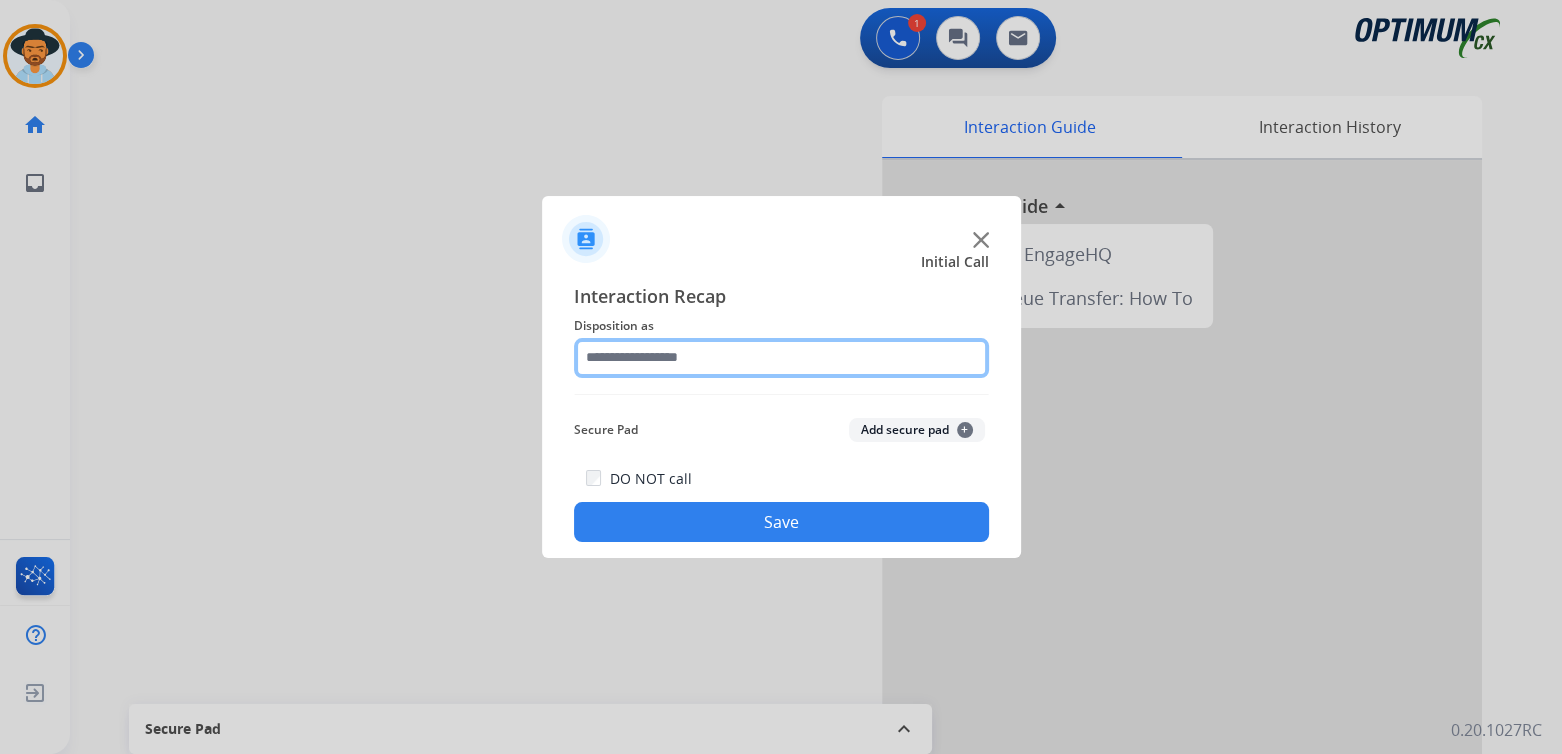 click 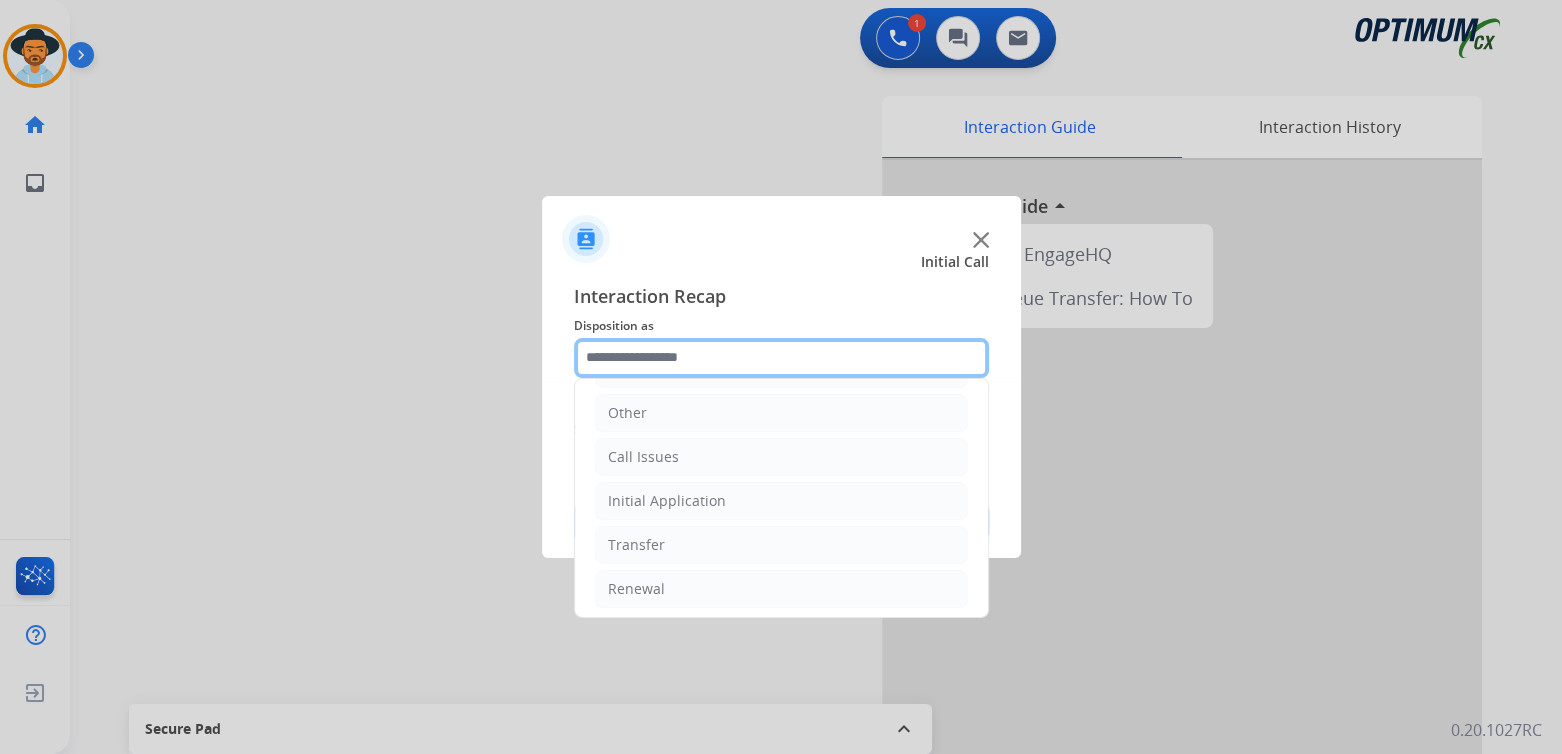 scroll, scrollTop: 132, scrollLeft: 0, axis: vertical 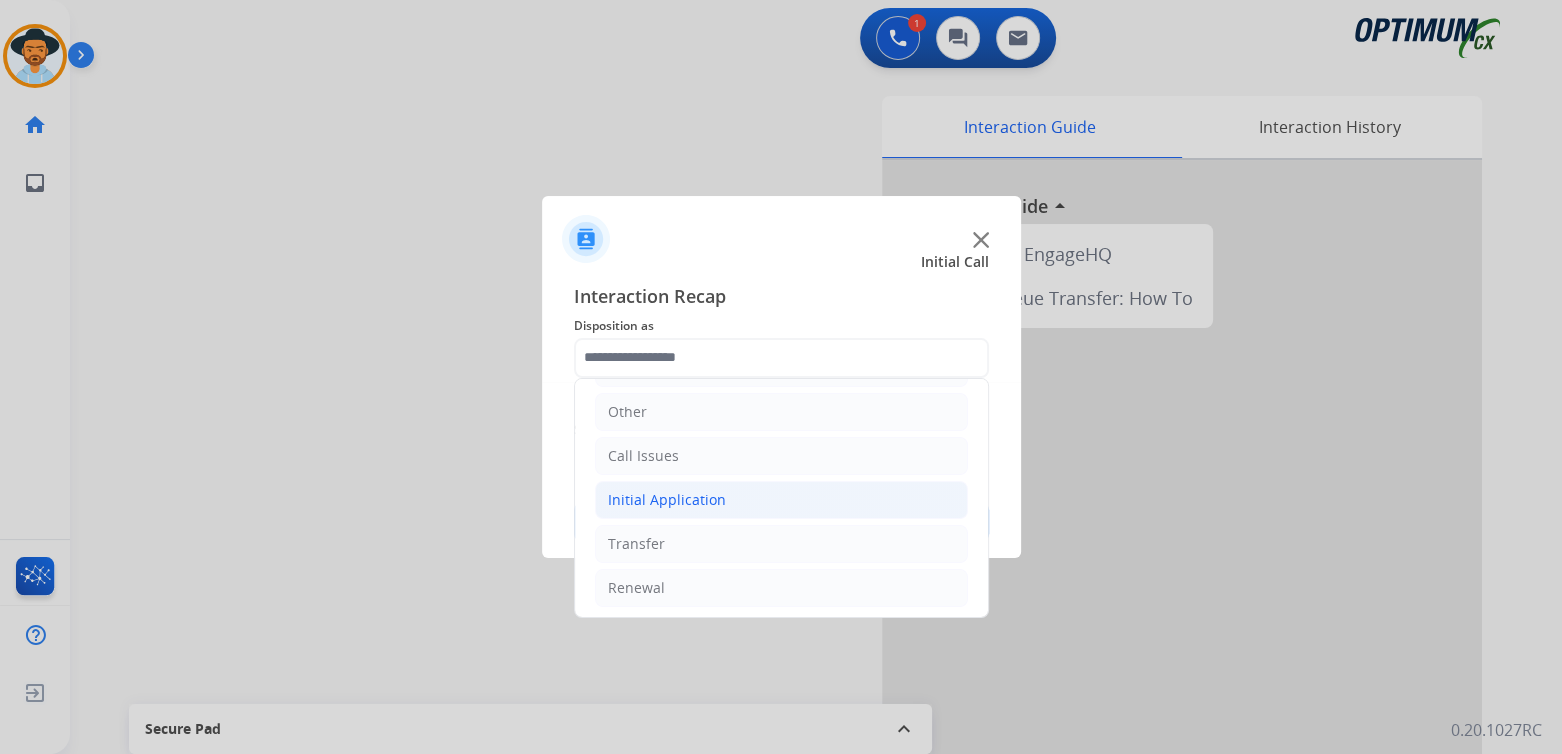 click on "Initial Application" 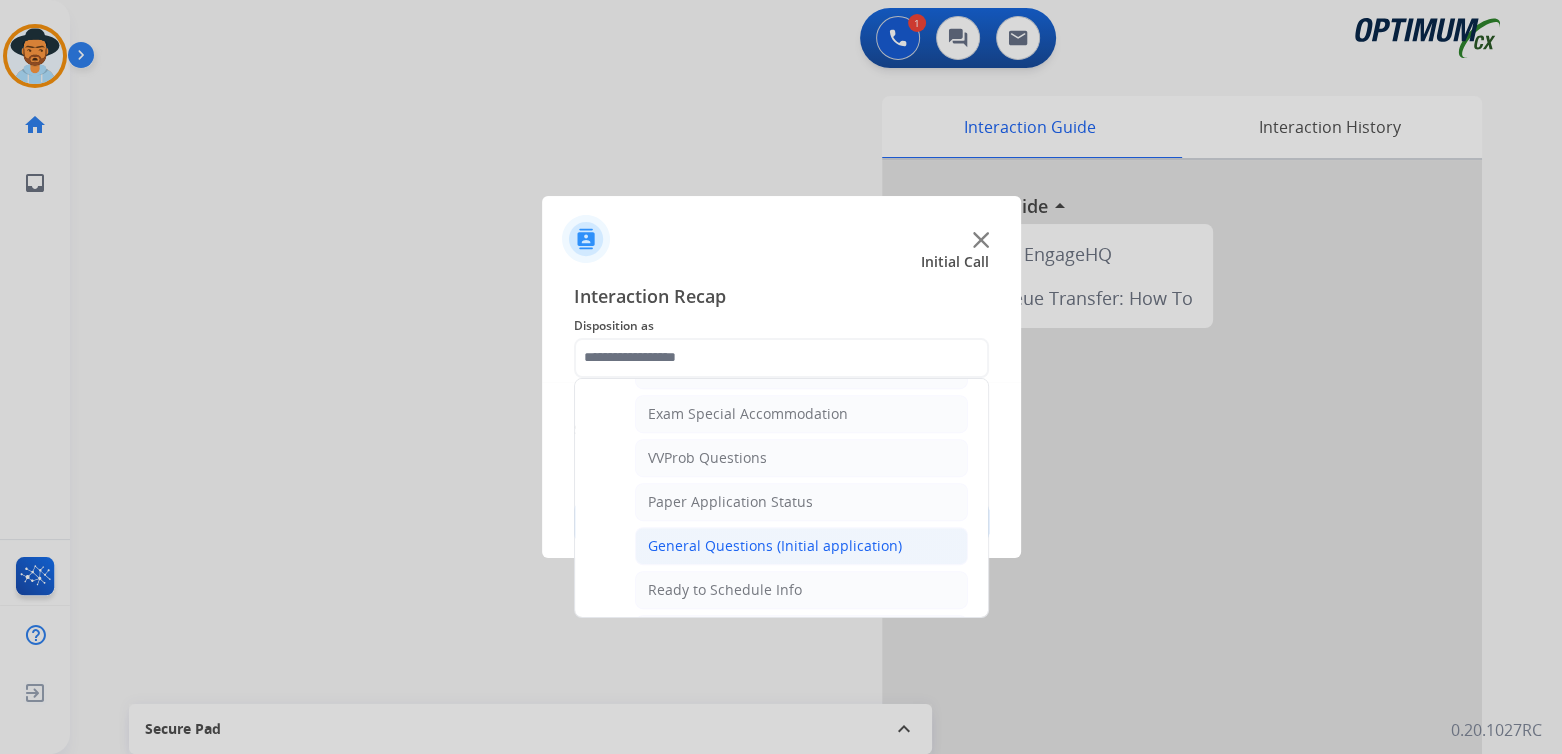 scroll, scrollTop: 1030, scrollLeft: 0, axis: vertical 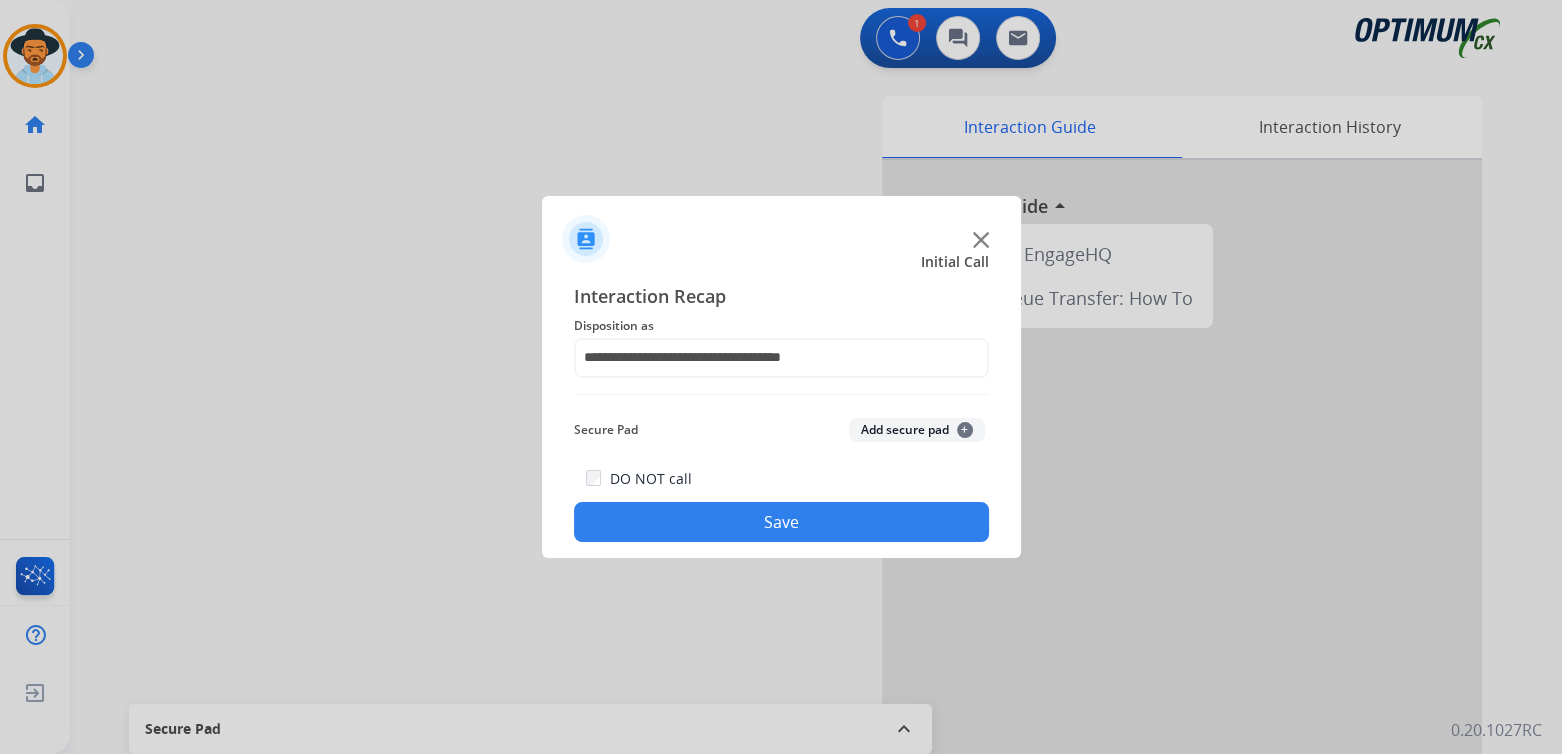 click on "Save" 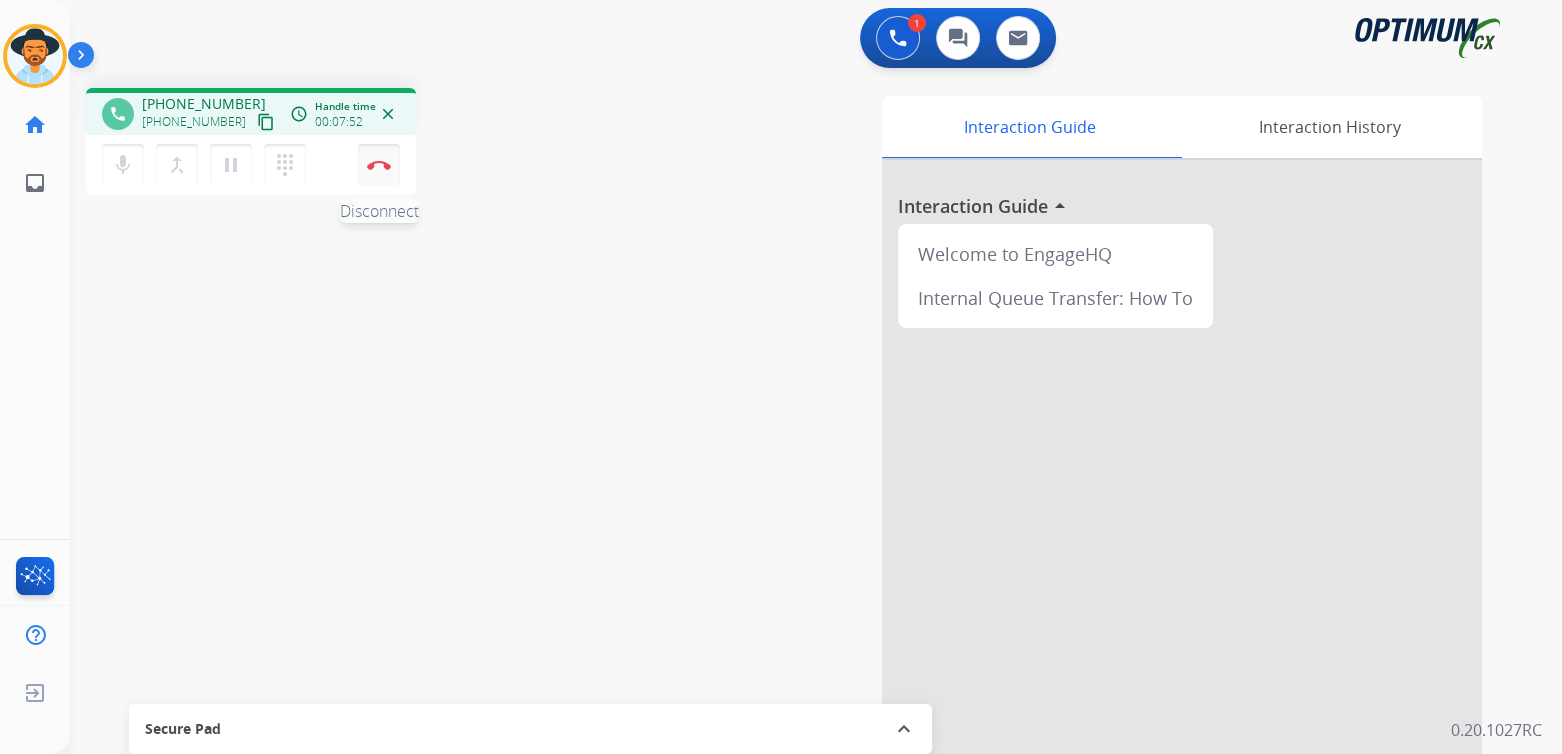 click at bounding box center [379, 165] 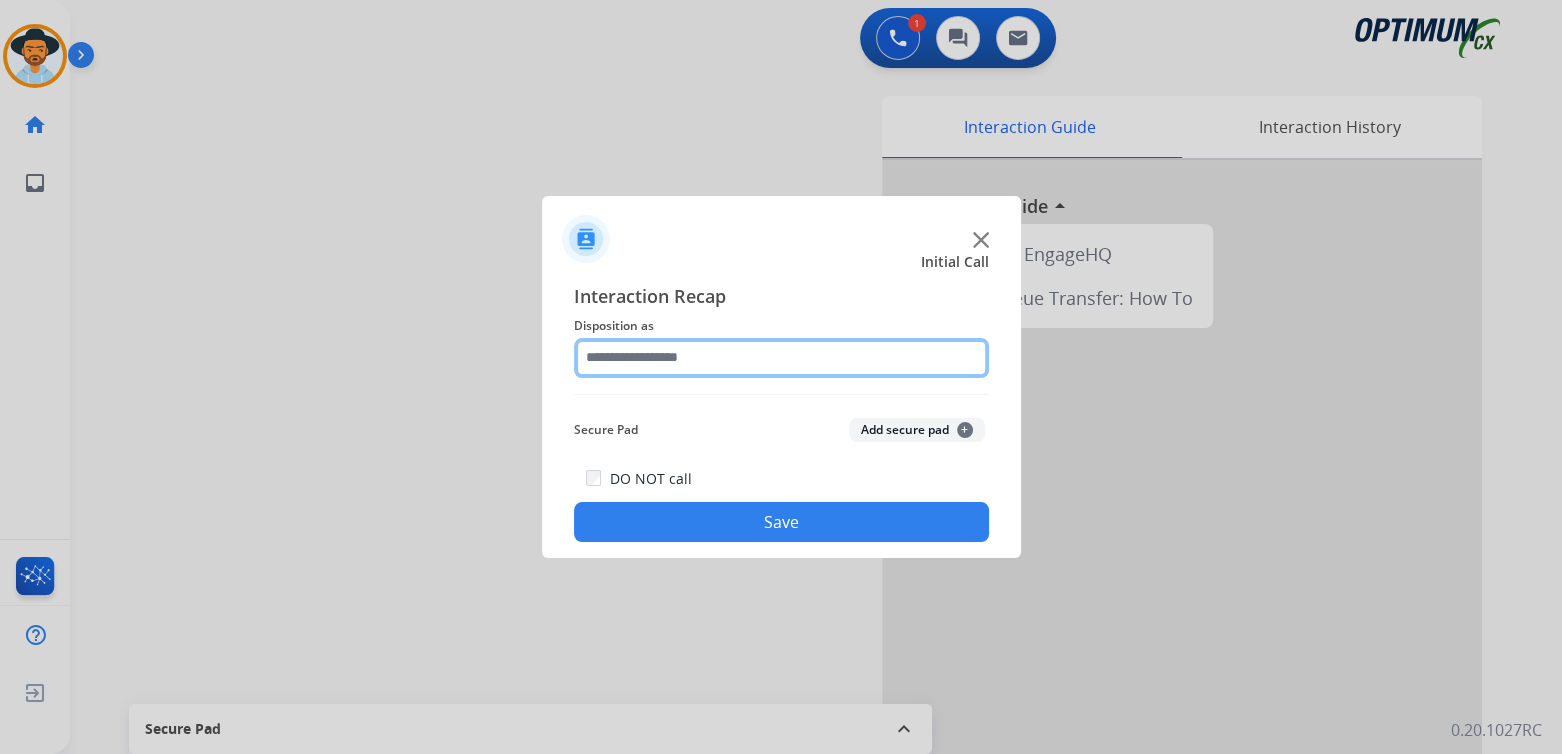 click 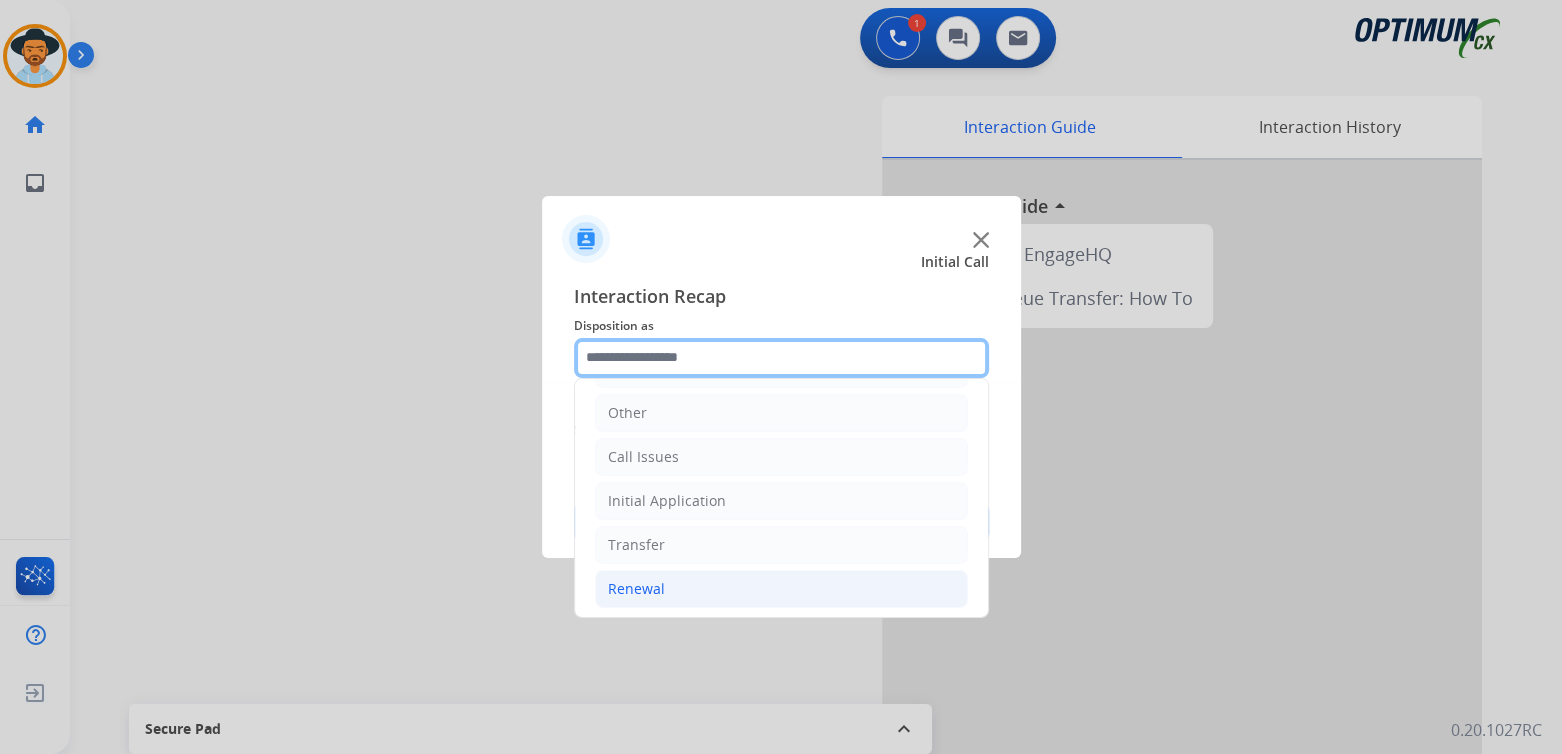 scroll, scrollTop: 132, scrollLeft: 0, axis: vertical 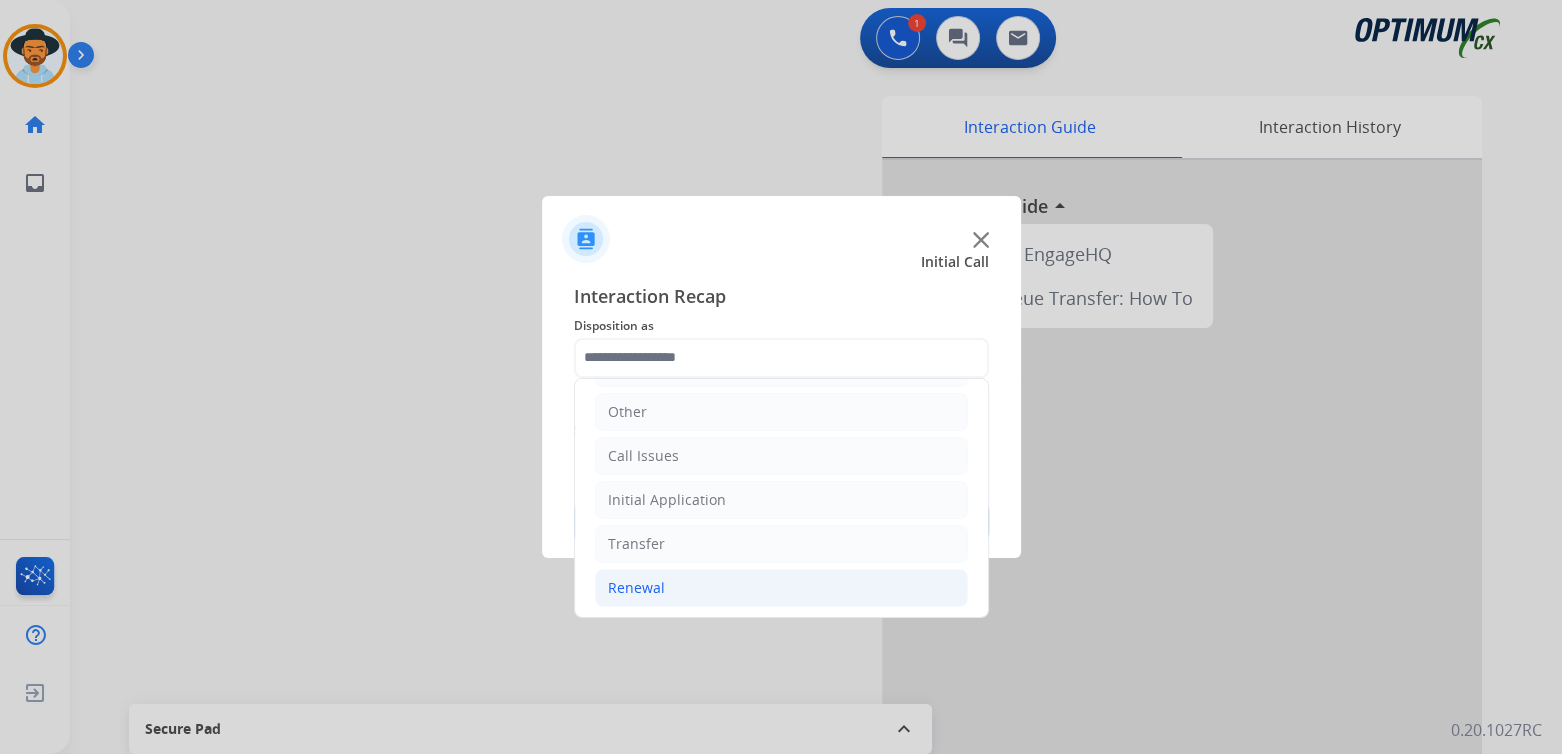 click on "Renewal" 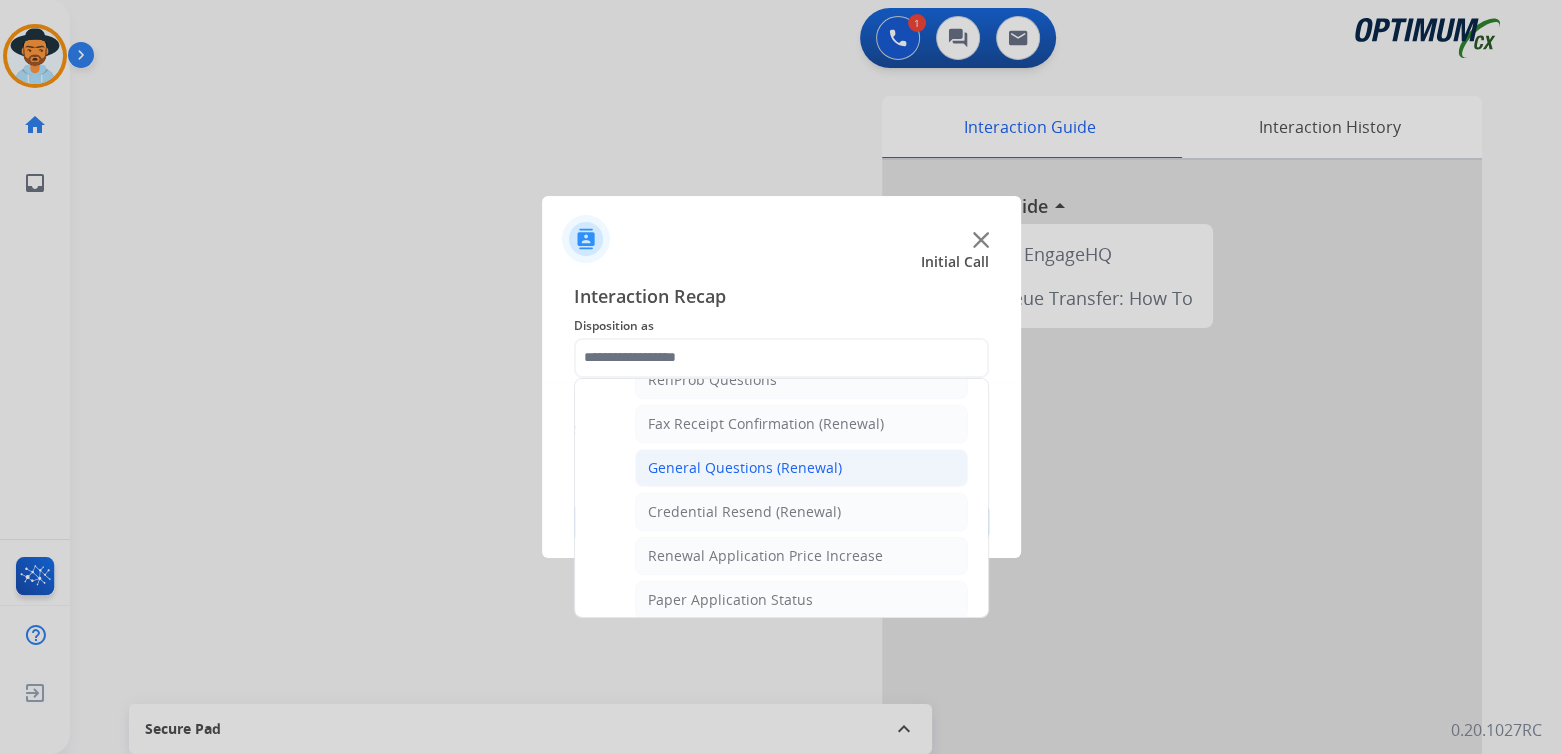 scroll, scrollTop: 535, scrollLeft: 0, axis: vertical 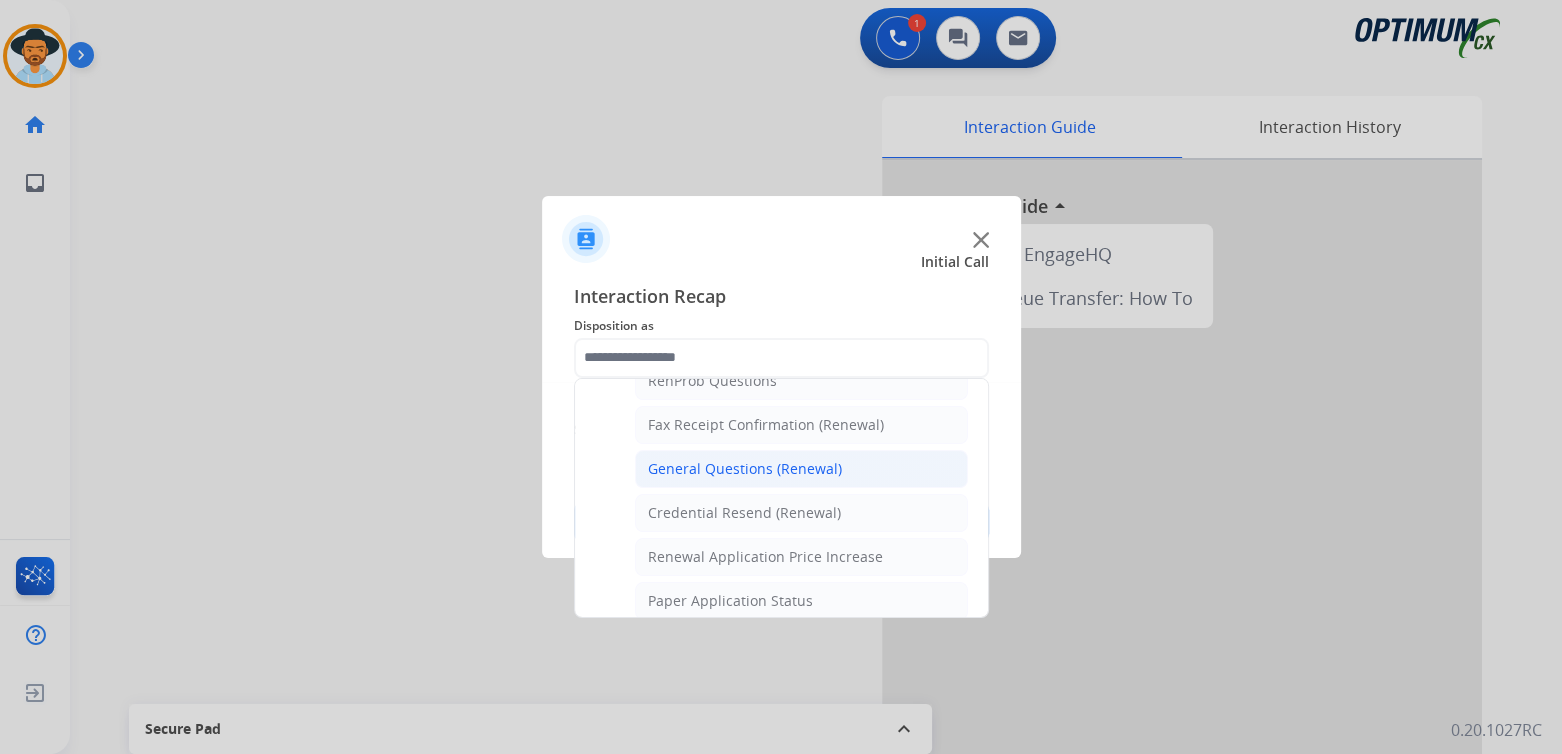 click on "General Questions (Renewal)" 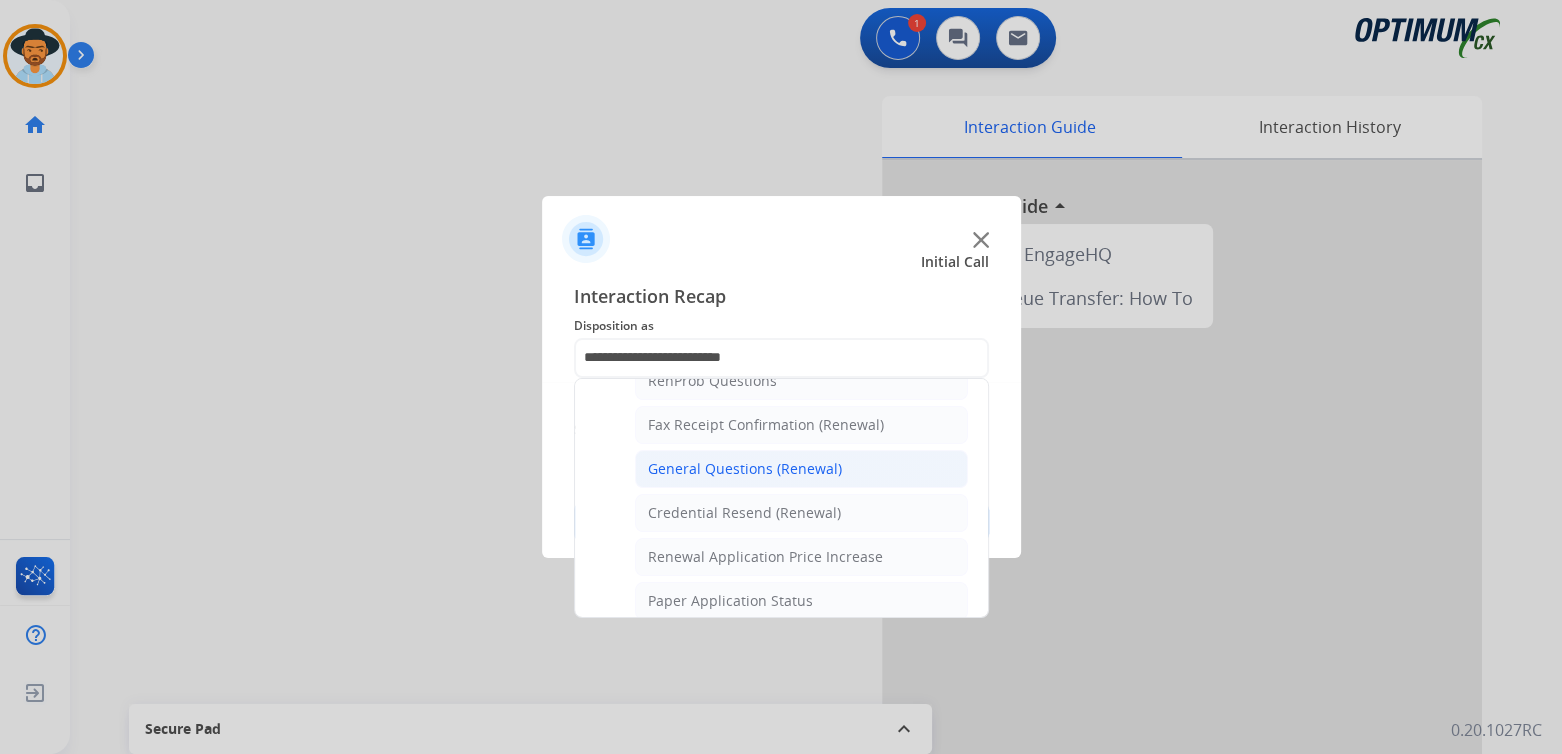scroll, scrollTop: 0, scrollLeft: 0, axis: both 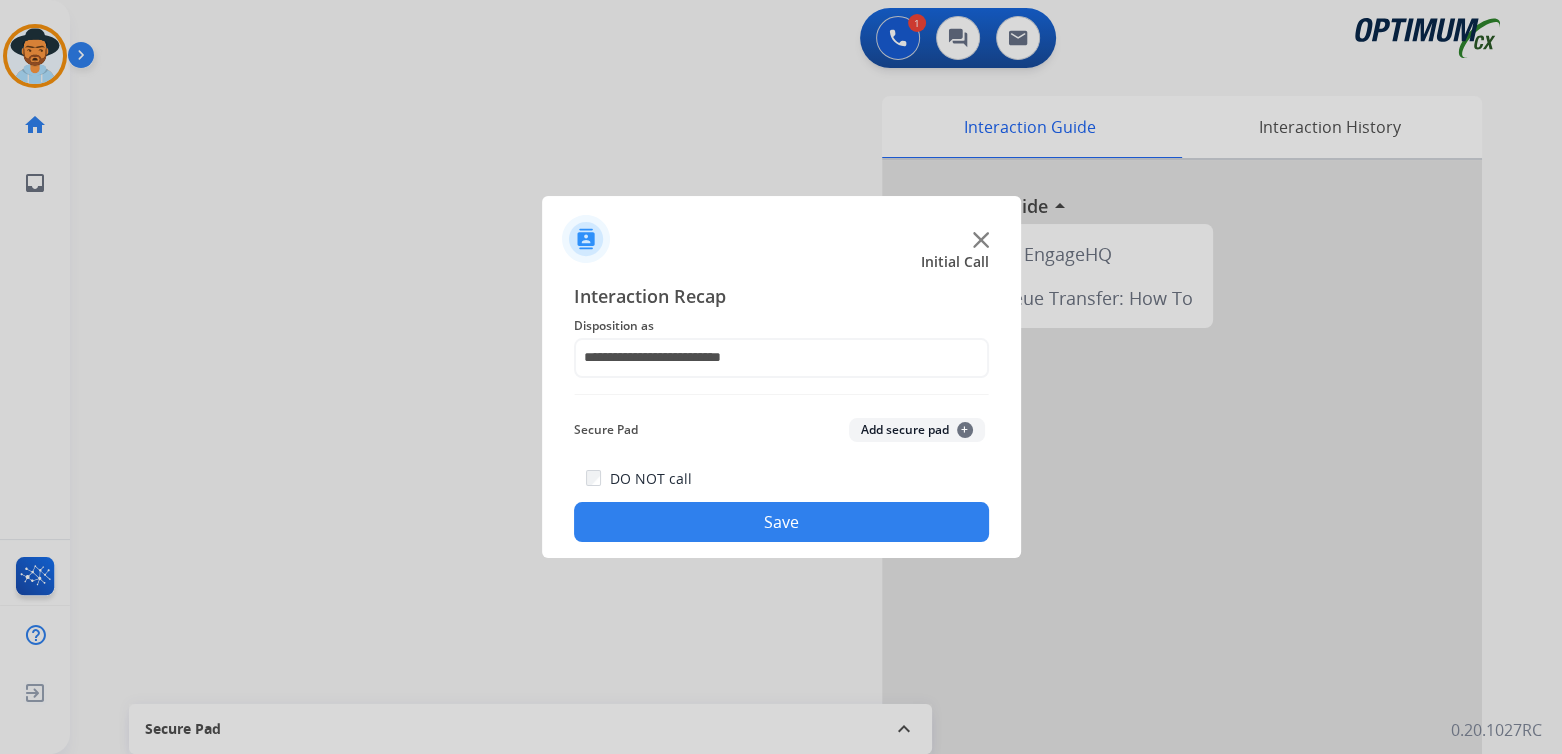 click on "Save" 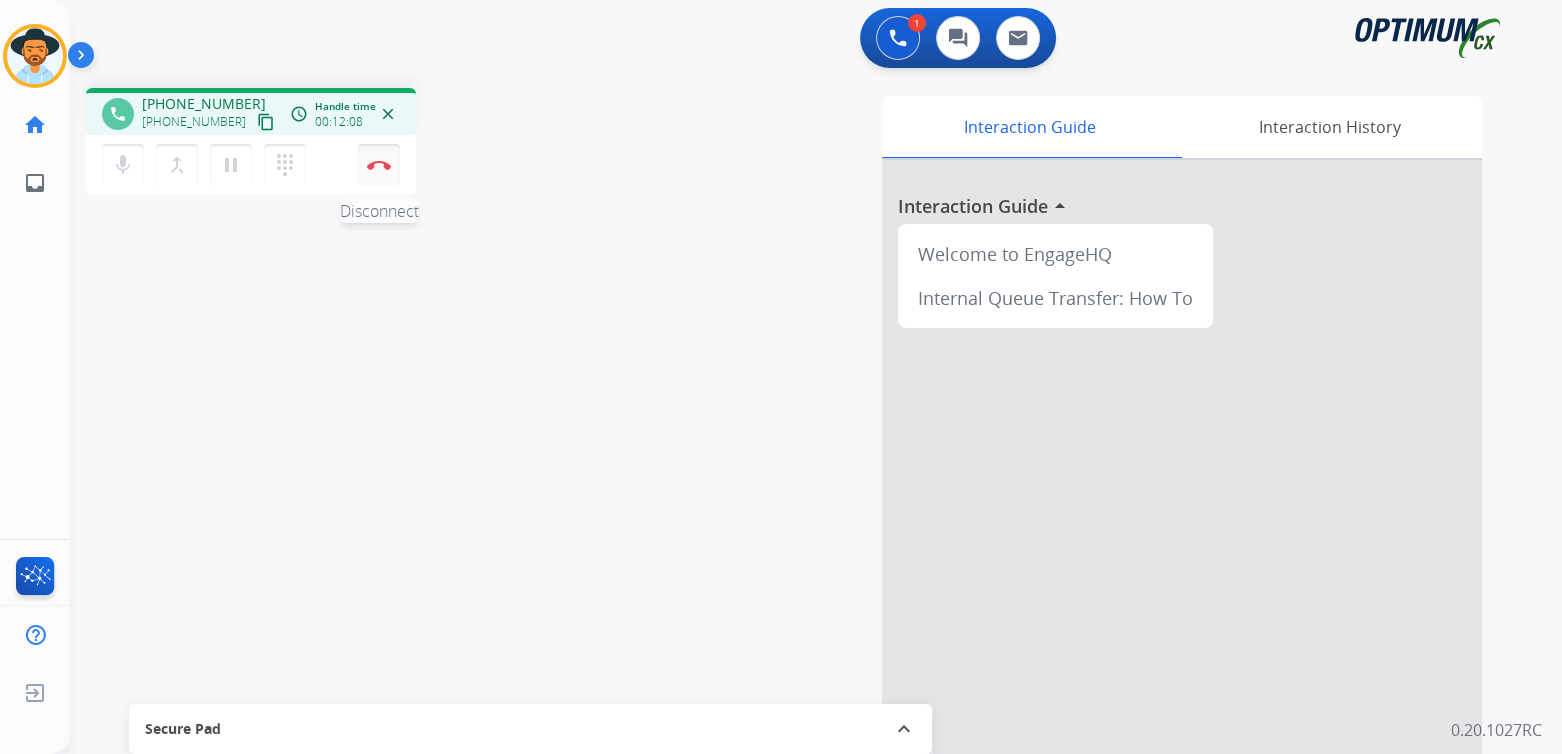 click at bounding box center [379, 165] 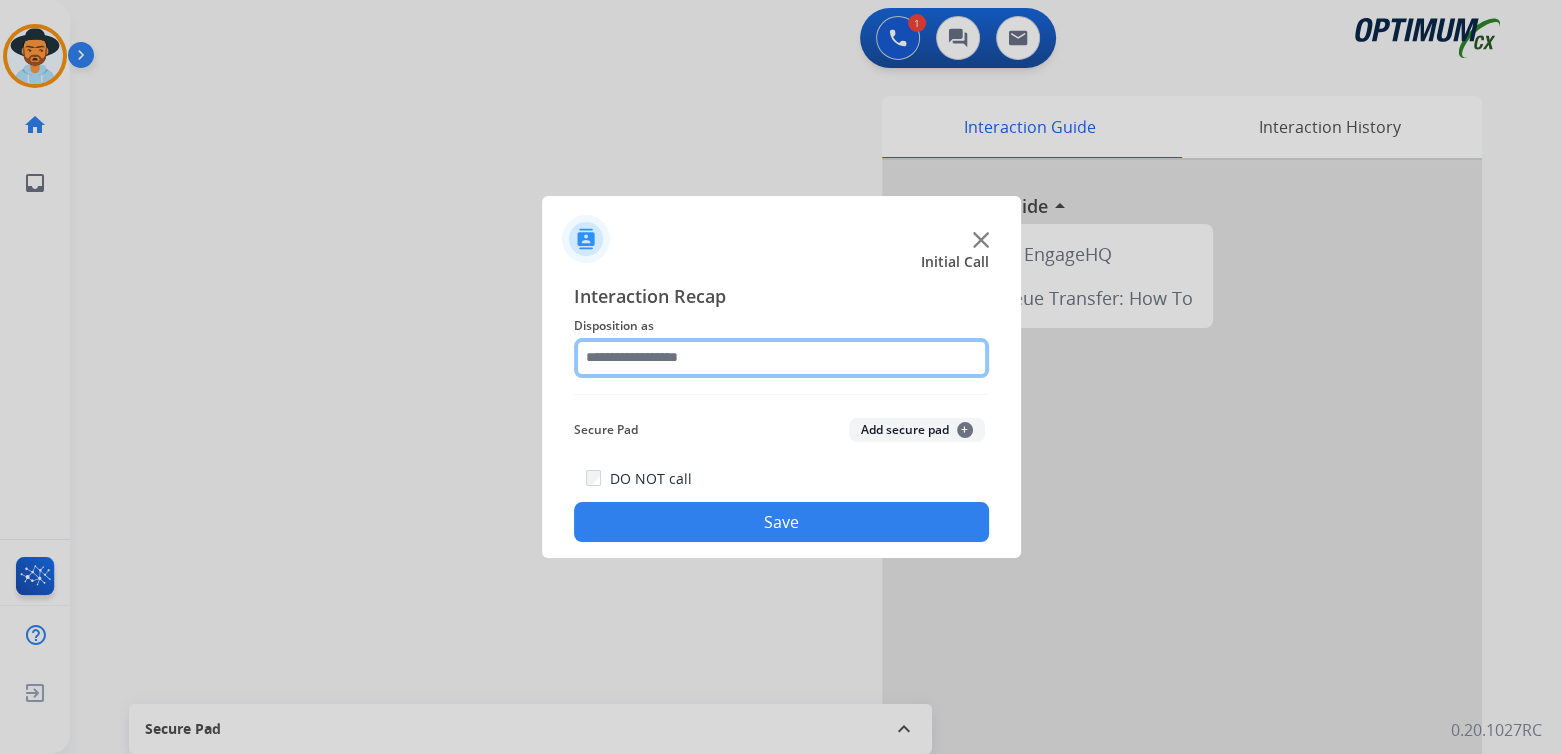 drag, startPoint x: 678, startPoint y: 363, endPoint x: 670, endPoint y: 353, distance: 12.806249 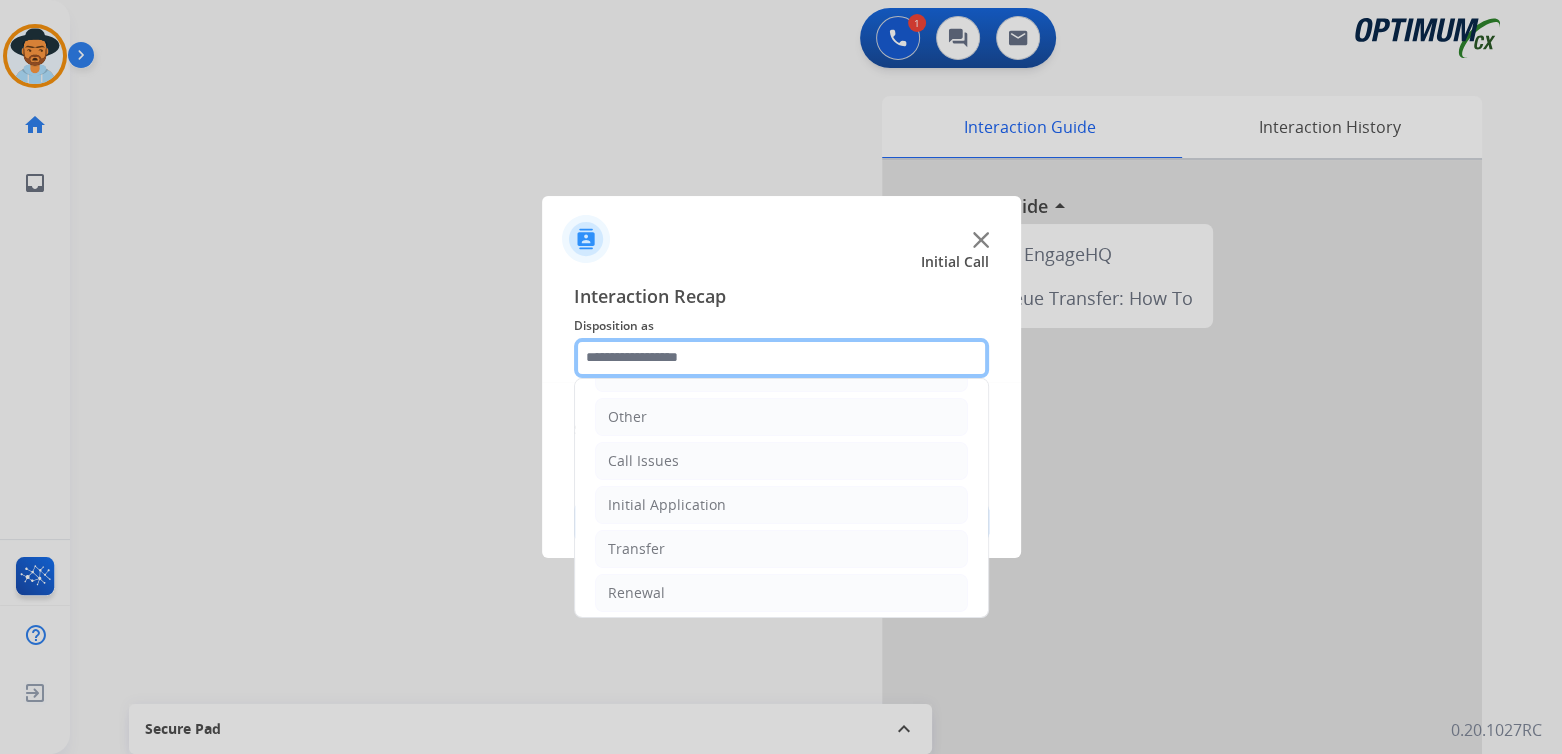 scroll, scrollTop: 132, scrollLeft: 0, axis: vertical 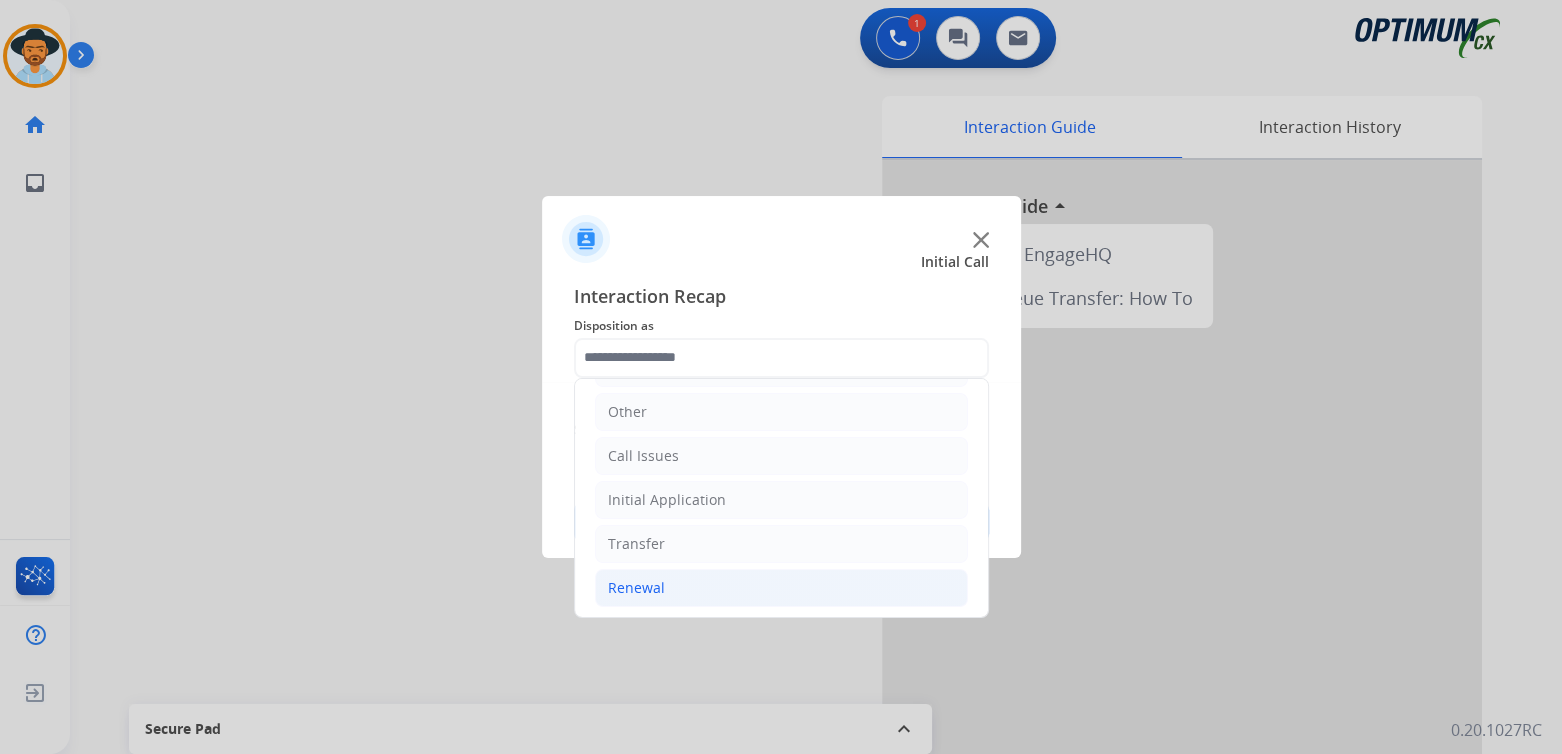 click on "Renewal" 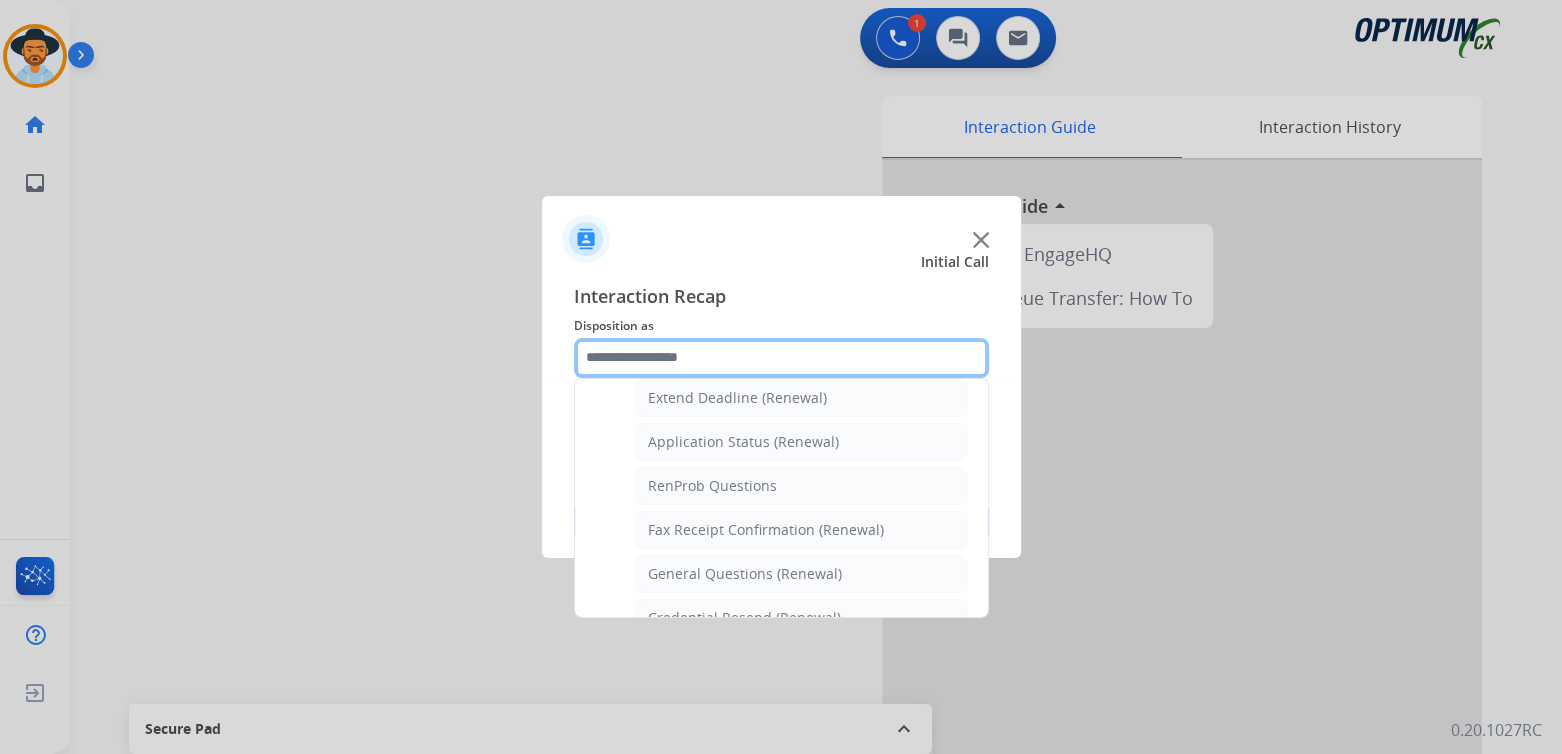 scroll, scrollTop: 432, scrollLeft: 0, axis: vertical 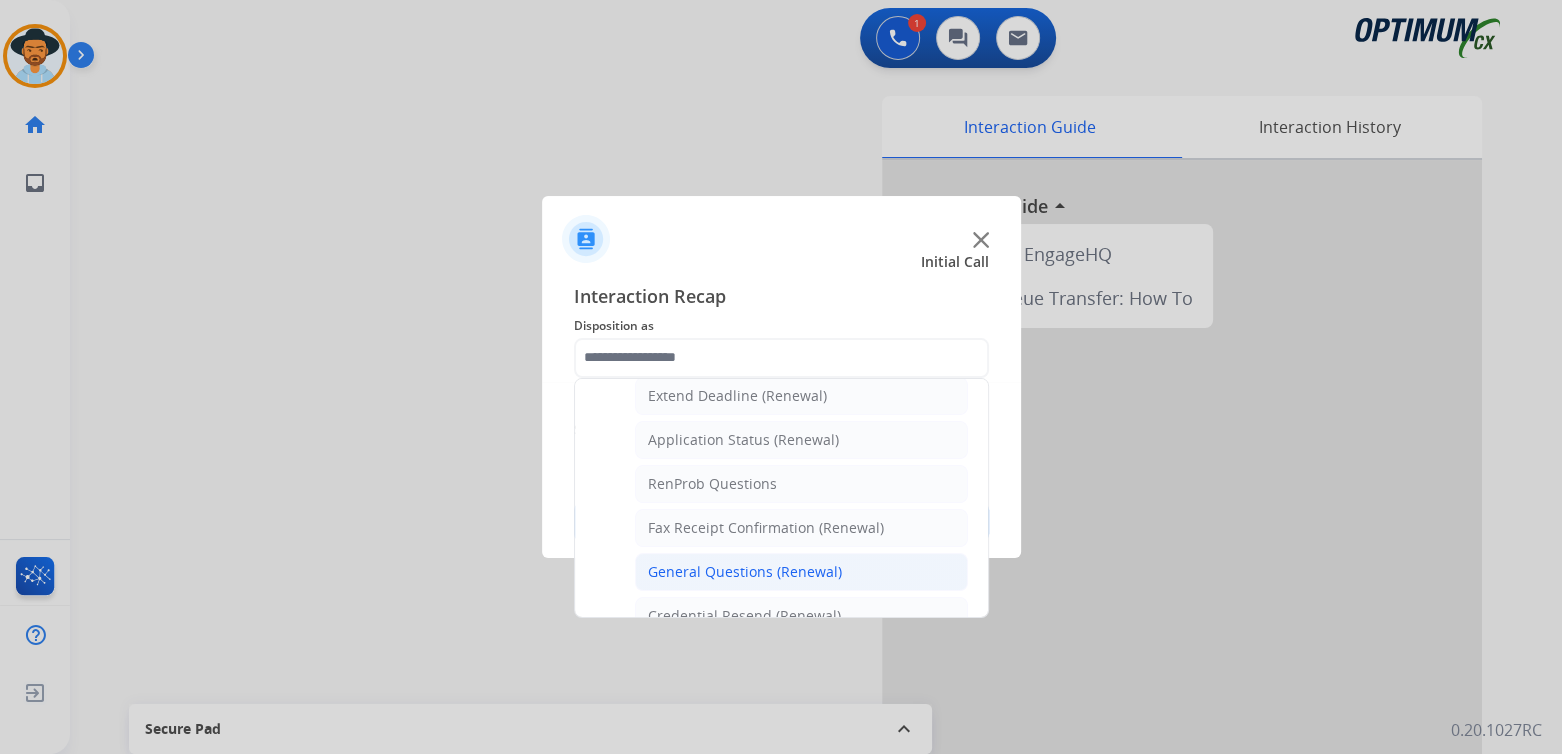 click on "General Questions (Renewal)" 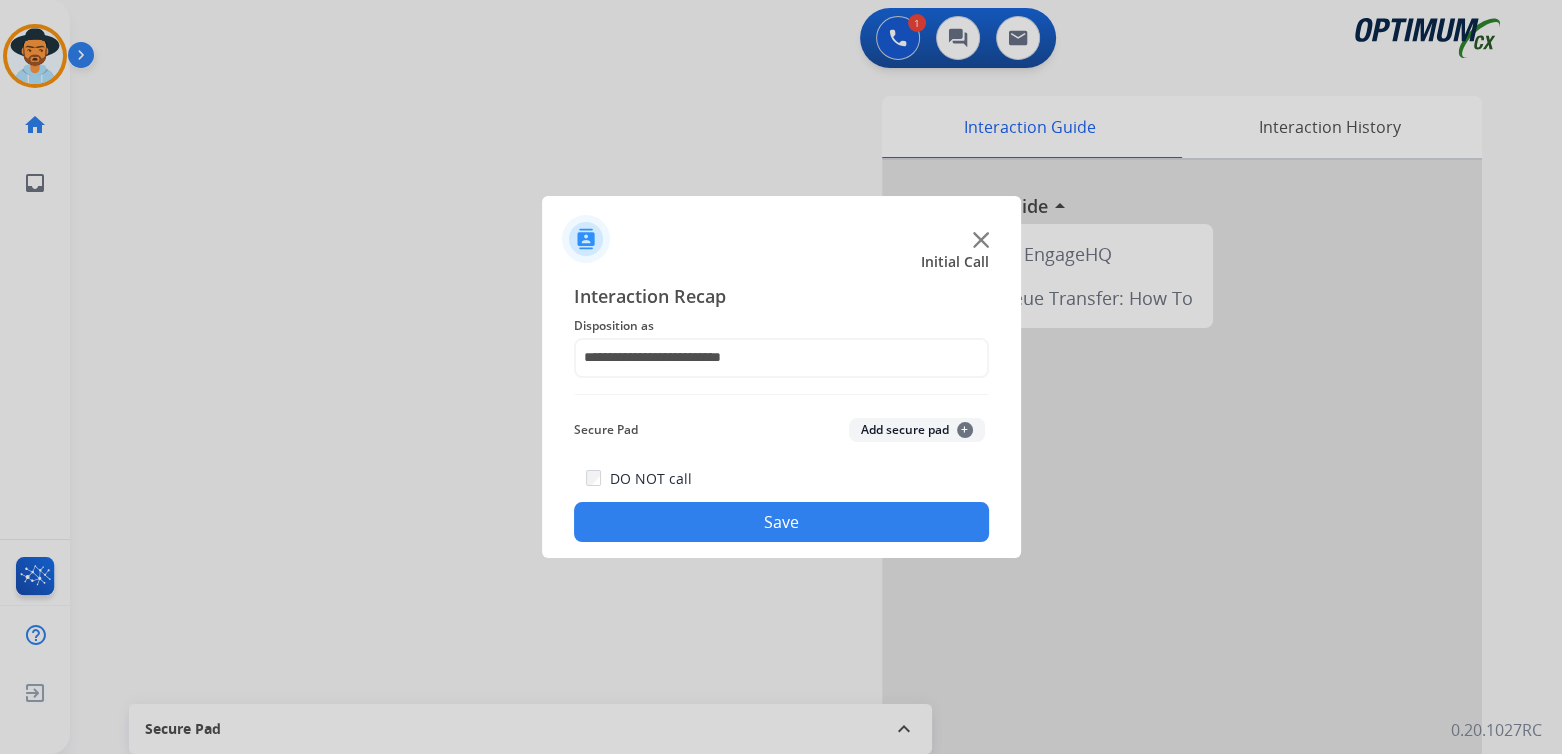 click on "Save" 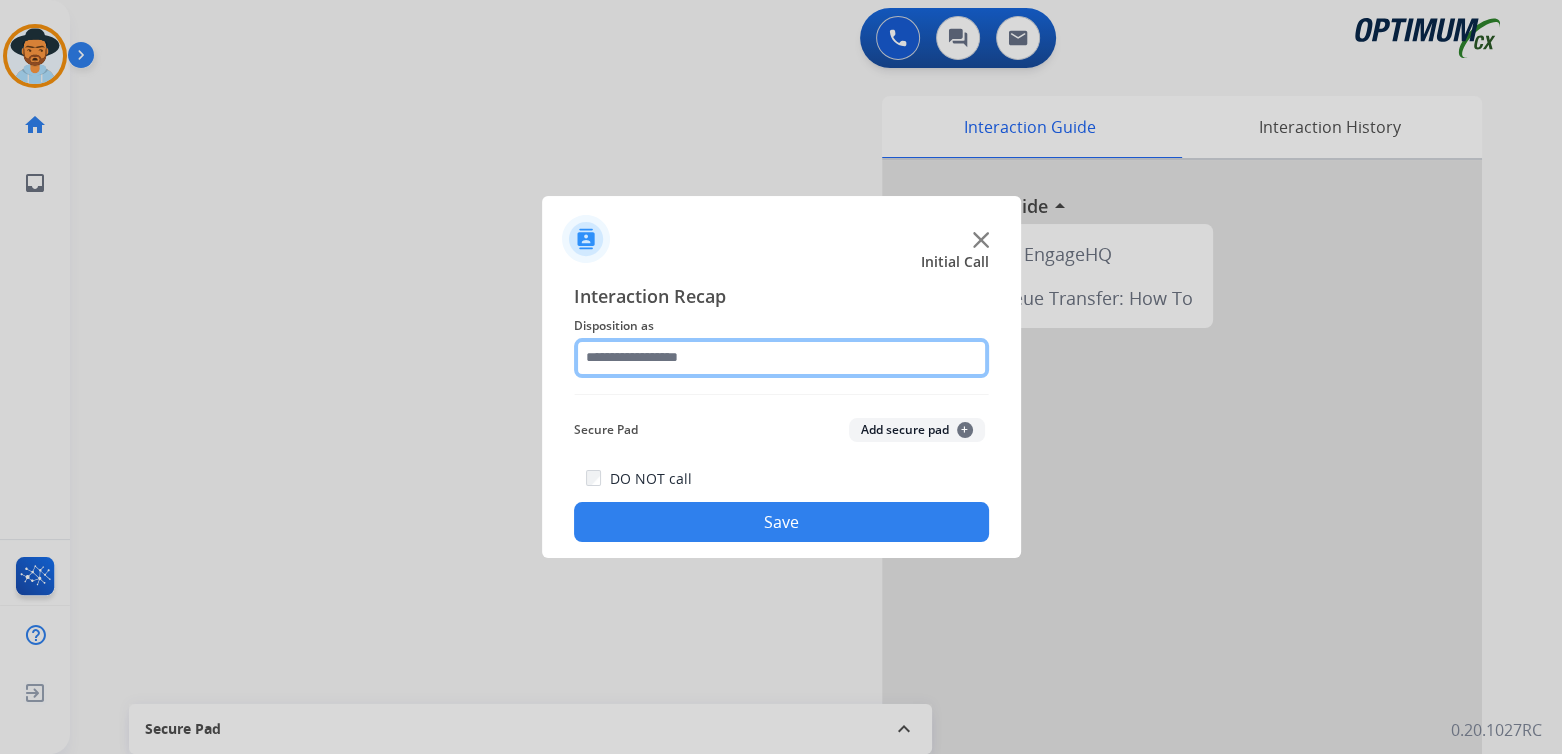 click 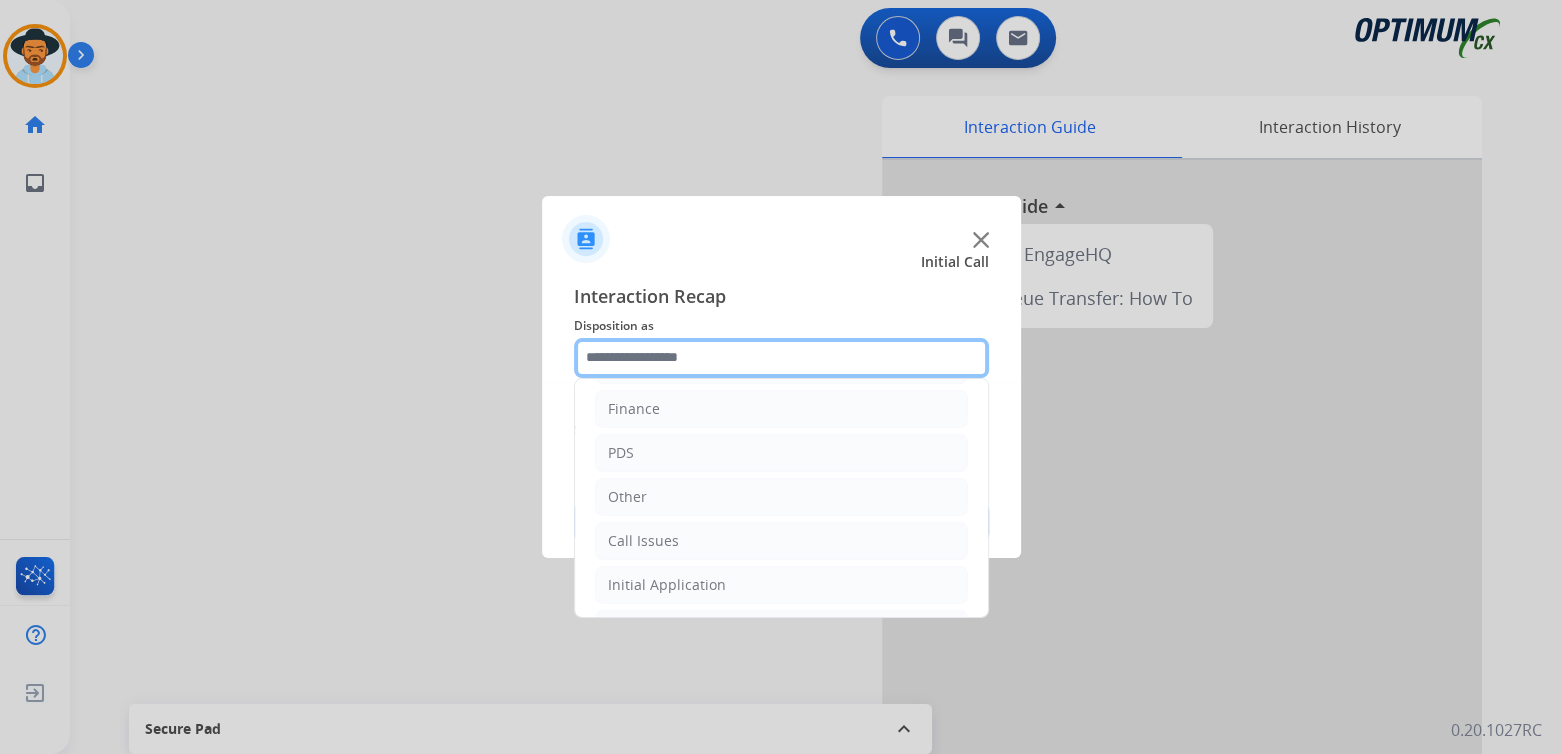 scroll, scrollTop: 132, scrollLeft: 0, axis: vertical 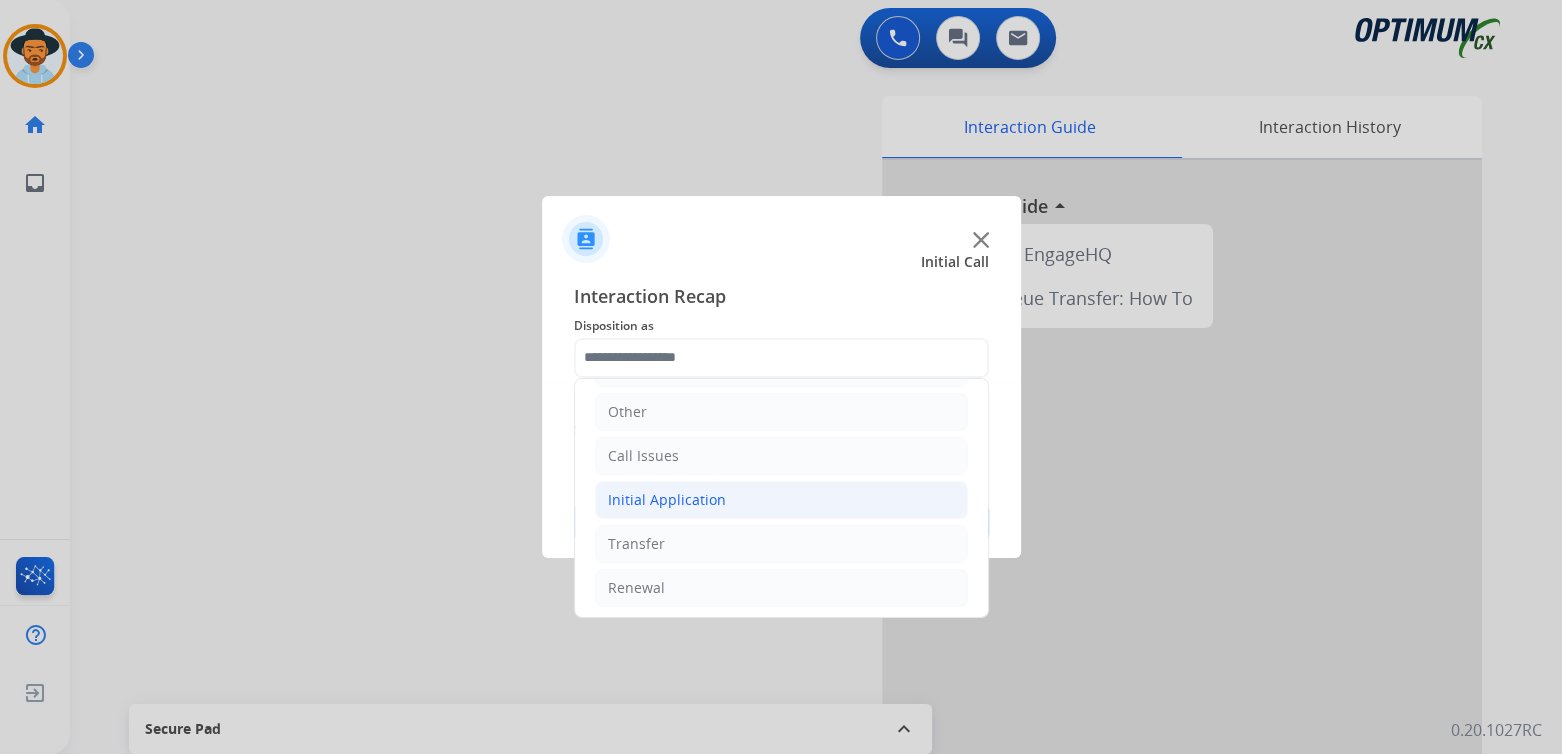 click on "Initial Application" 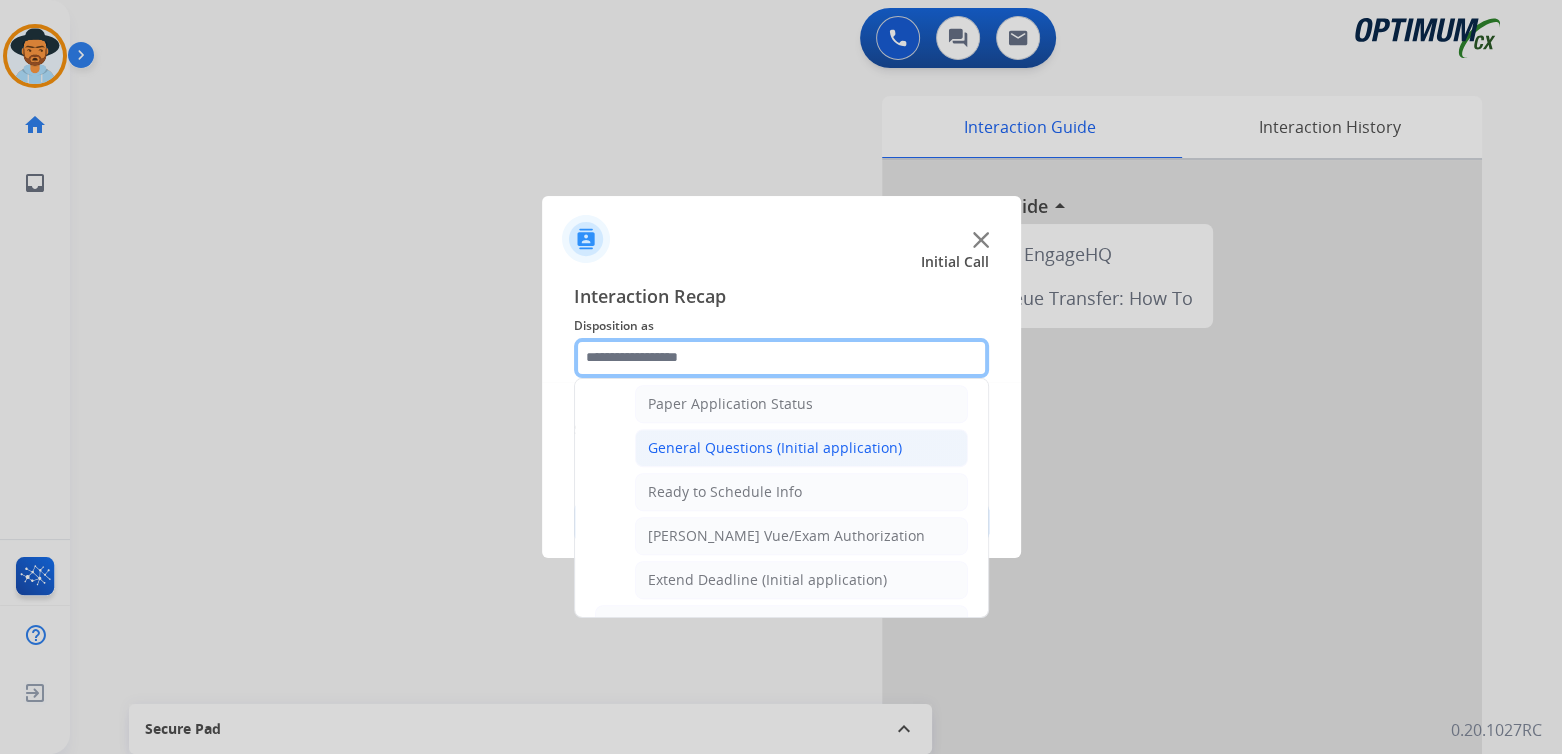scroll, scrollTop: 1130, scrollLeft: 0, axis: vertical 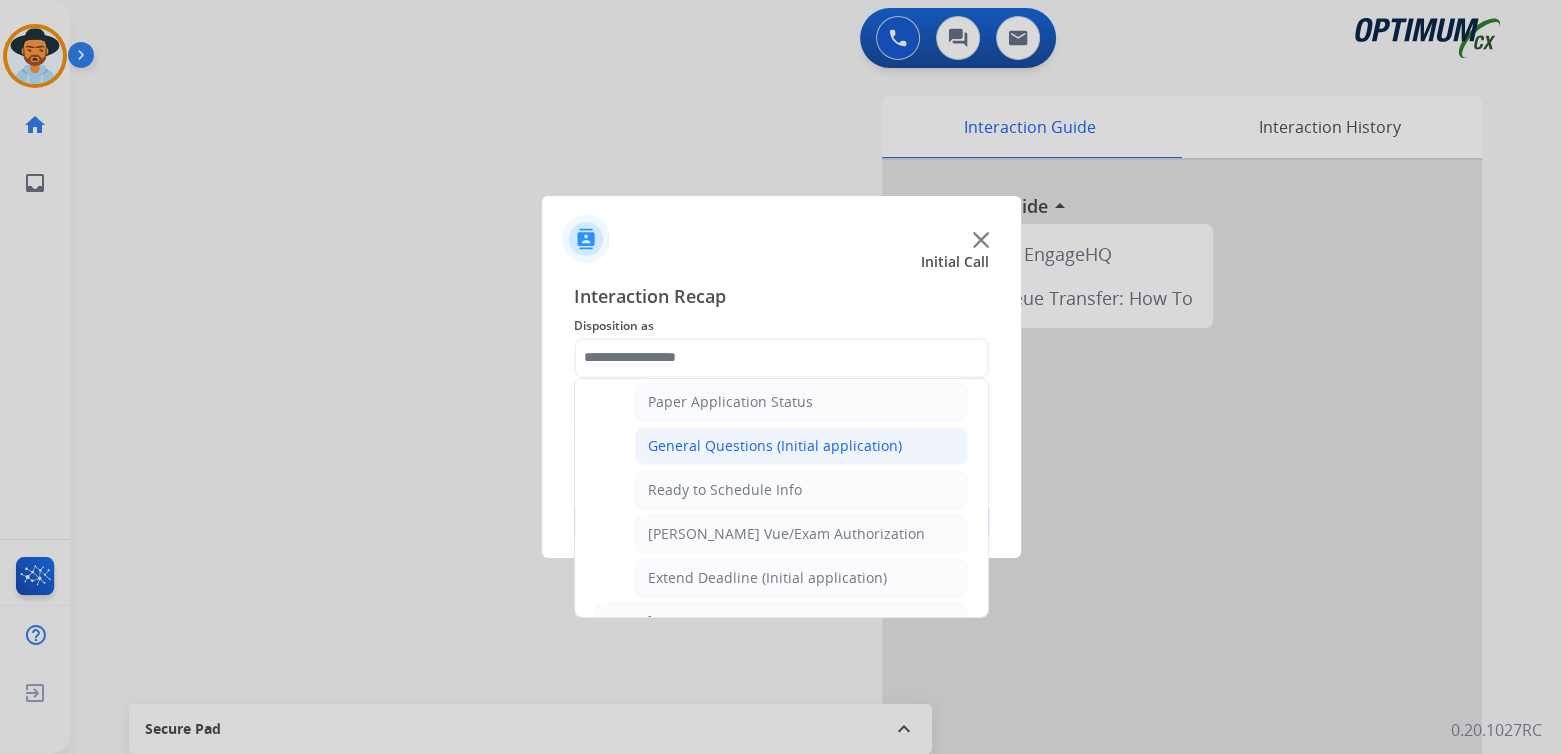 click on "General Questions (Initial application)" 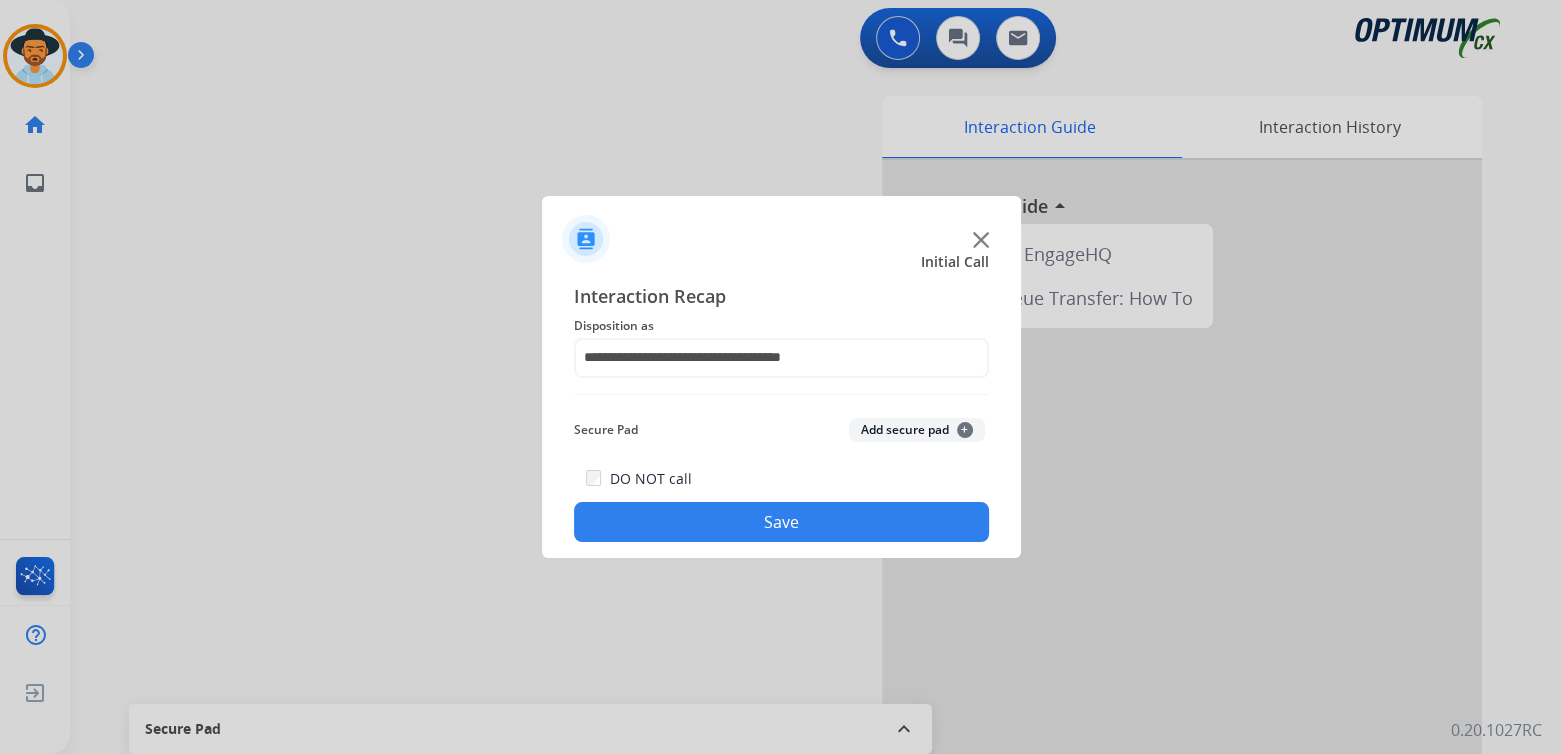 click on "Save" 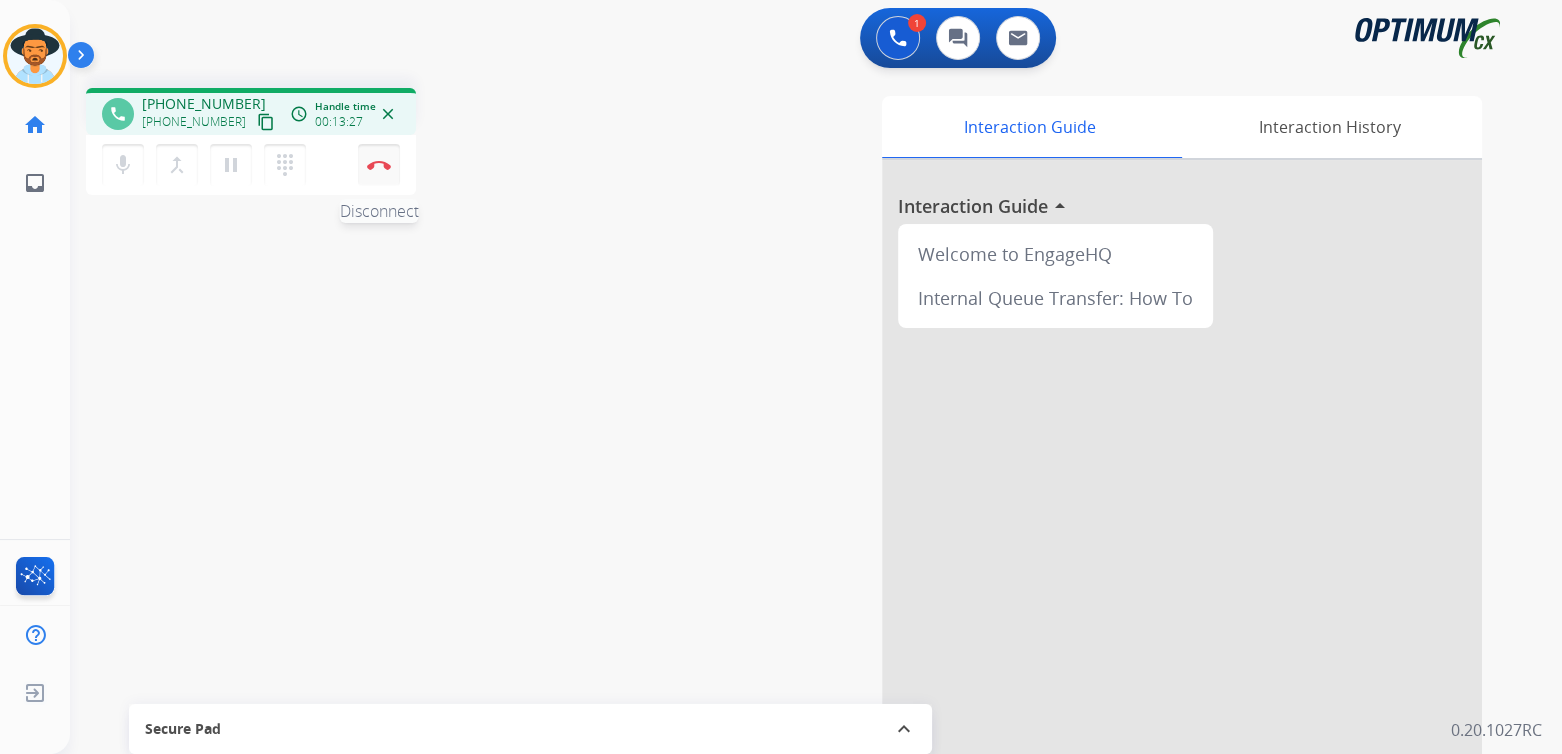 click at bounding box center (379, 165) 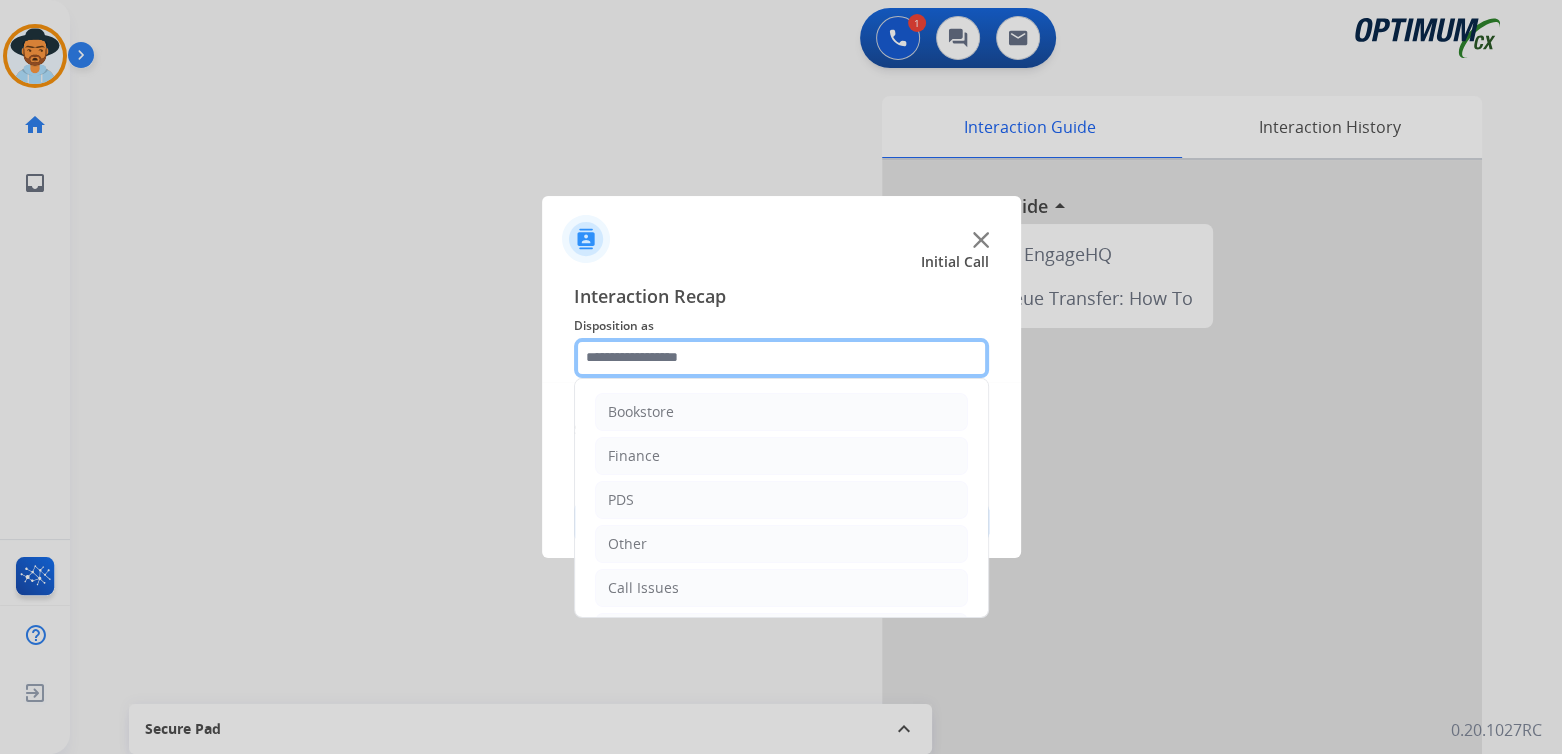 click 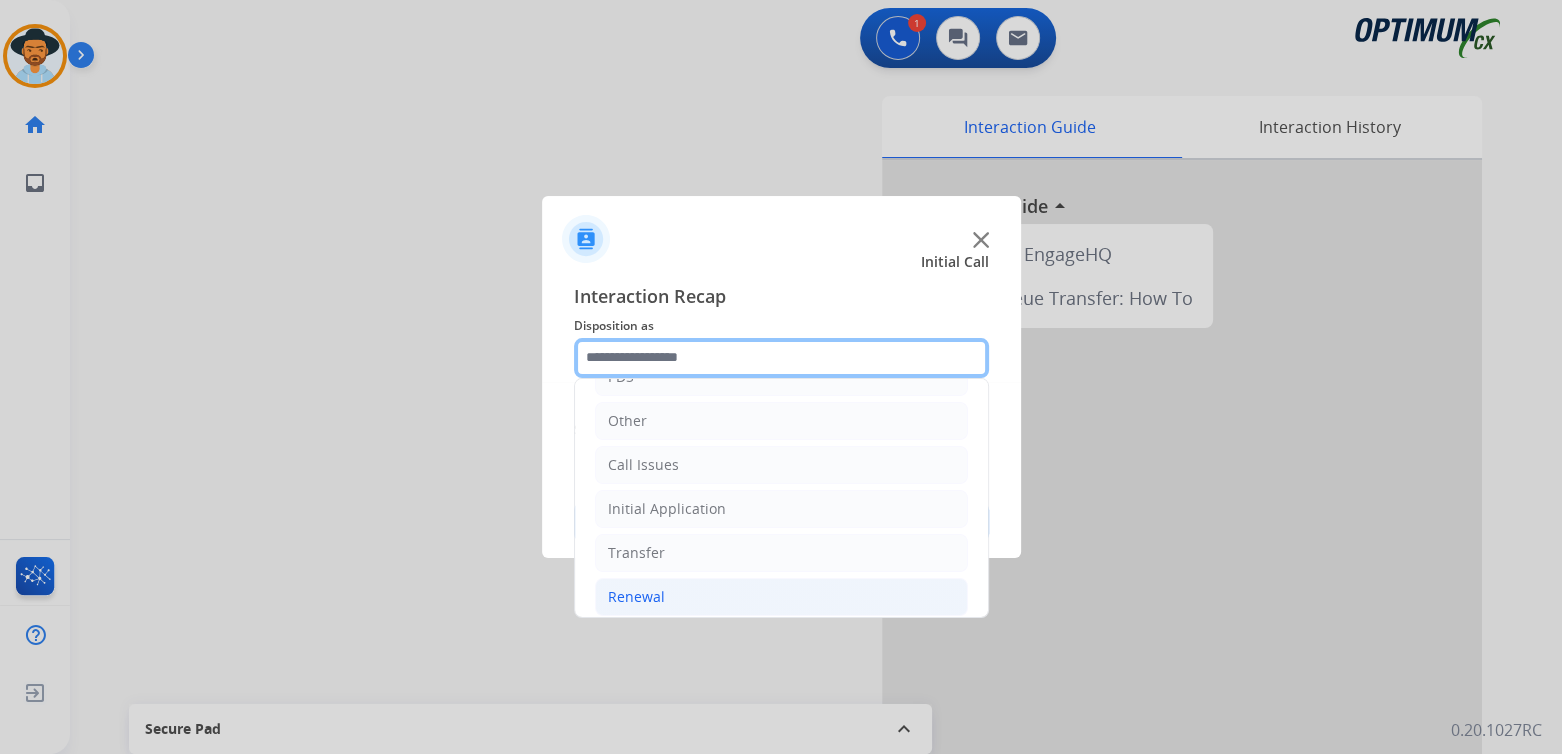 scroll, scrollTop: 132, scrollLeft: 0, axis: vertical 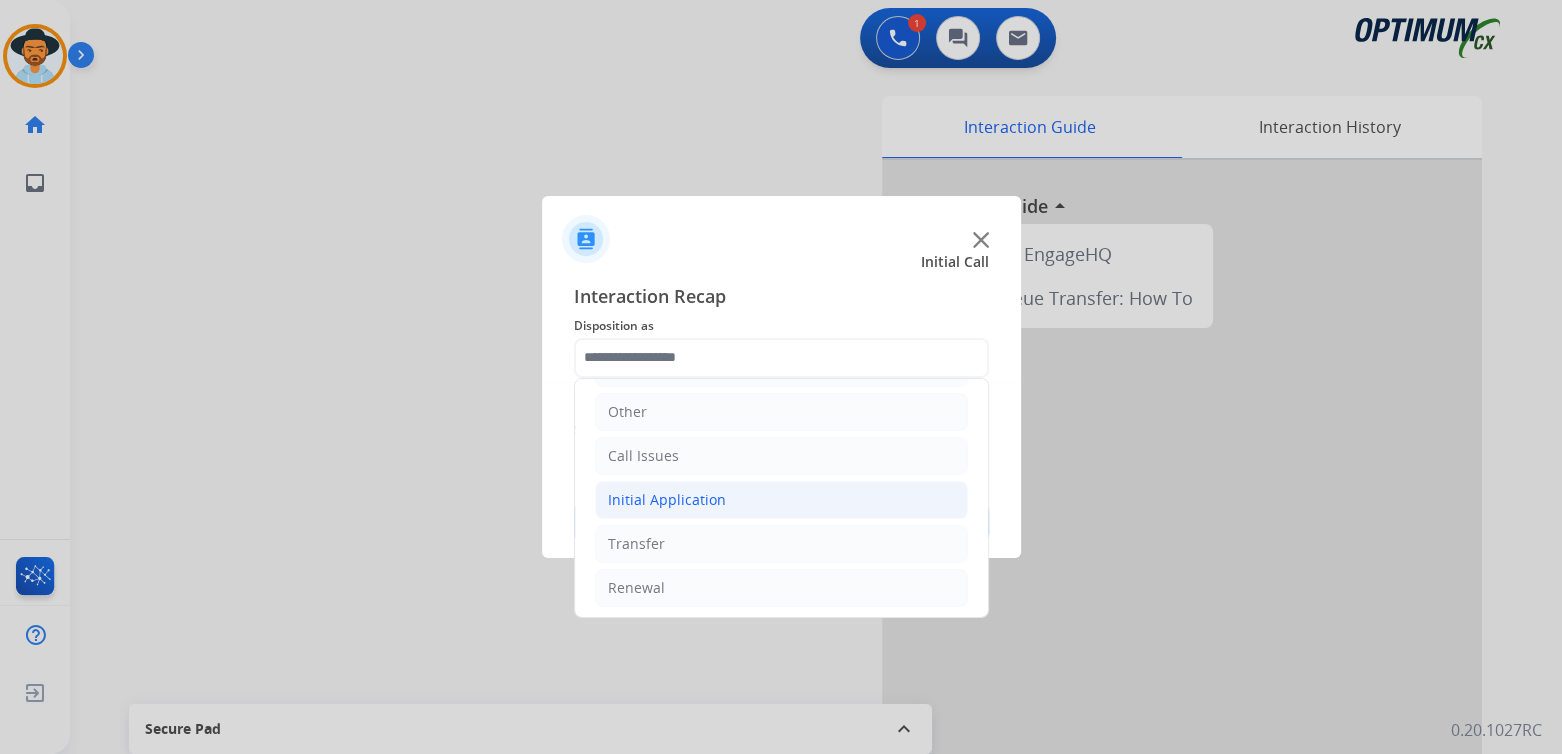 click on "Initial Application" 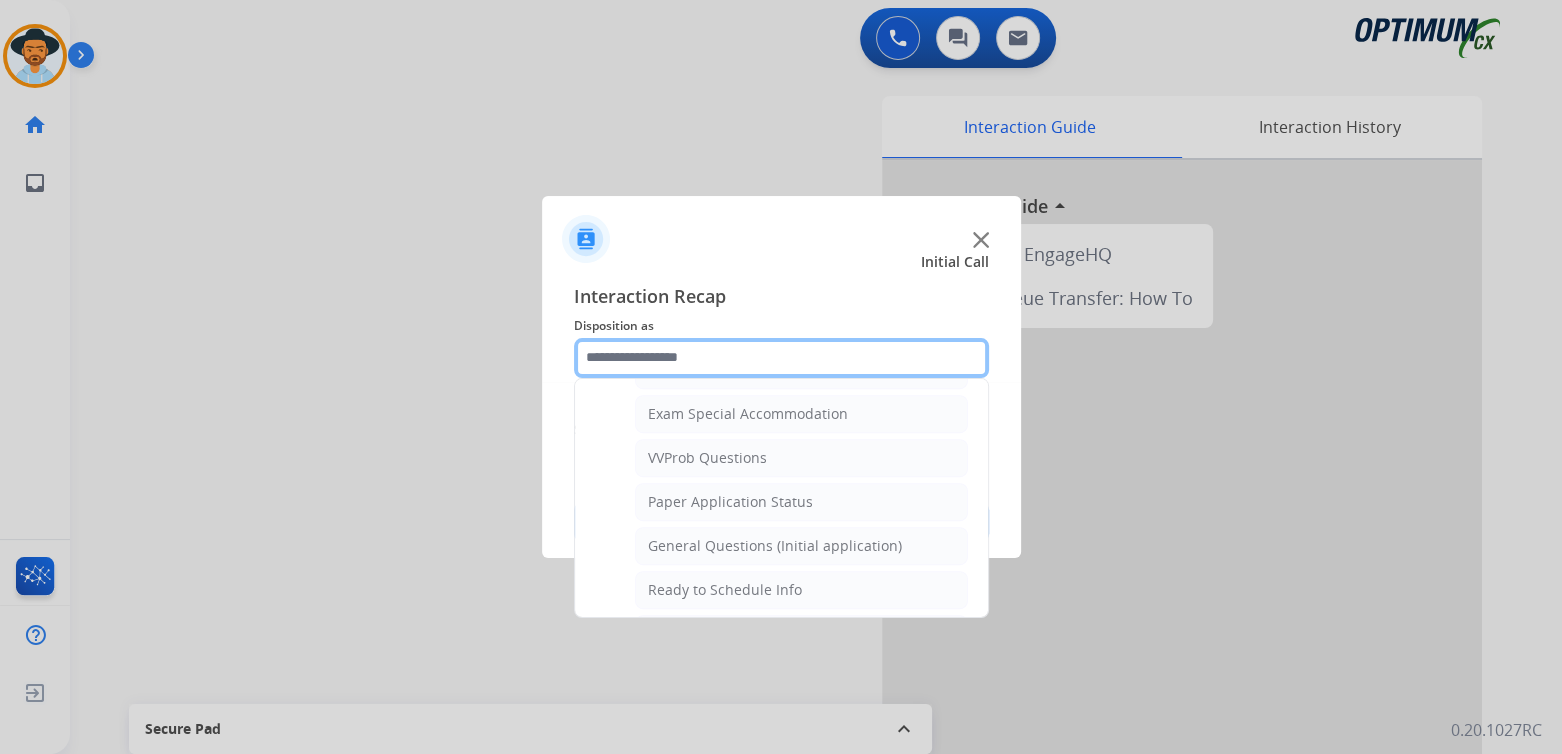 scroll, scrollTop: 1030, scrollLeft: 0, axis: vertical 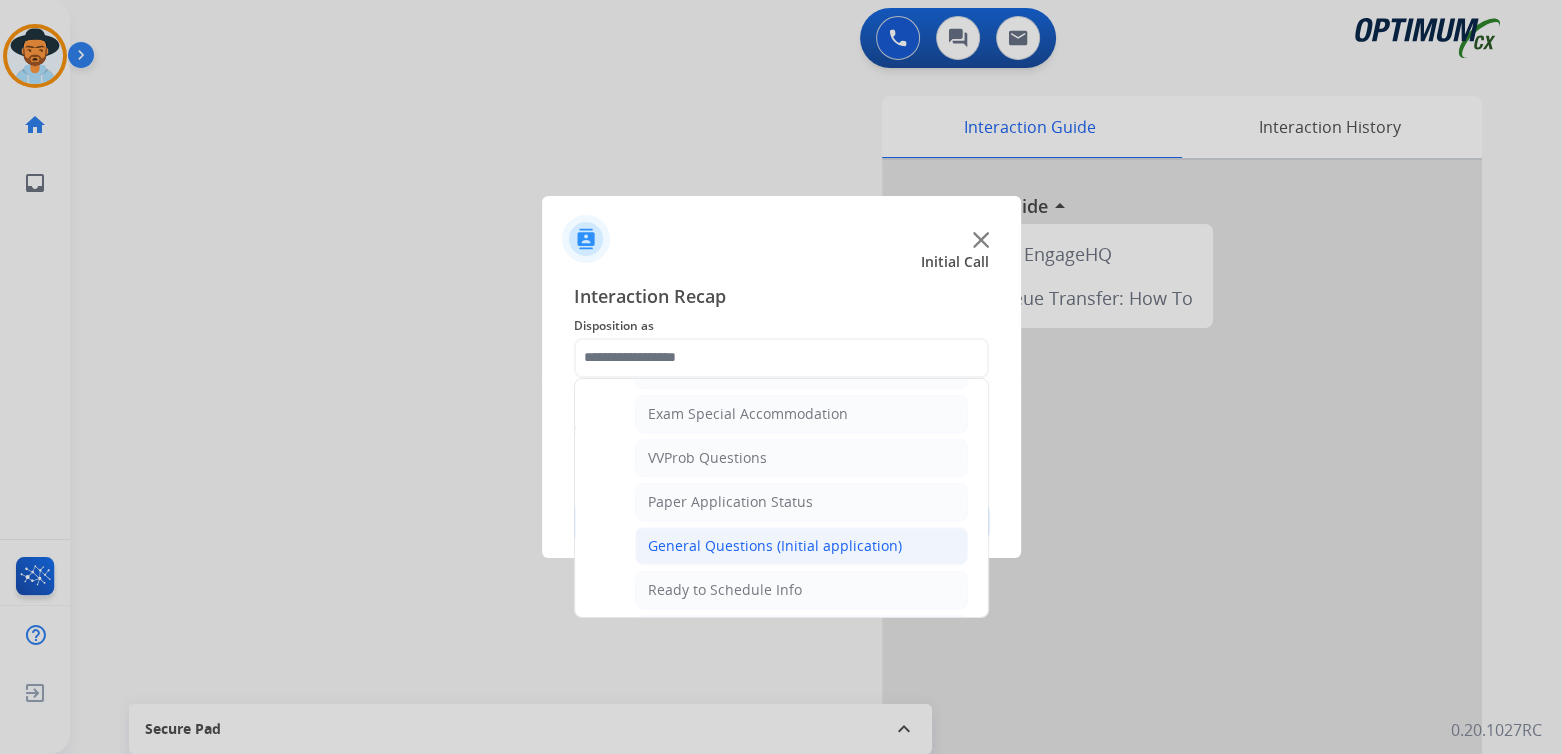 click on "General Questions (Initial application)" 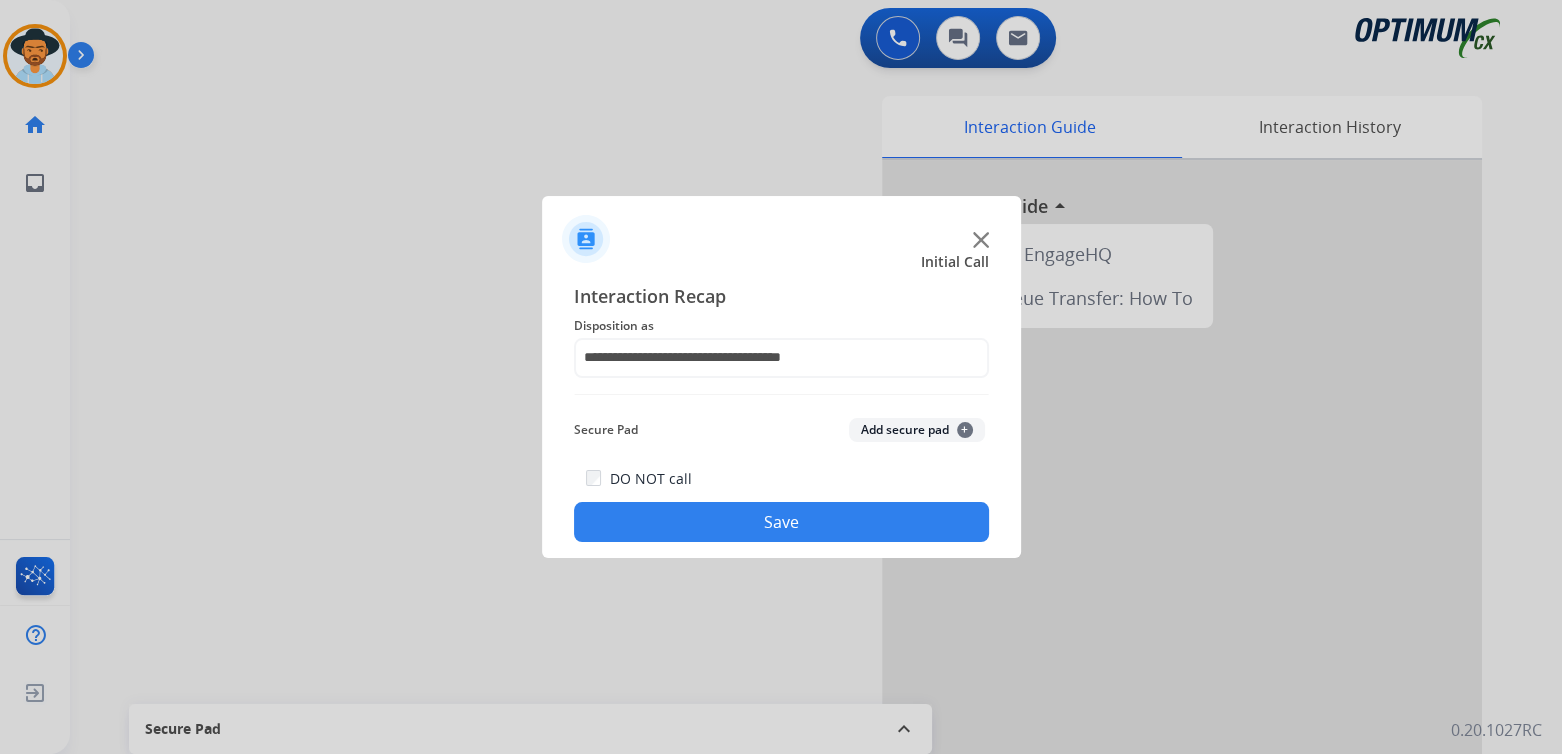 click on "Save" 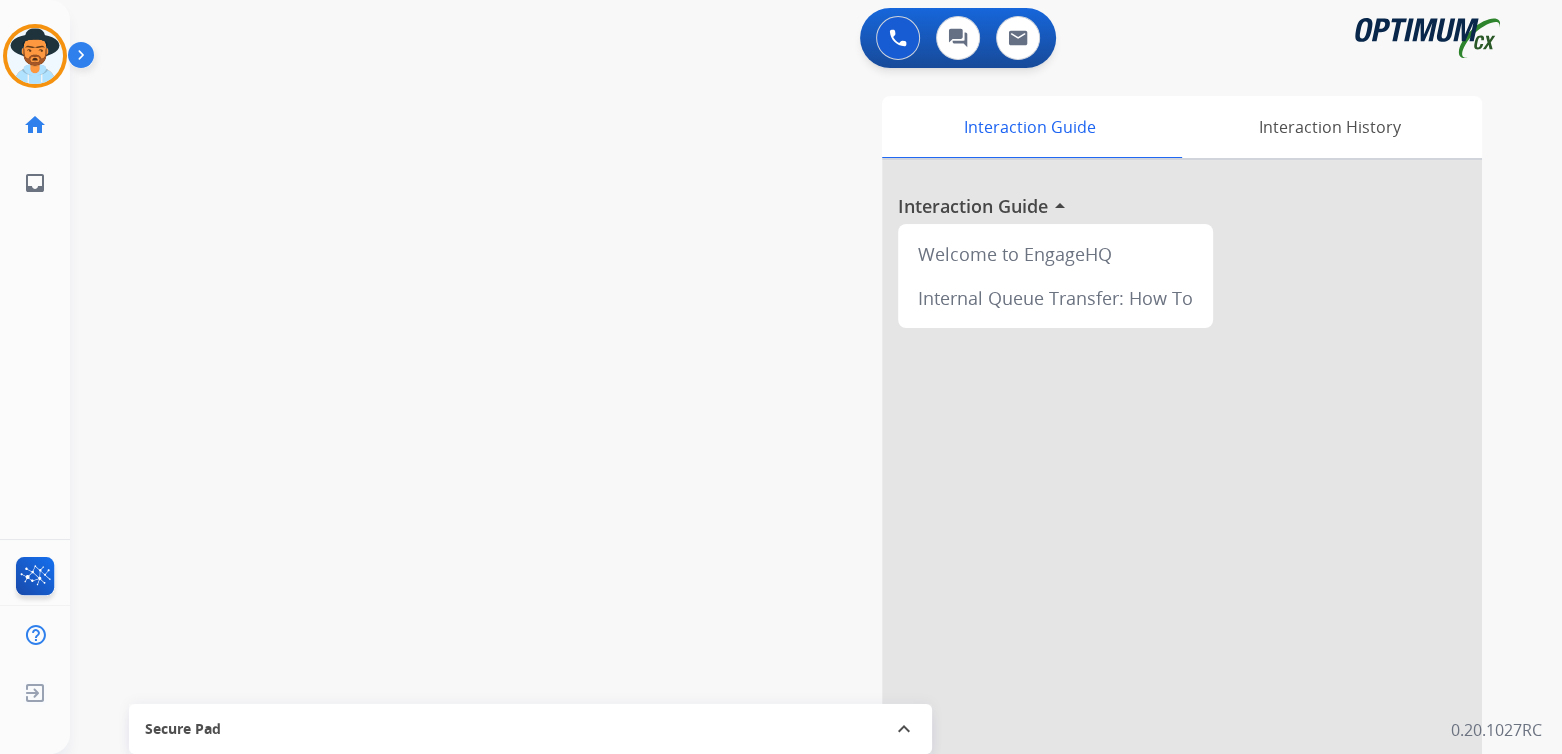 drag, startPoint x: 45, startPoint y: 42, endPoint x: 100, endPoint y: 60, distance: 57.870544 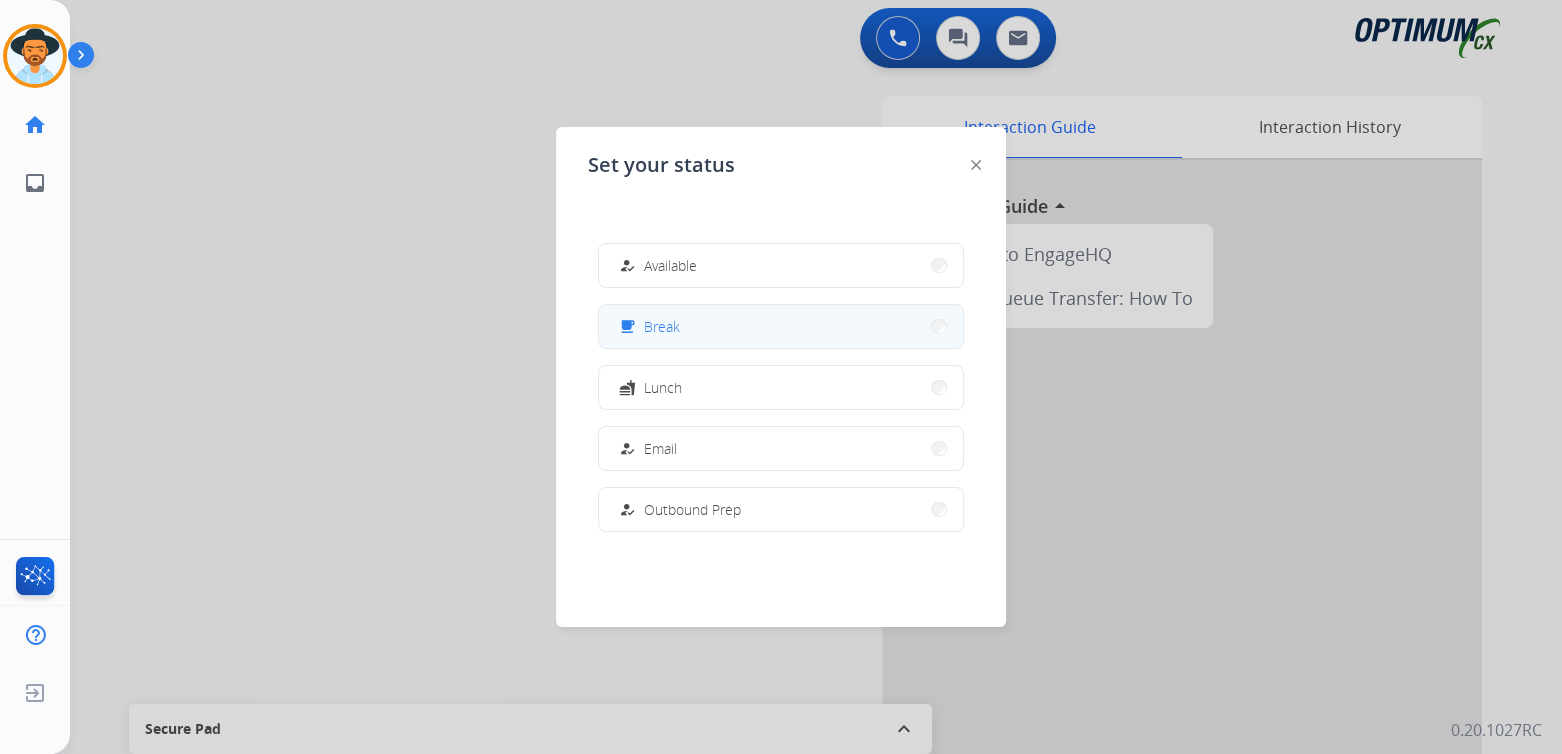 click on "Break" at bounding box center [662, 326] 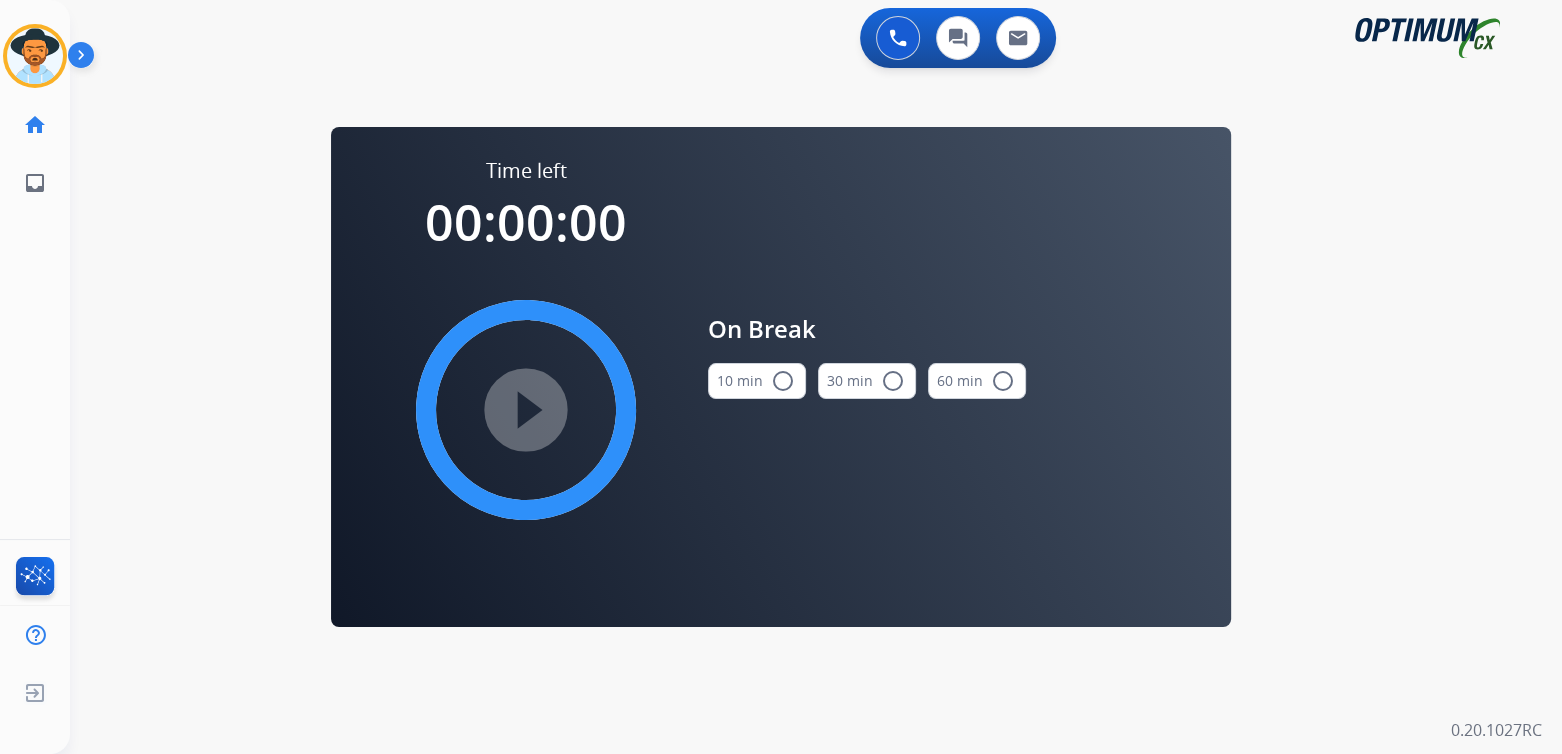 click on "radio_button_unchecked" at bounding box center [783, 381] 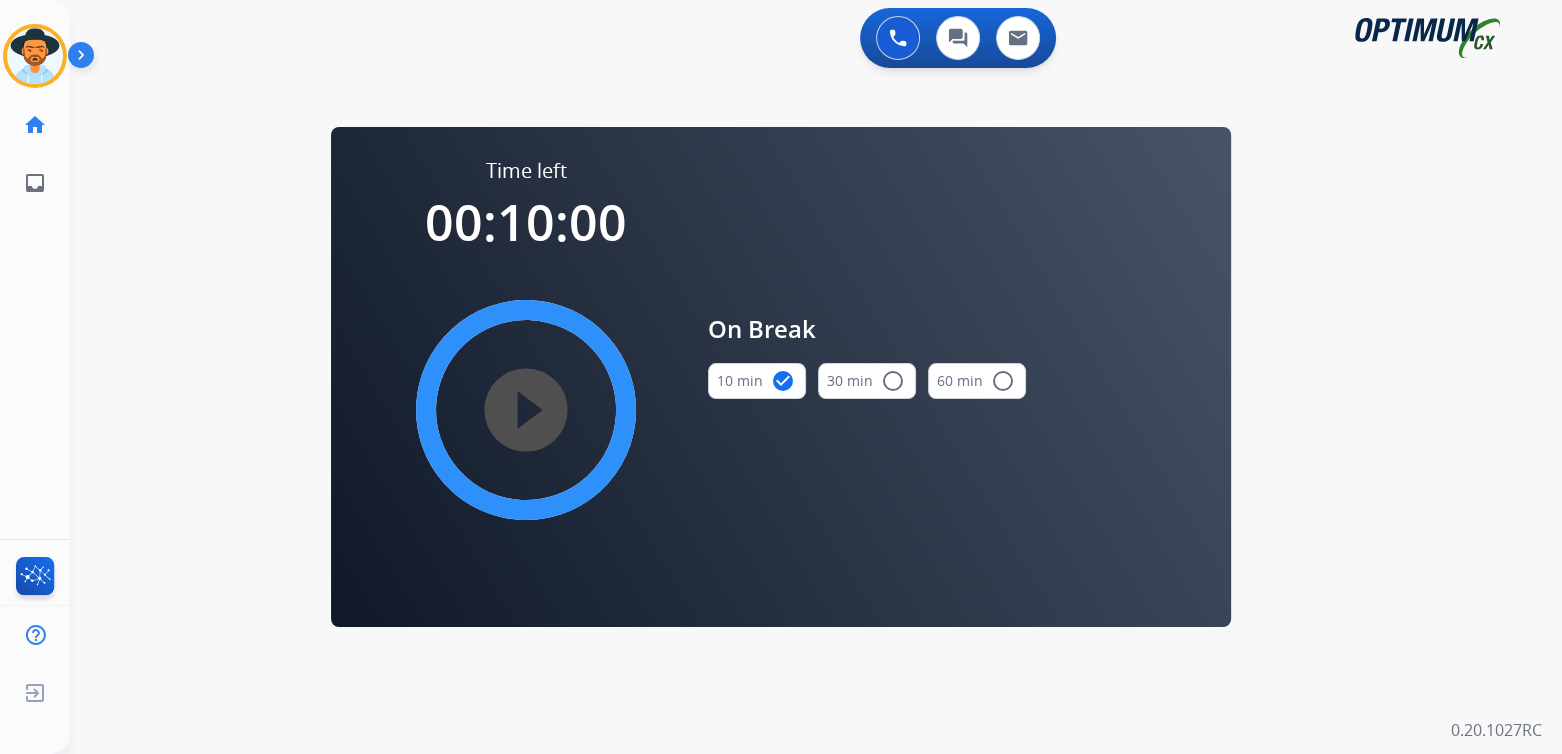 click on "play_circle_filled" at bounding box center (526, 410) 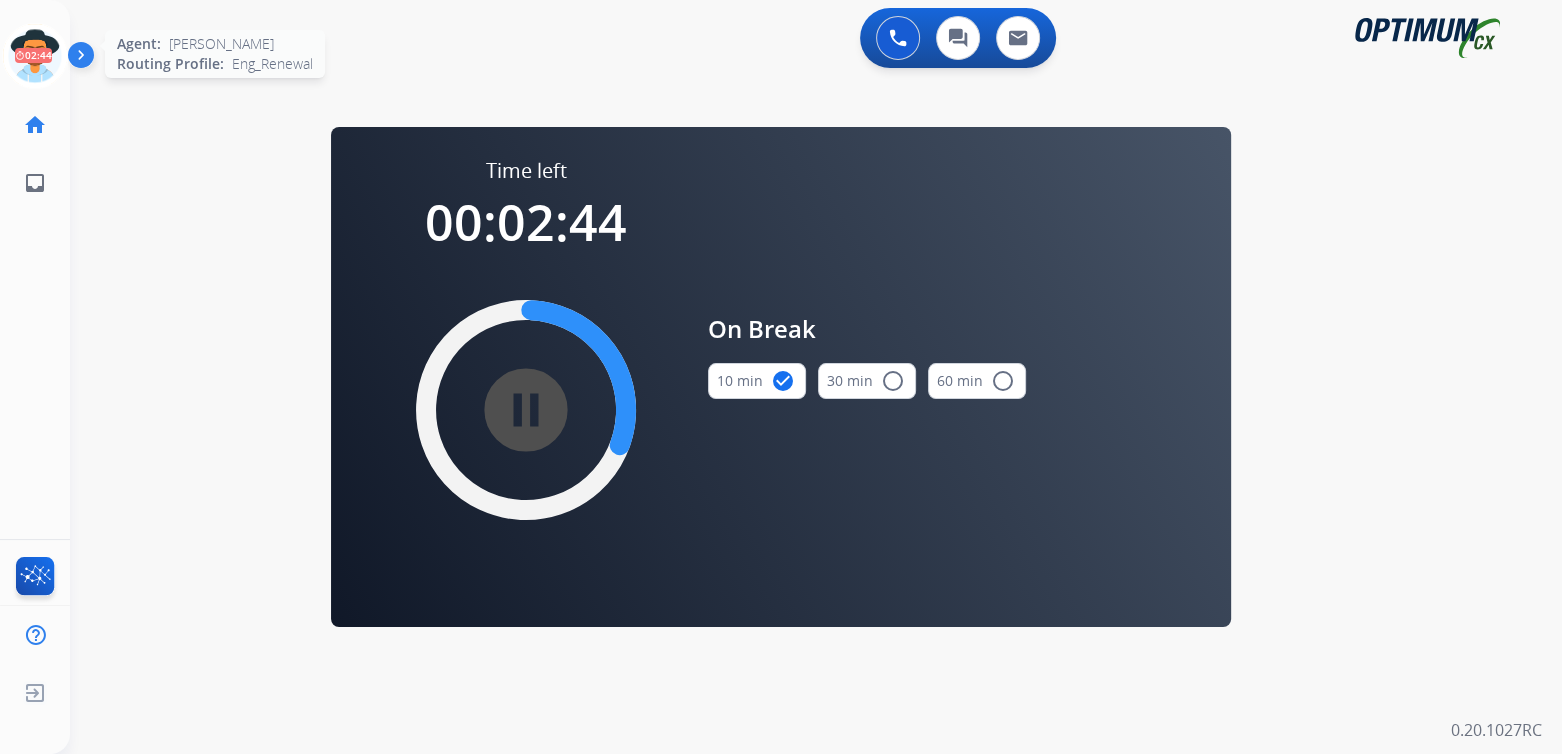 click 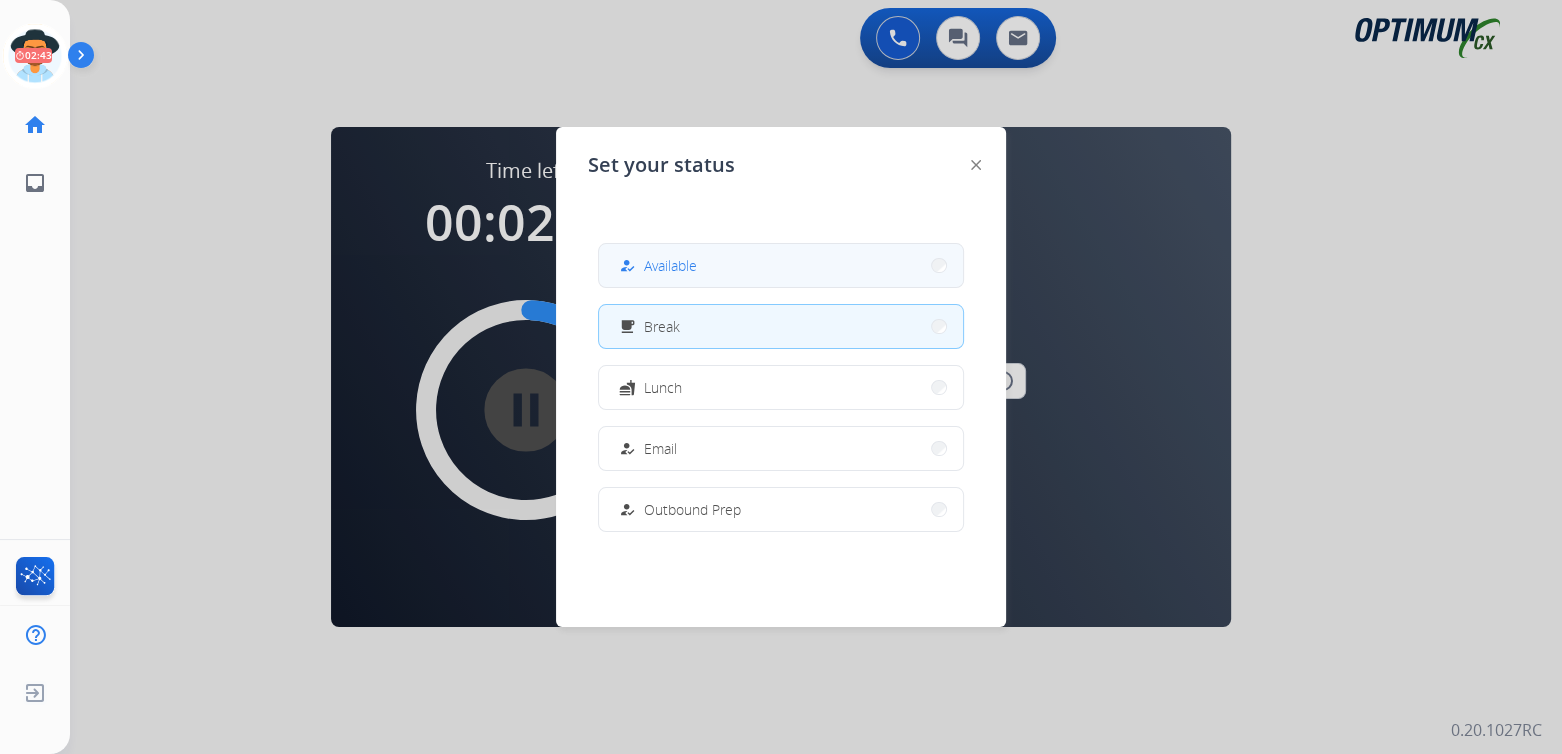 click on "how_to_reg Available" at bounding box center (781, 265) 